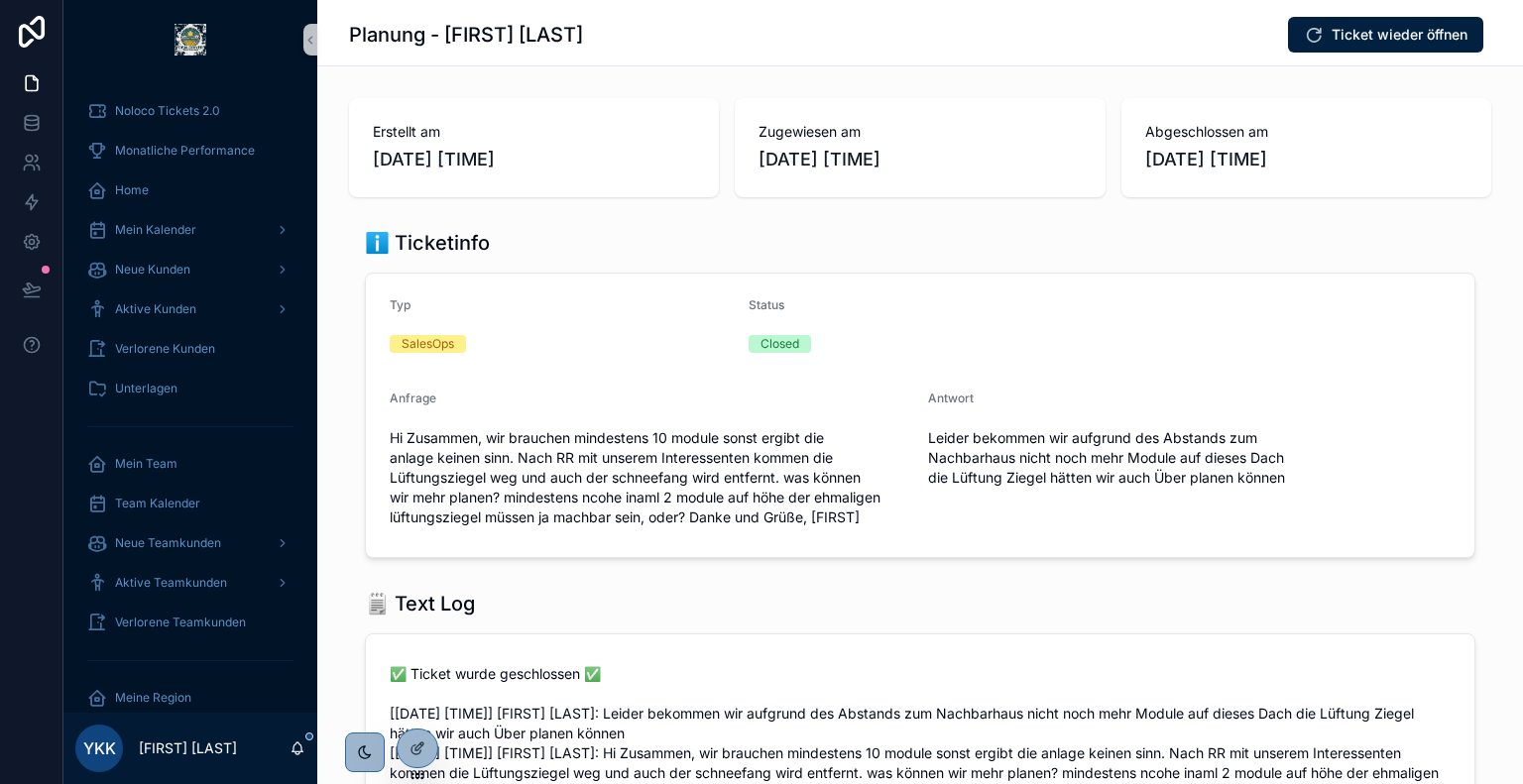 scroll, scrollTop: 0, scrollLeft: 0, axis: both 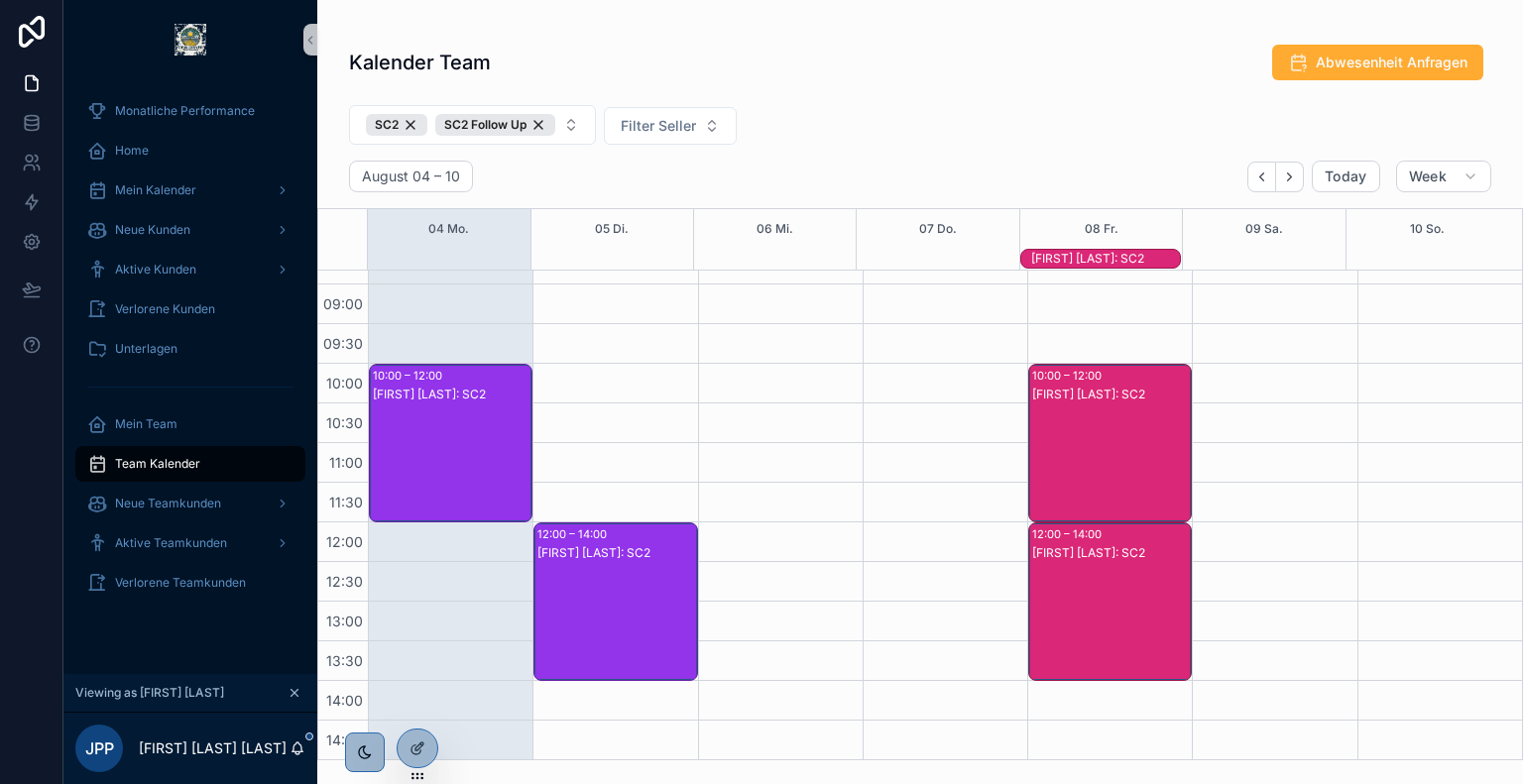 click on "[FIRST] [LAST]: SC2" at bounding box center (1111, 463) 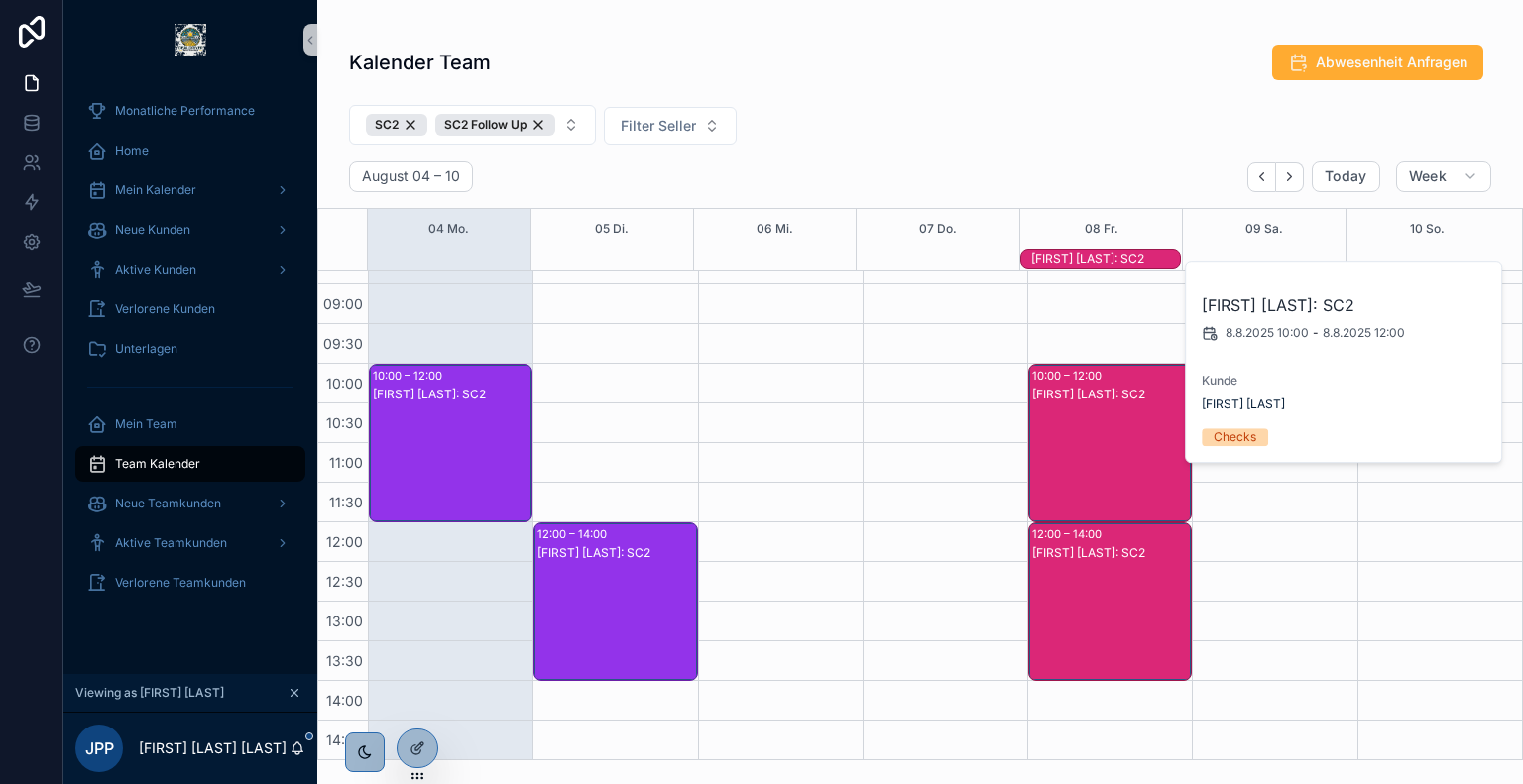 scroll, scrollTop: 324, scrollLeft: 0, axis: vertical 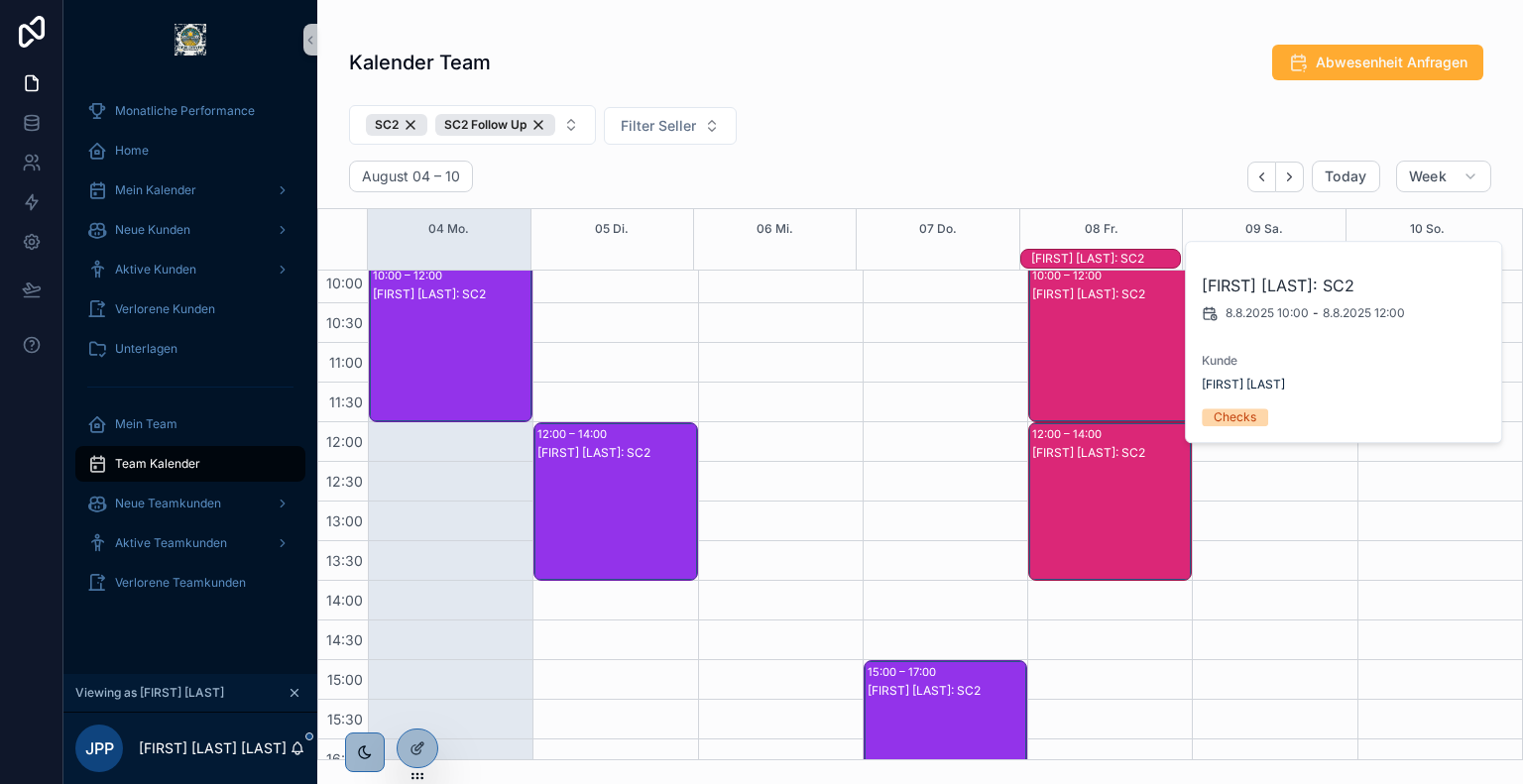 click on "[FIRST] [LAST]: SC2" at bounding box center [1111, 521] 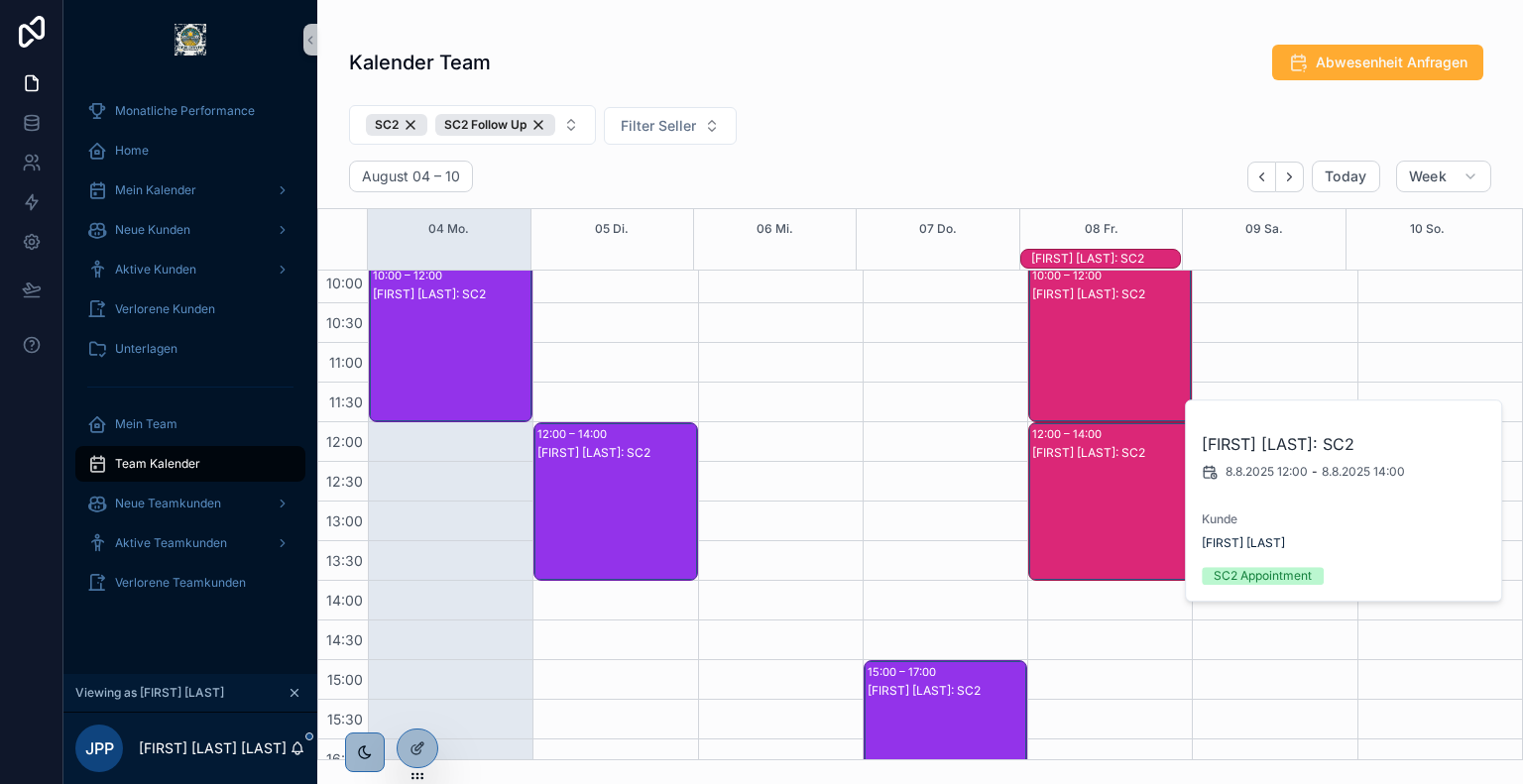 click on "10:00 – 12:00" at bounding box center (1069, 276) 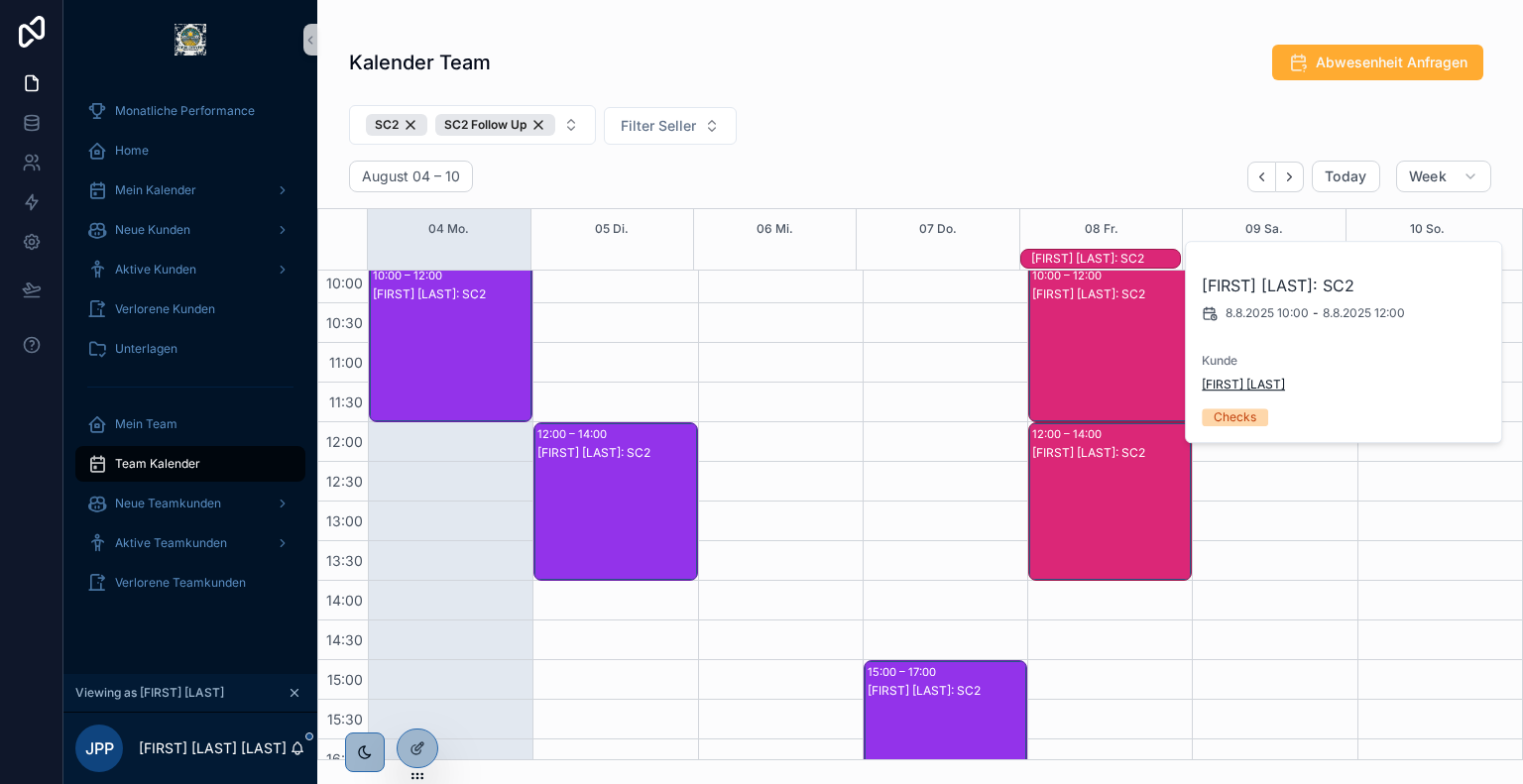 click on "[FIRST] [LAST]" at bounding box center (1243, 385) 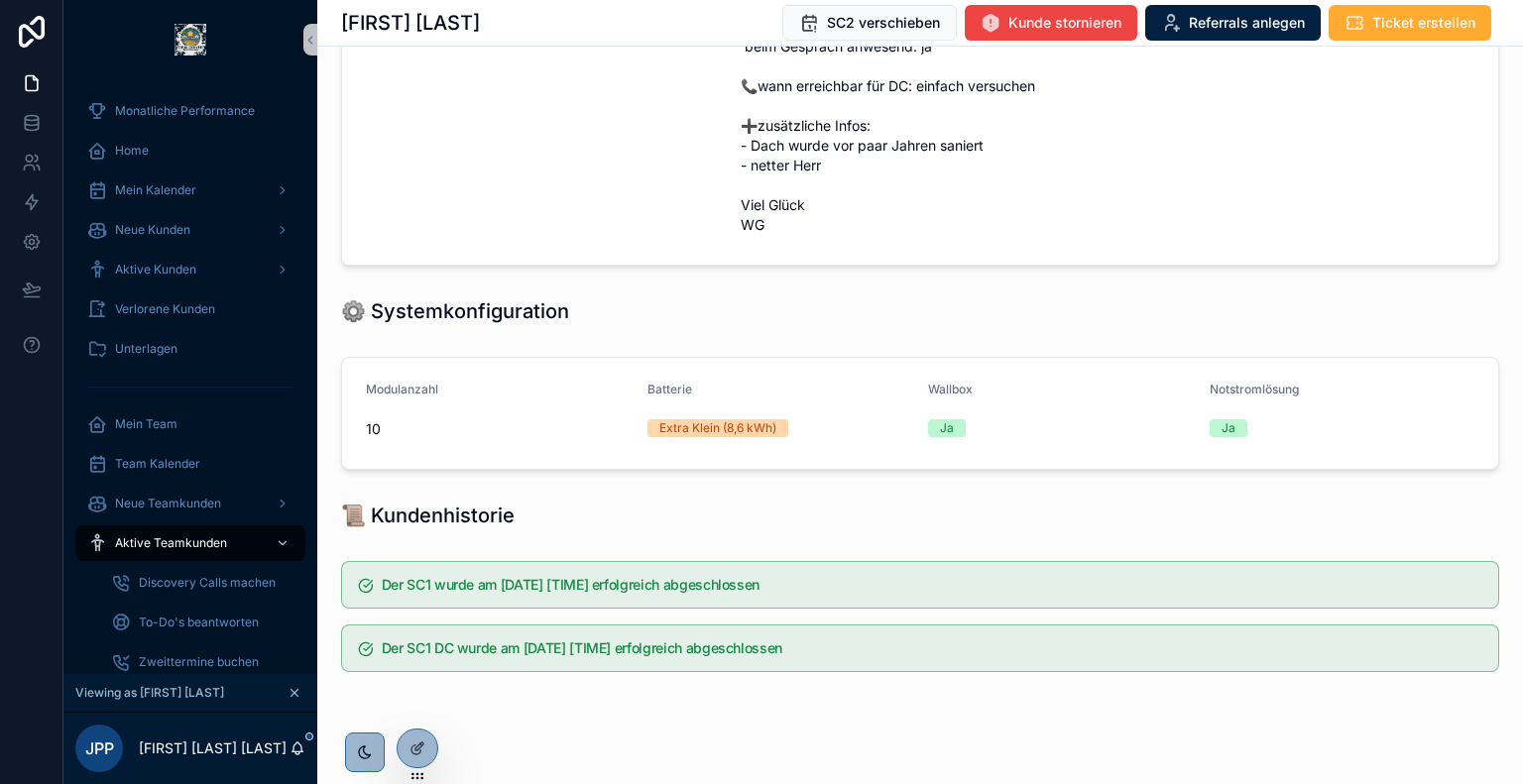 scroll, scrollTop: 0, scrollLeft: 0, axis: both 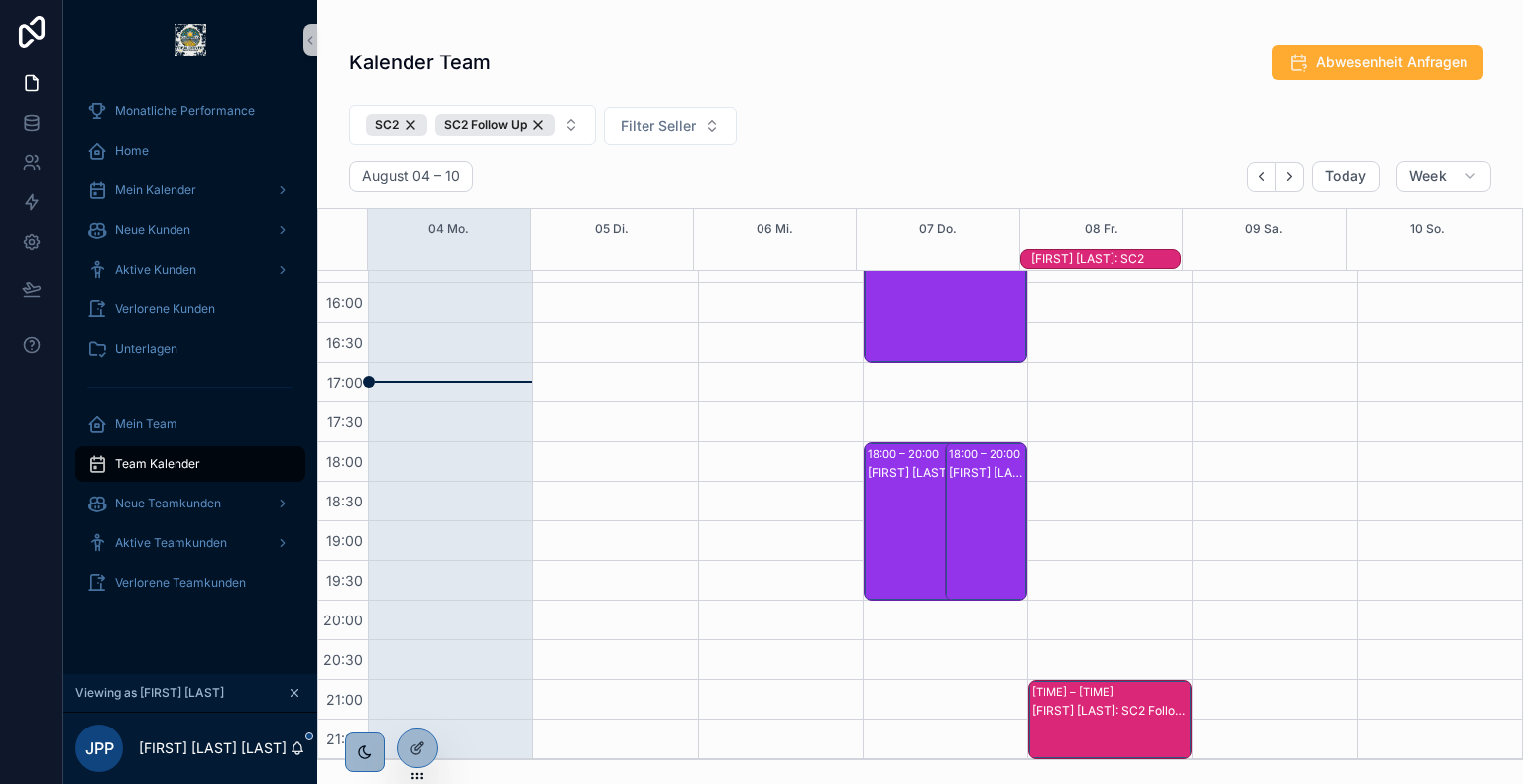 click on "[FIRST] [LAST]: SC2" at bounding box center [987, 541] 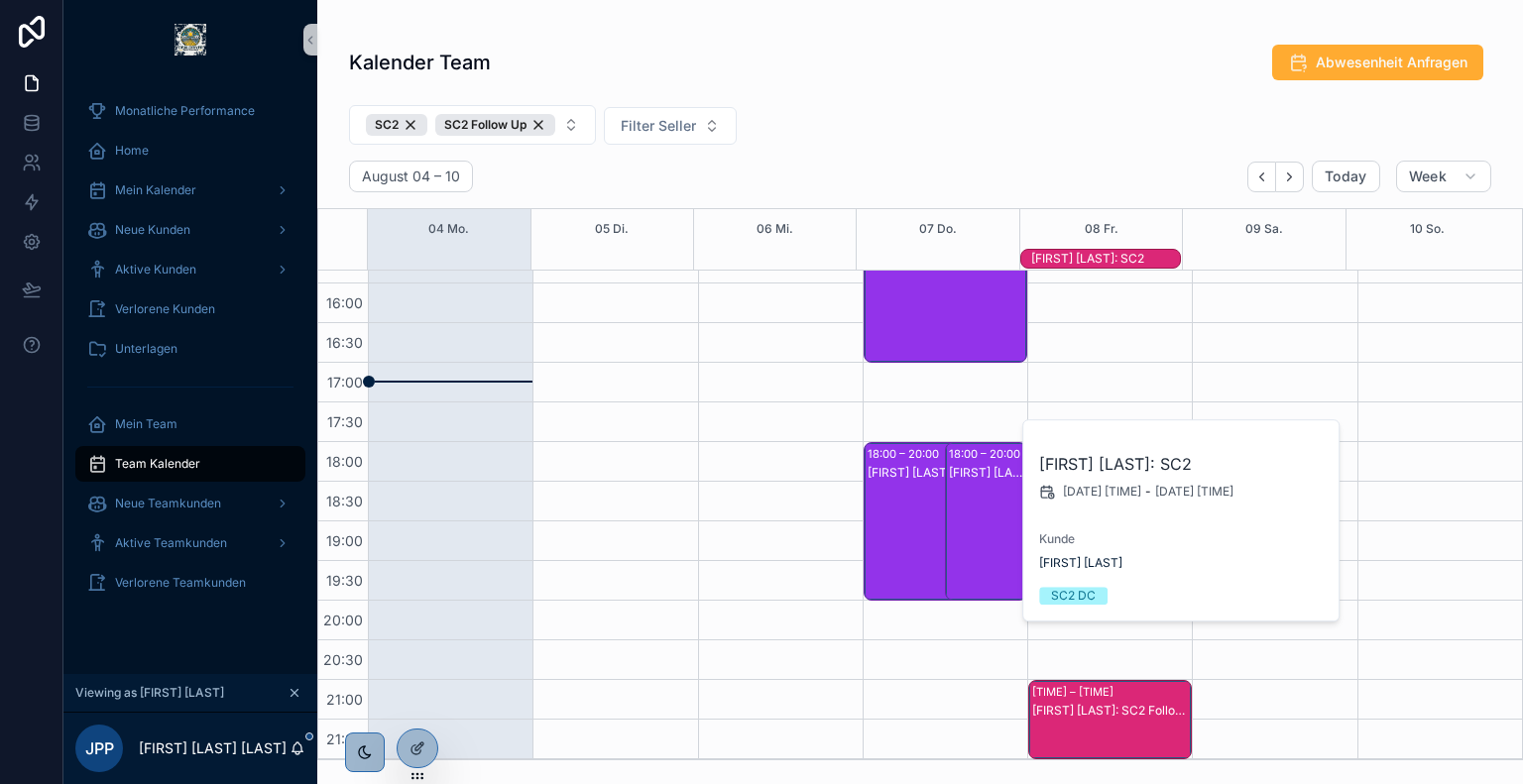 click on "[FIRST] [LAST]: SC2" at bounding box center (934, 541) 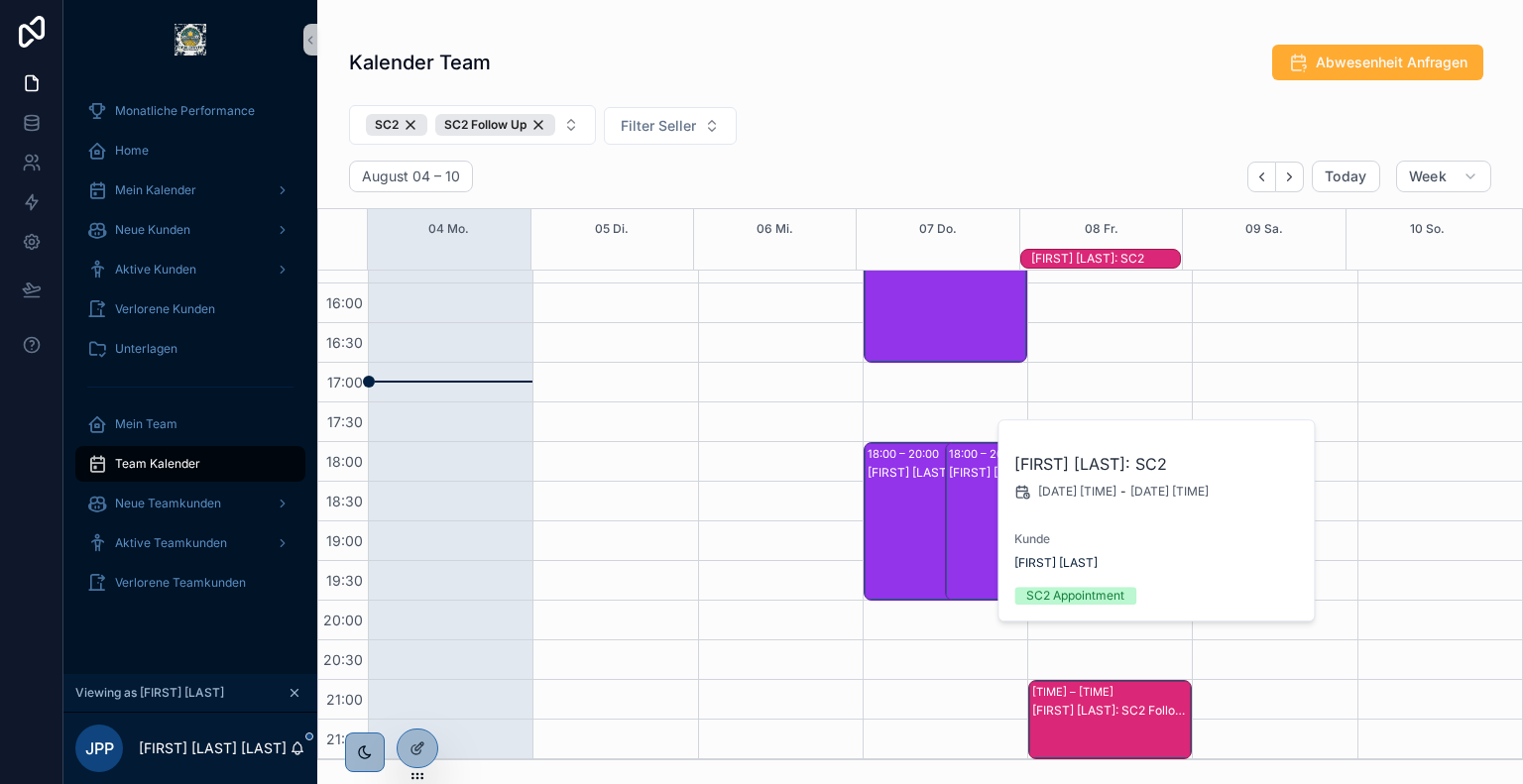 click on "Kalender Team  Abwesenheit Anfragen SC2 SC2 Follow Up Filter Seller August 04 – 10 Today Week 04 Mo. 05 Di. 06 Mi. 07 Do. 08 Fr. 09 Sa. 10 So.   [FIRST] [LAST]: SC2 06:00 06:30 07:00 07:30 08:00 08:30 09:00 09:30 10:00 10:30 11:00 11:30 12:00 12:30 13:00 13:30 14:00 14:30 15:00 15:30 16:00 16:30 17:00 17:30 18:00 18:30 19:00 19:30 20:00 20:30 21:00 21:30 10:00 – 12:00 [FIRST] [LAST]: SC2 12:00 – 14:00 [FIRST] [LAST]: SC2 15:00 – 17:00 [FIRST] [LAST]: SC2 18:00 – 20:00 [FIRST] [LAST]: SC2 18:00 – 20:00 [FIRST] [LAST]: SC2 10:00 – 12:00 [FIRST] [LAST]: SC2 12:00 – 14:00 [FIRST] [LAST]: SC2 21:00 – 22:30 [FIRST] [LAST]: SC2 Follow Up 22:00 – 22:30 [FIRST] [LAST]: SC2 Follow Up" at bounding box center (920, 395) 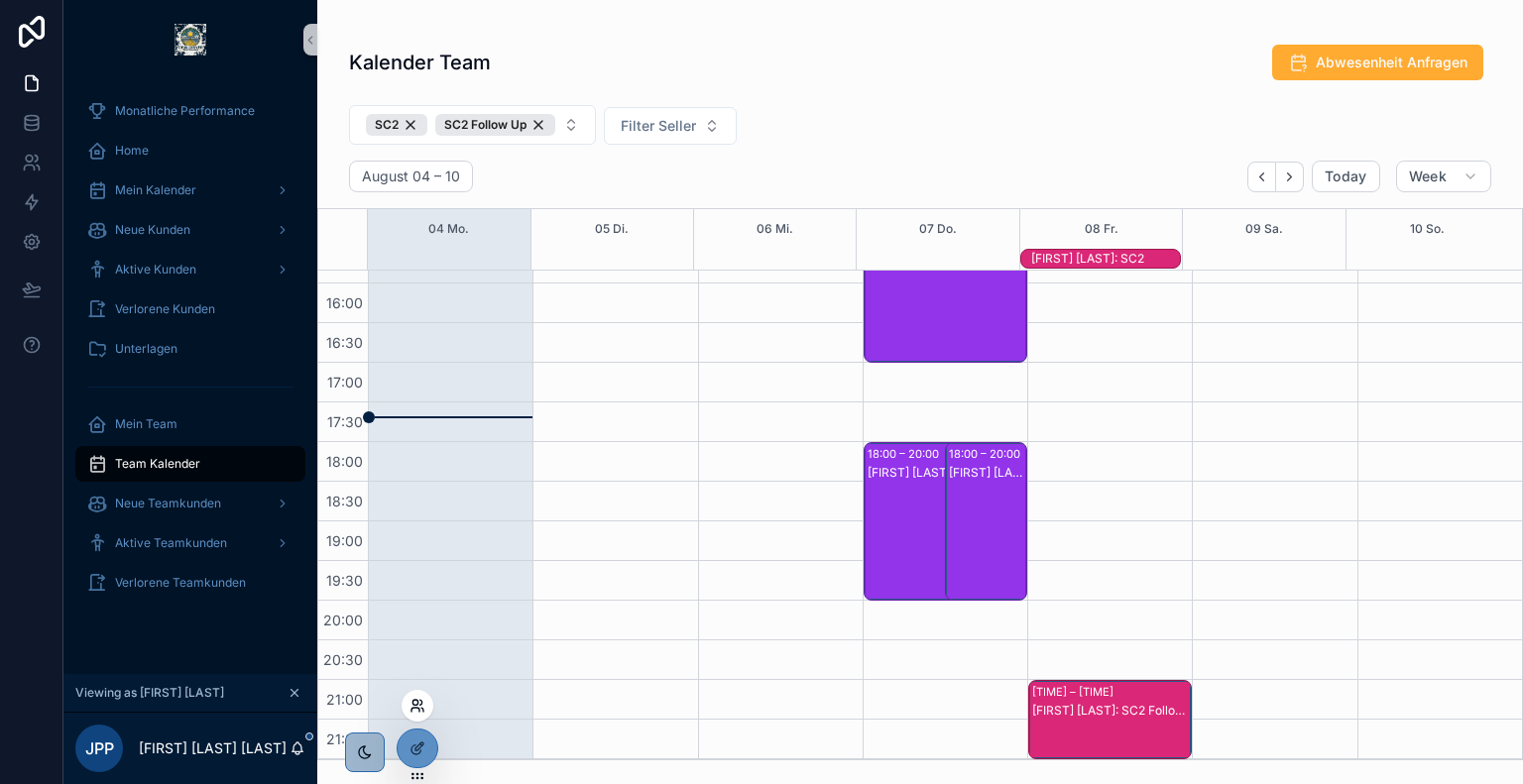 click 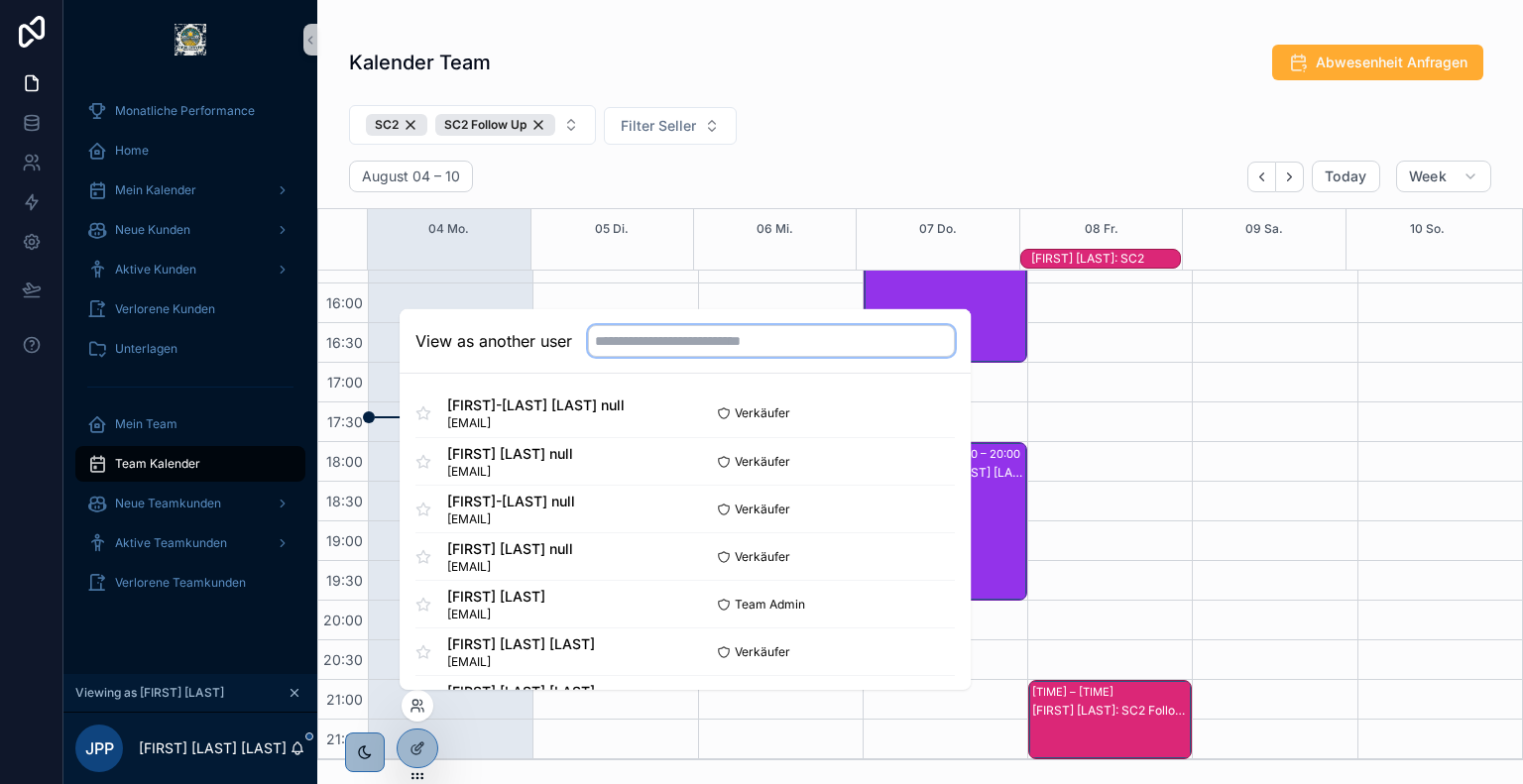 click at bounding box center (771, 341) 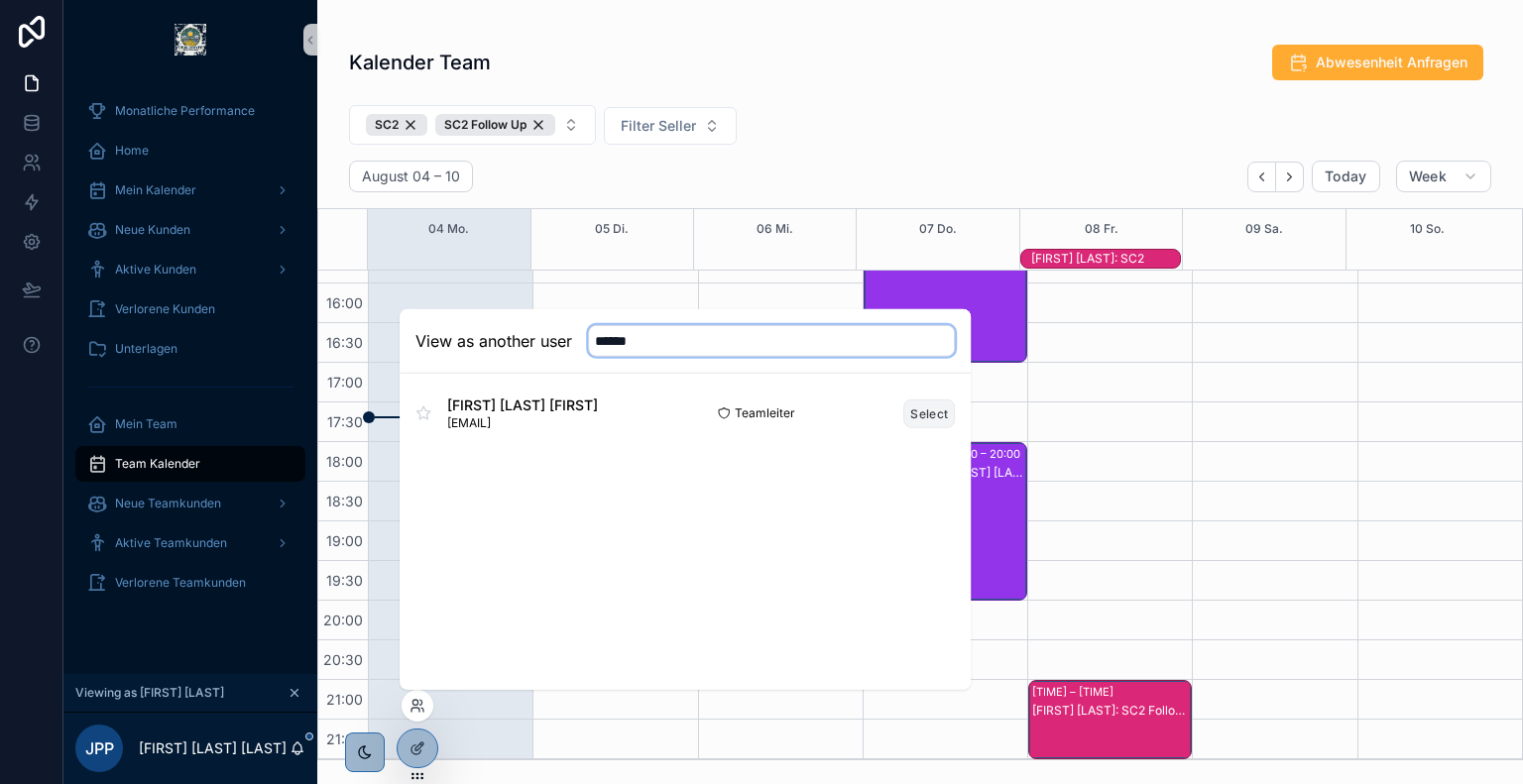 type on "******" 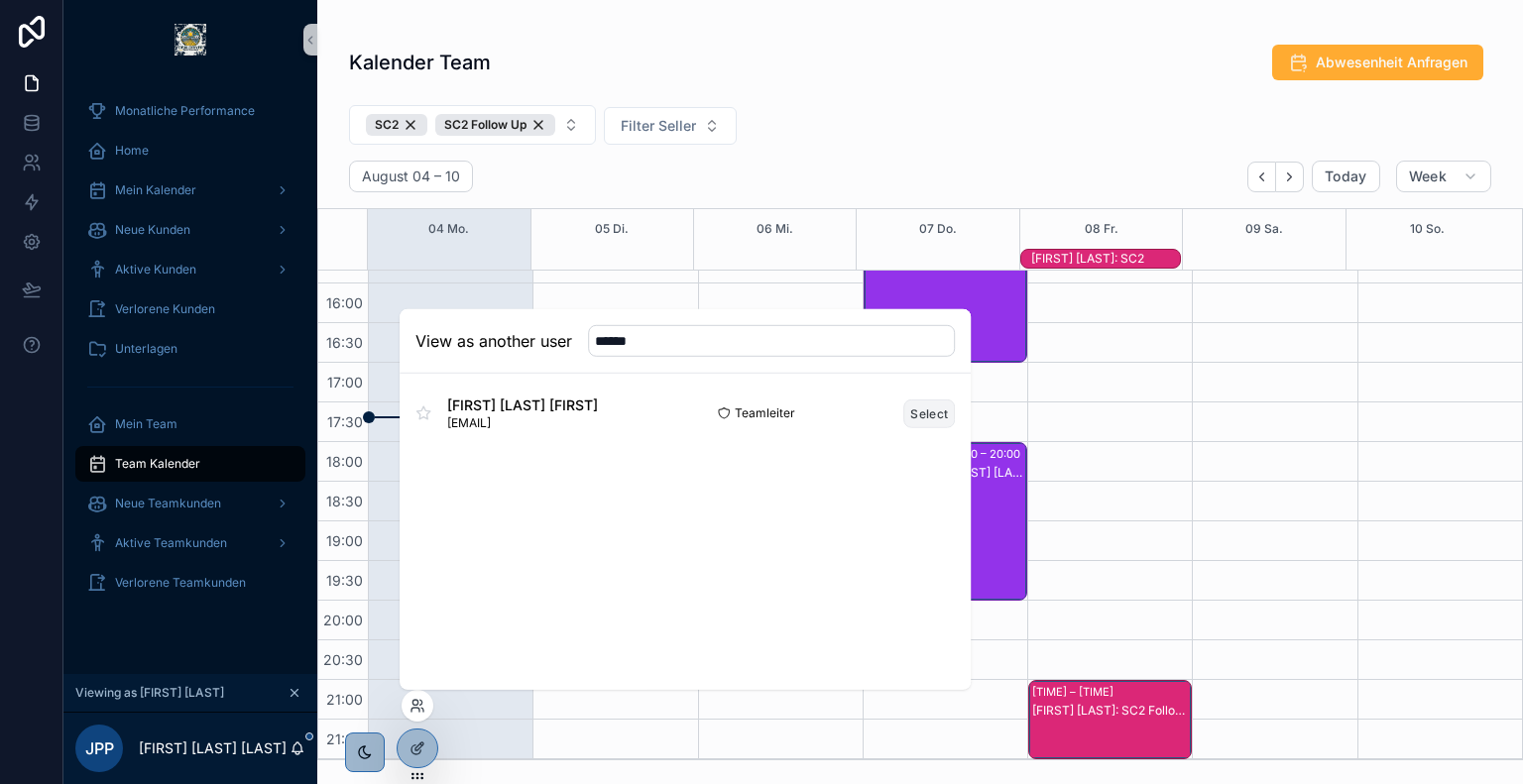 click on "Select" at bounding box center (929, 412) 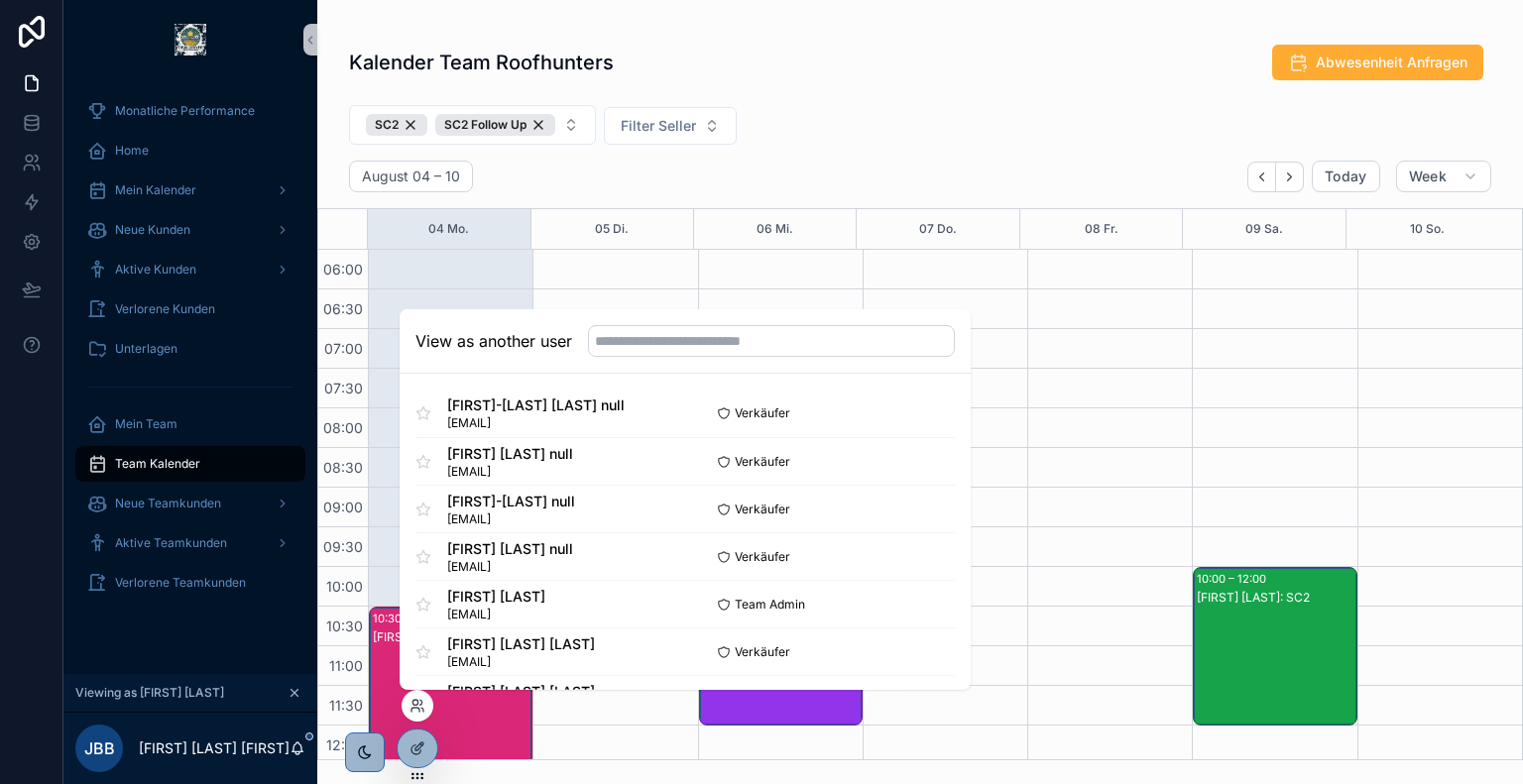 scroll, scrollTop: 476, scrollLeft: 0, axis: vertical 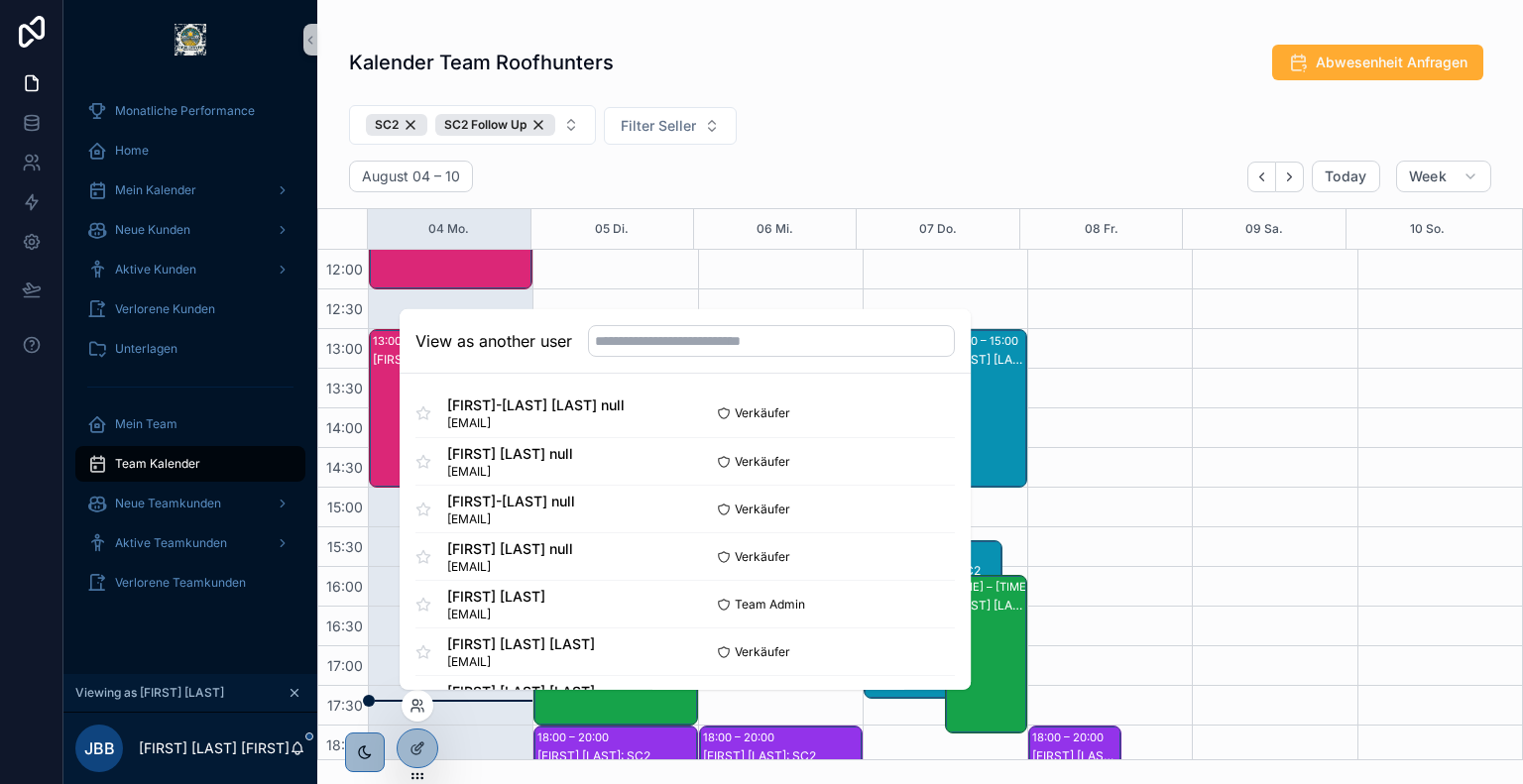 click on "SC2 SC2 Follow Up Filter Seller" at bounding box center (920, 129) 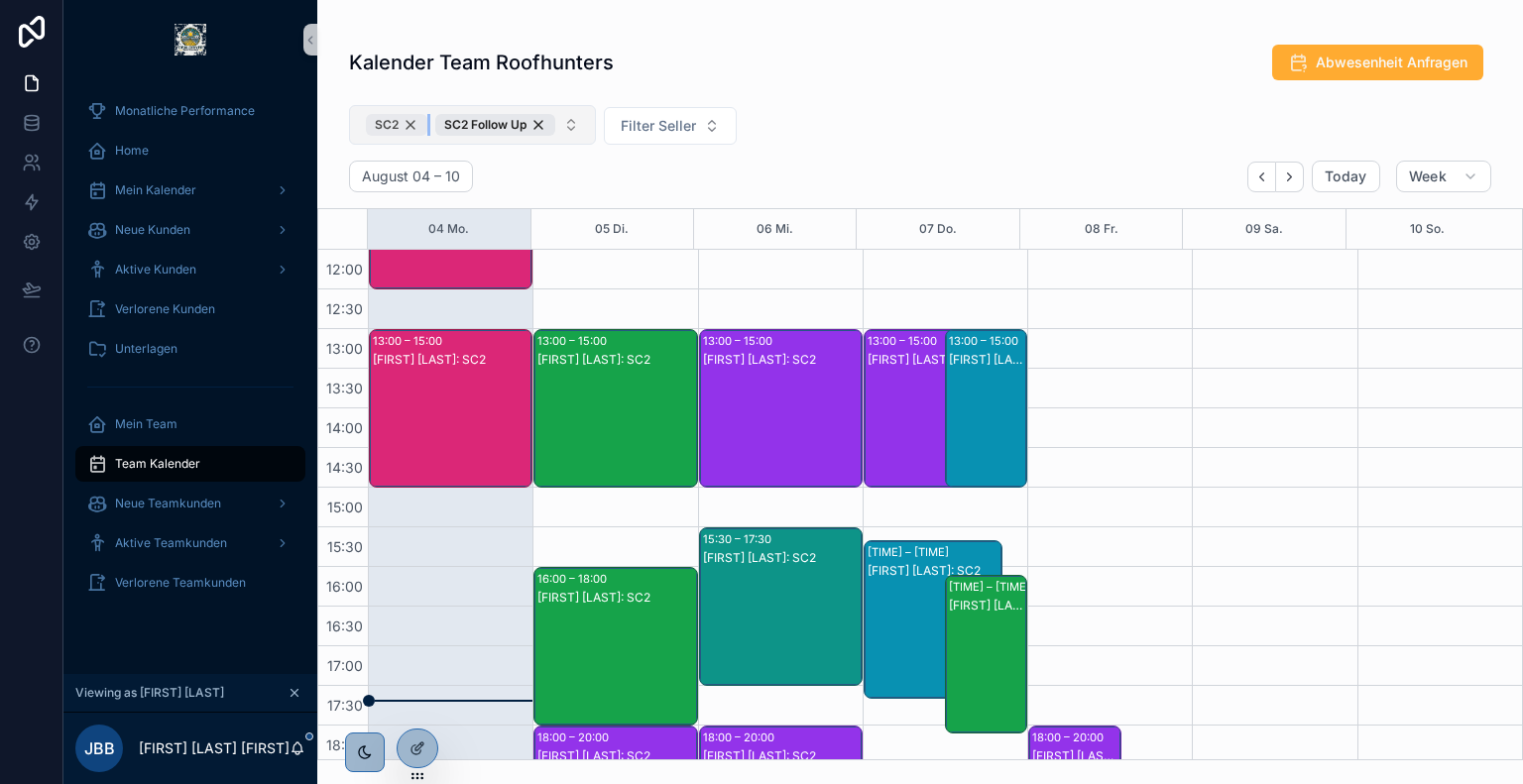 click on "SC2" at bounding box center (397, 125) 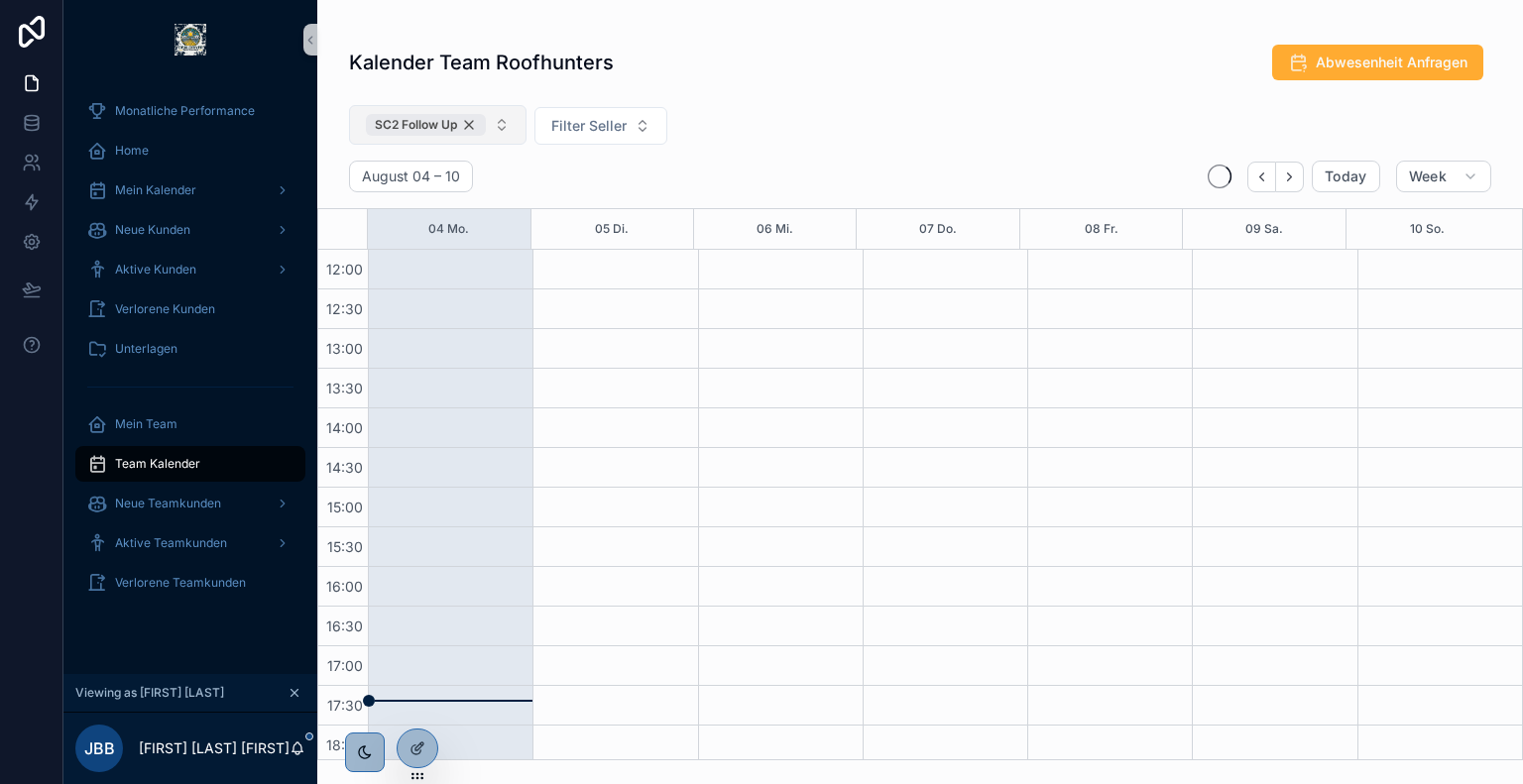 click on "SC2 Follow Up" at bounding box center [425, 125] 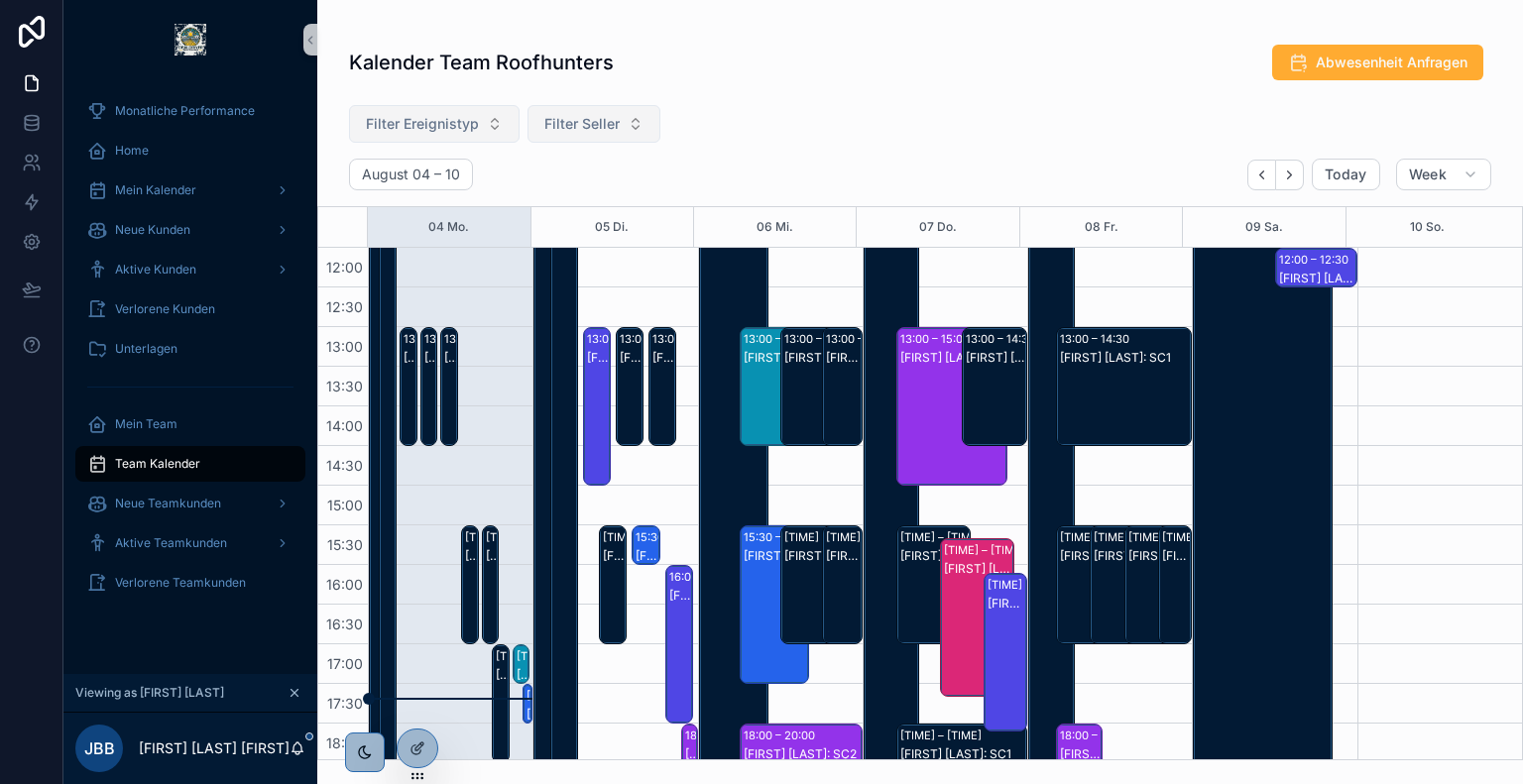 click on "Filter Seller" at bounding box center [582, 124] 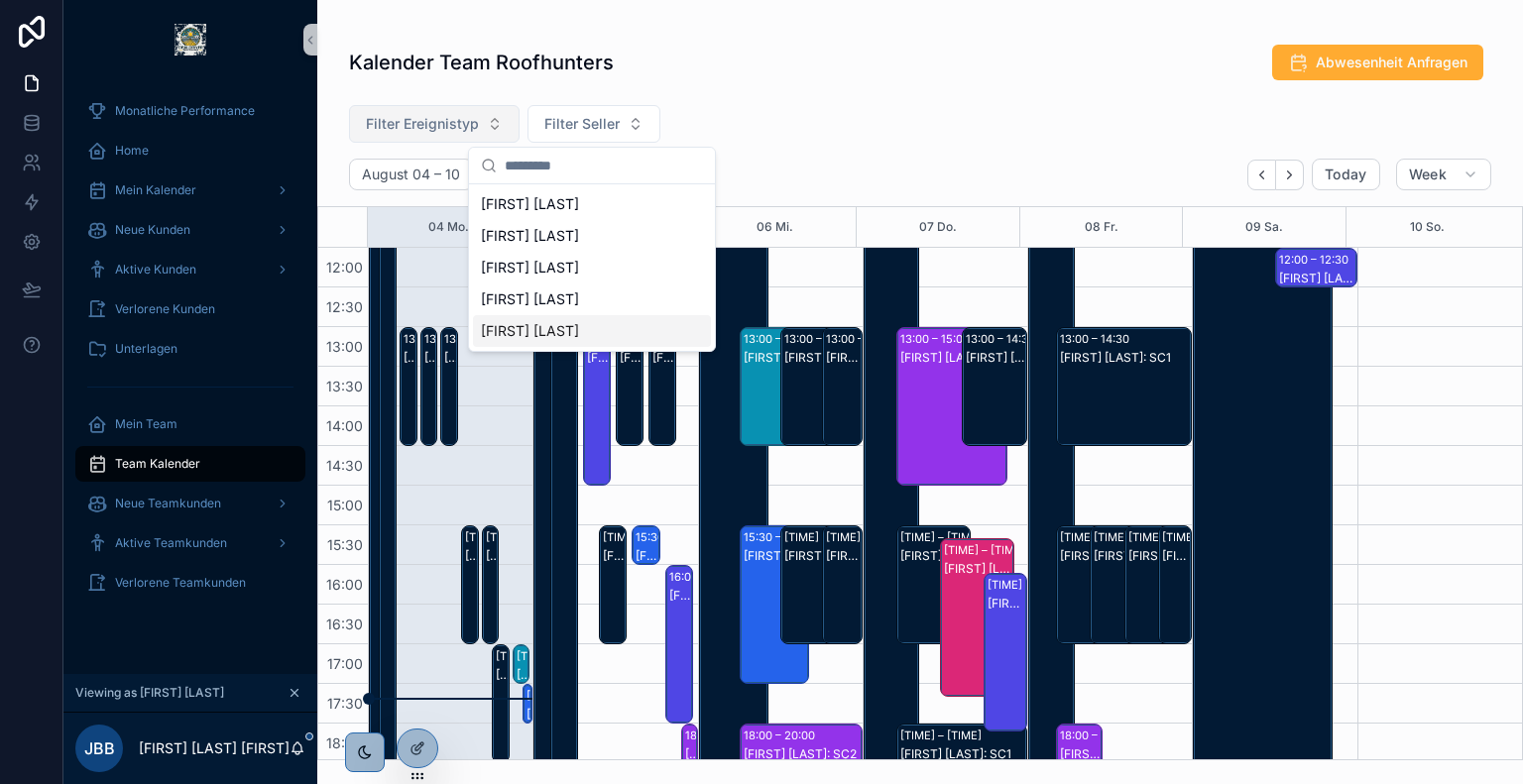 click on "[FIRST] [LAST]" at bounding box center [592, 331] 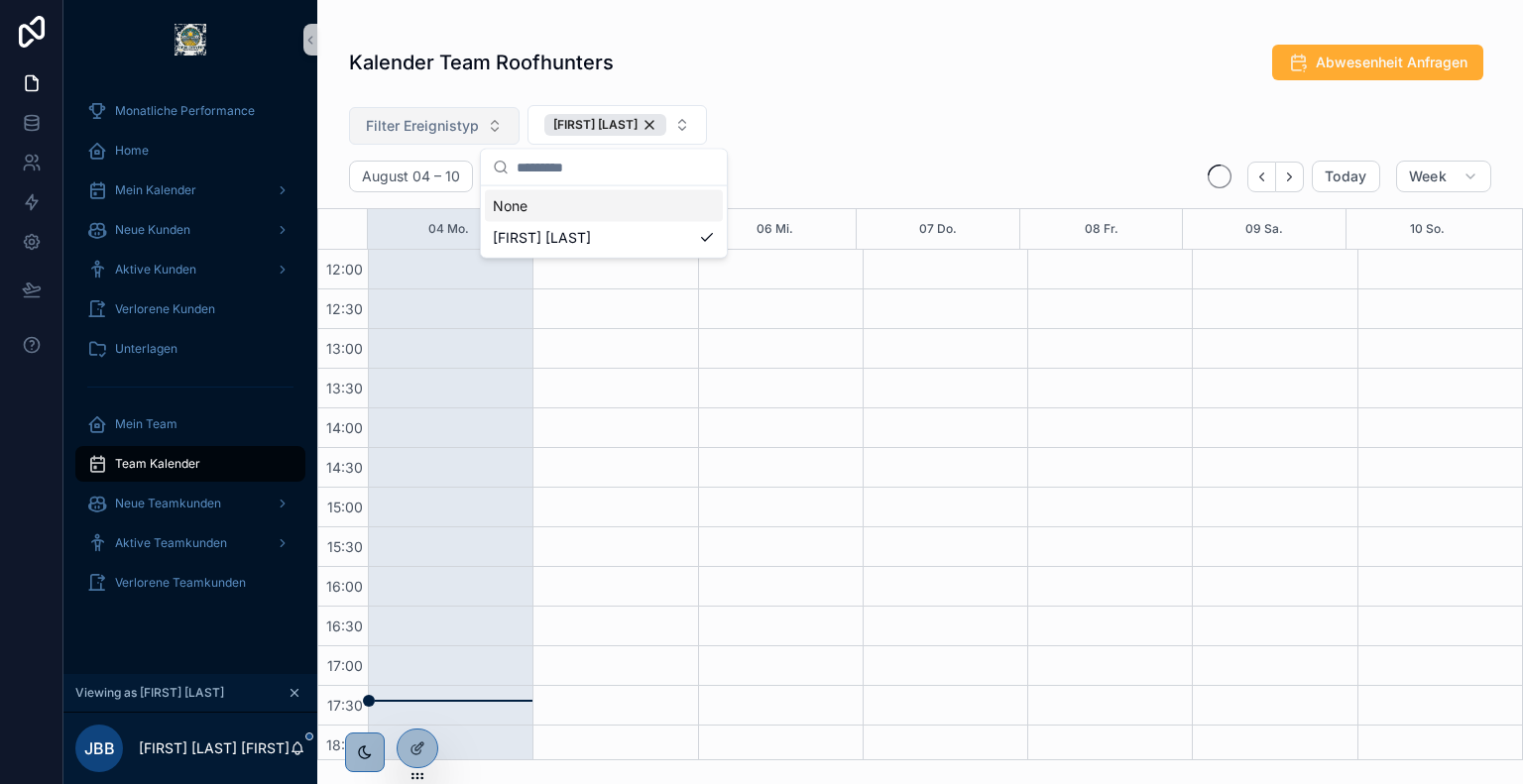 click on "Filter Ereignistyp [FIRST] [LAST]" at bounding box center (920, 129) 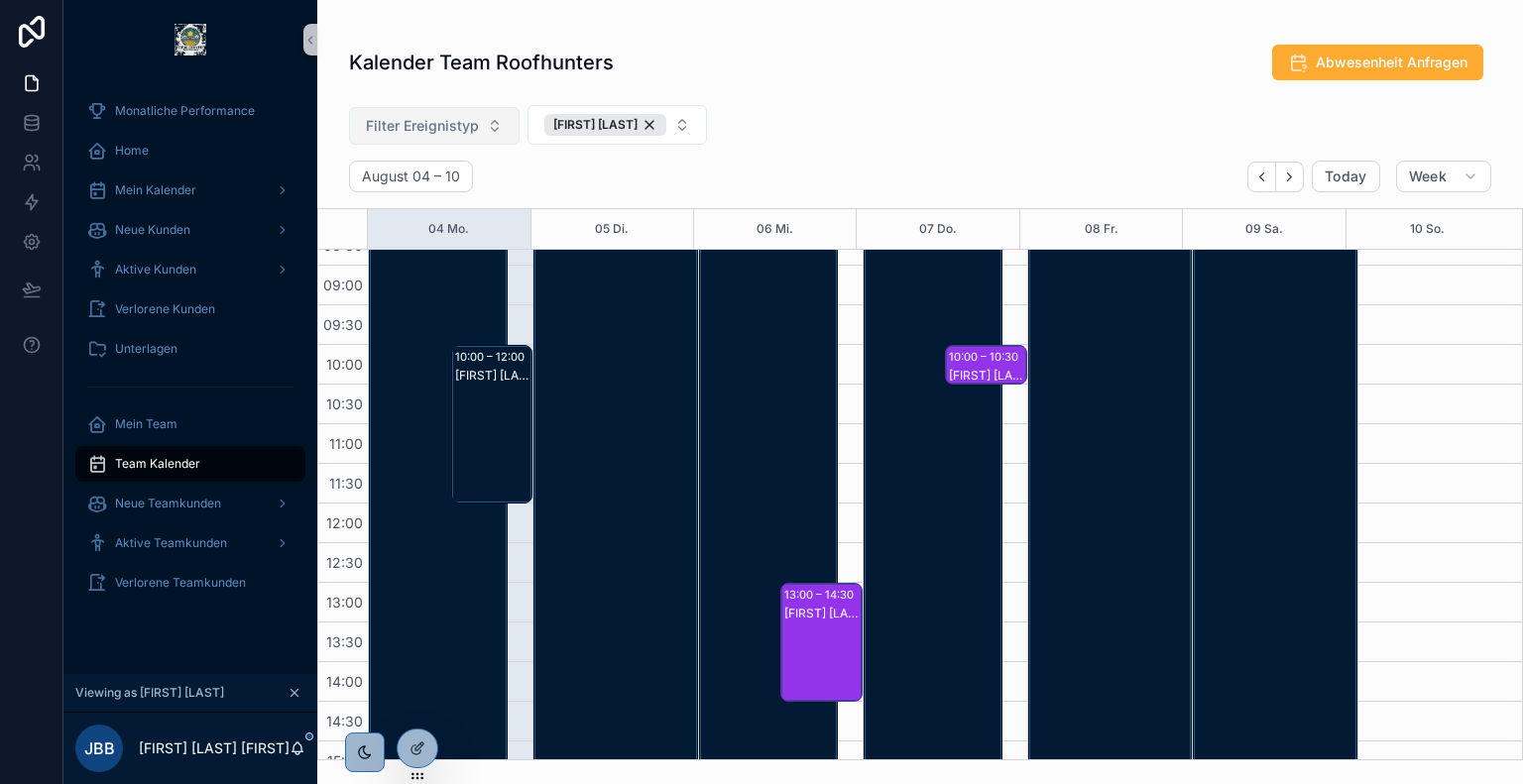 scroll, scrollTop: 228, scrollLeft: 0, axis: vertical 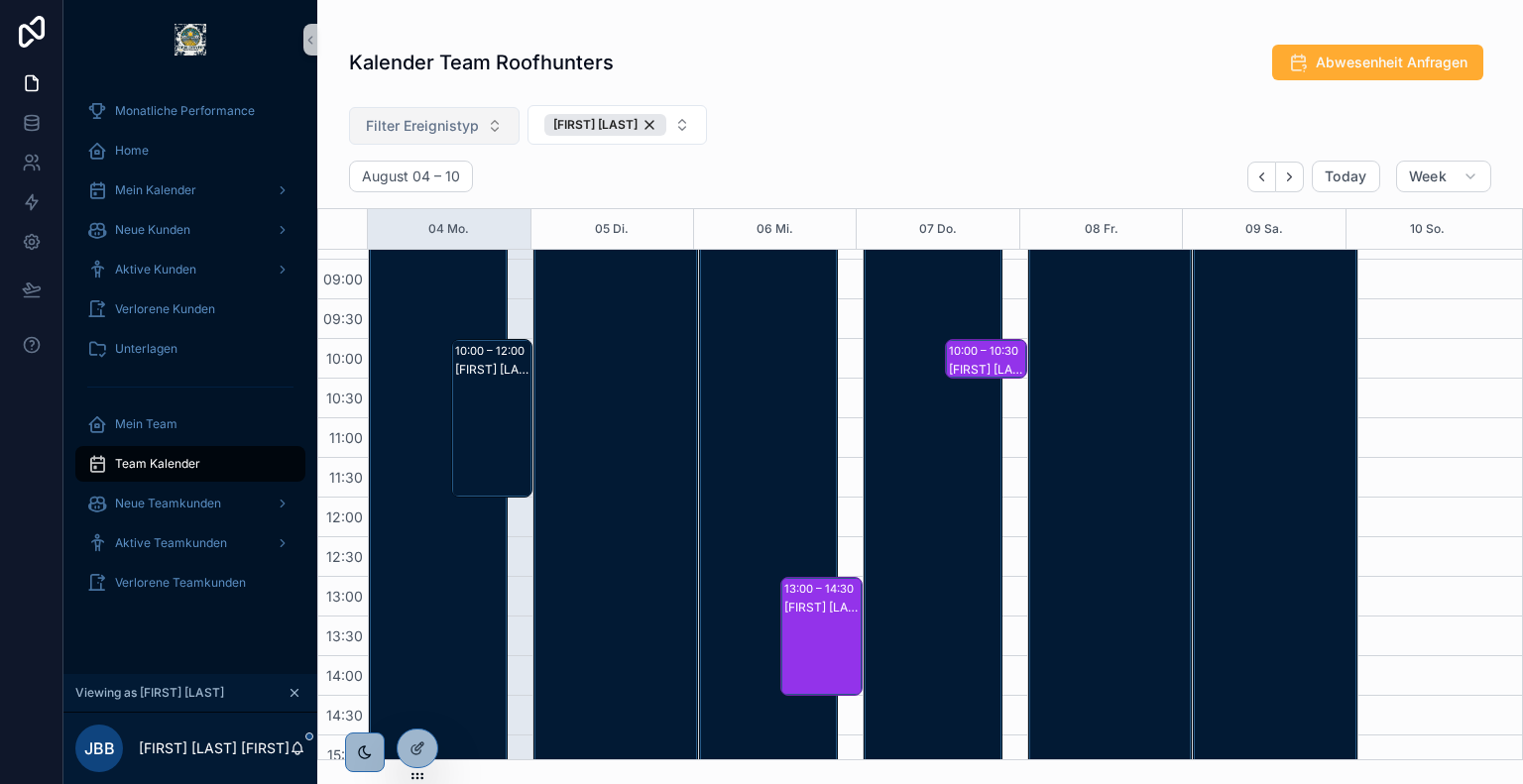 click on "[FIRST] [LAST]: Montag Teamslot" at bounding box center [493, 438] 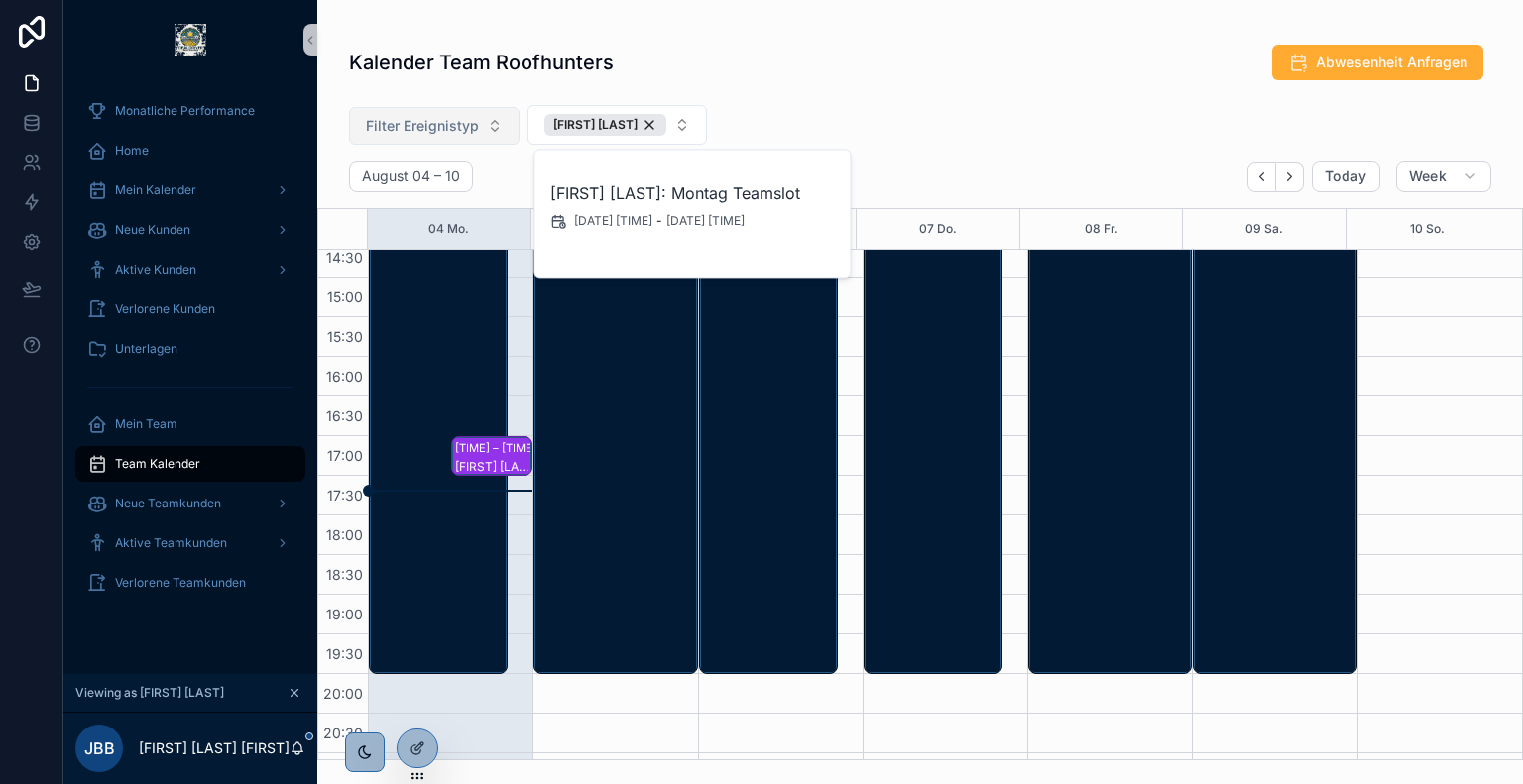 scroll, scrollTop: 416, scrollLeft: 0, axis: vertical 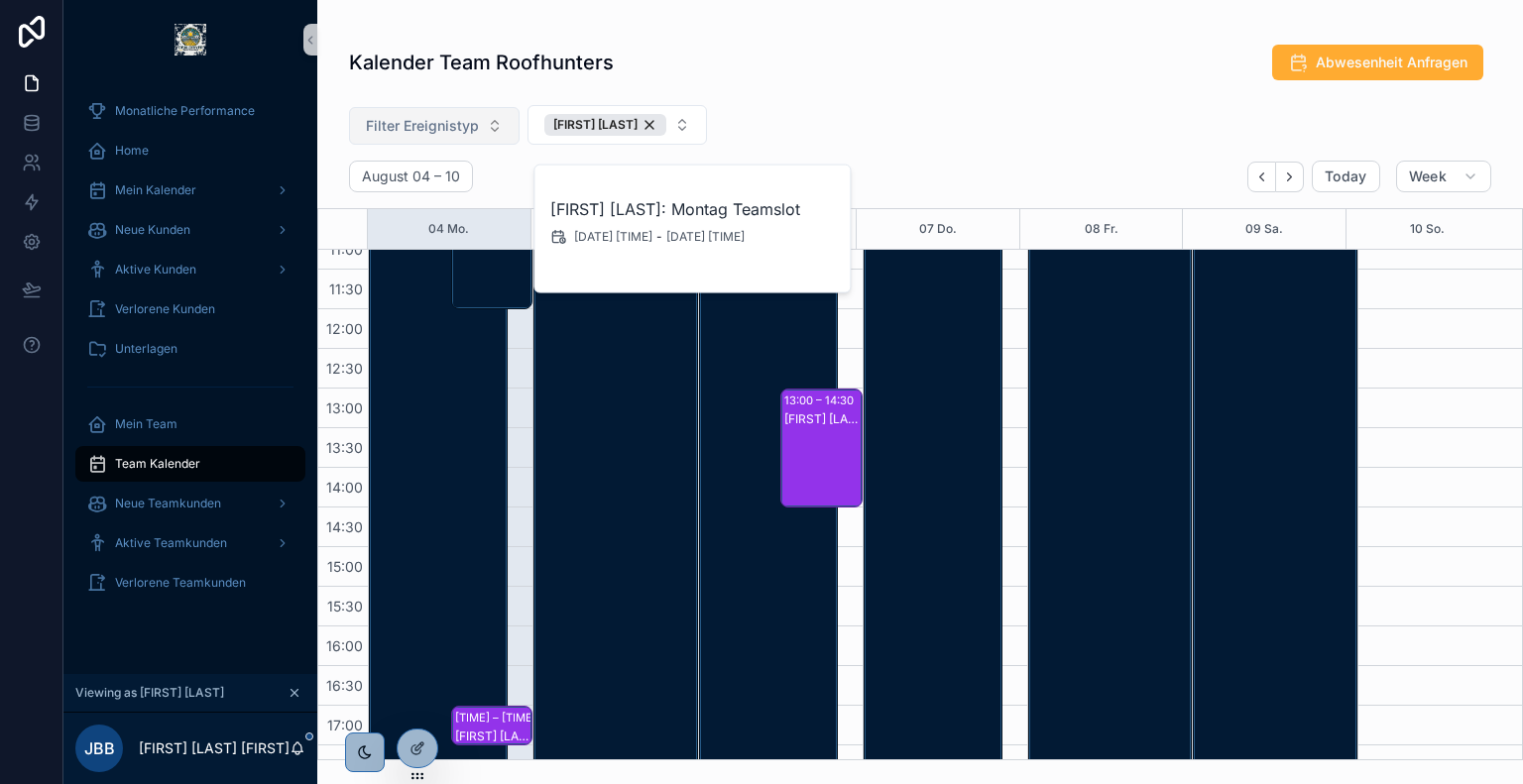 click on "[FIRST] [LAST]: SC1 Follow Up" at bounding box center (822, 468) 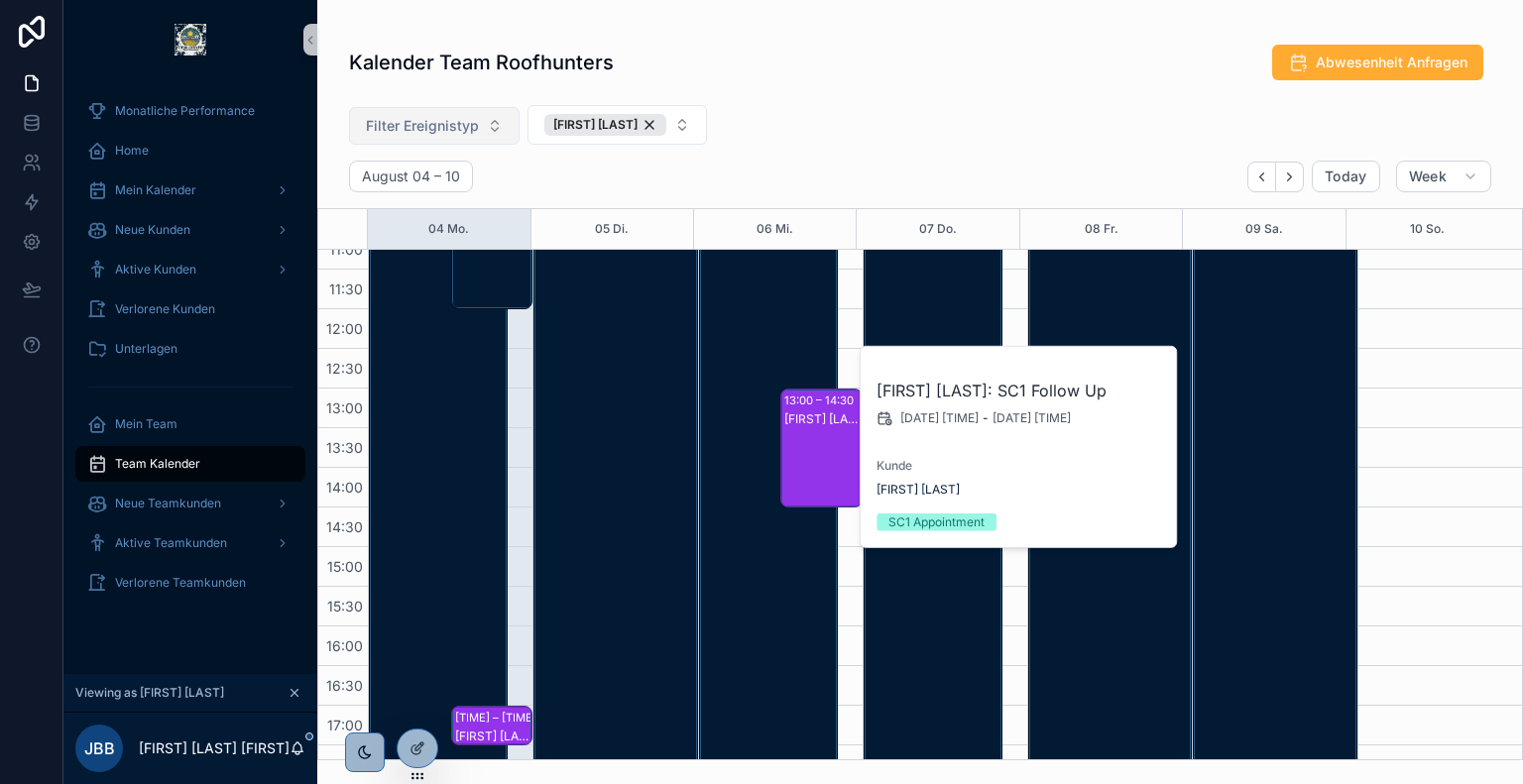 click on "Filter Ereignistyp [FIRST] [LAST]" at bounding box center (920, 129) 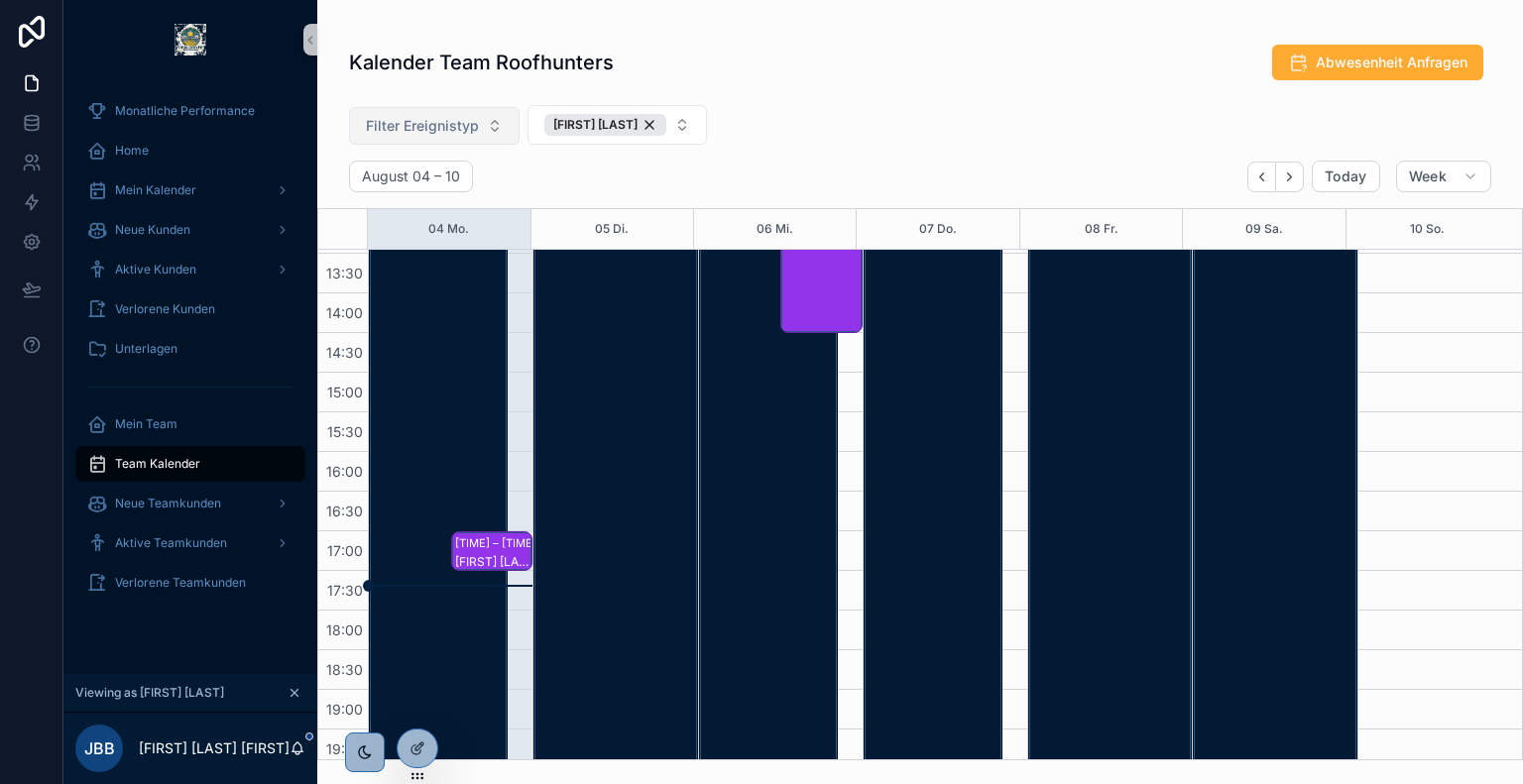 scroll, scrollTop: 594, scrollLeft: 0, axis: vertical 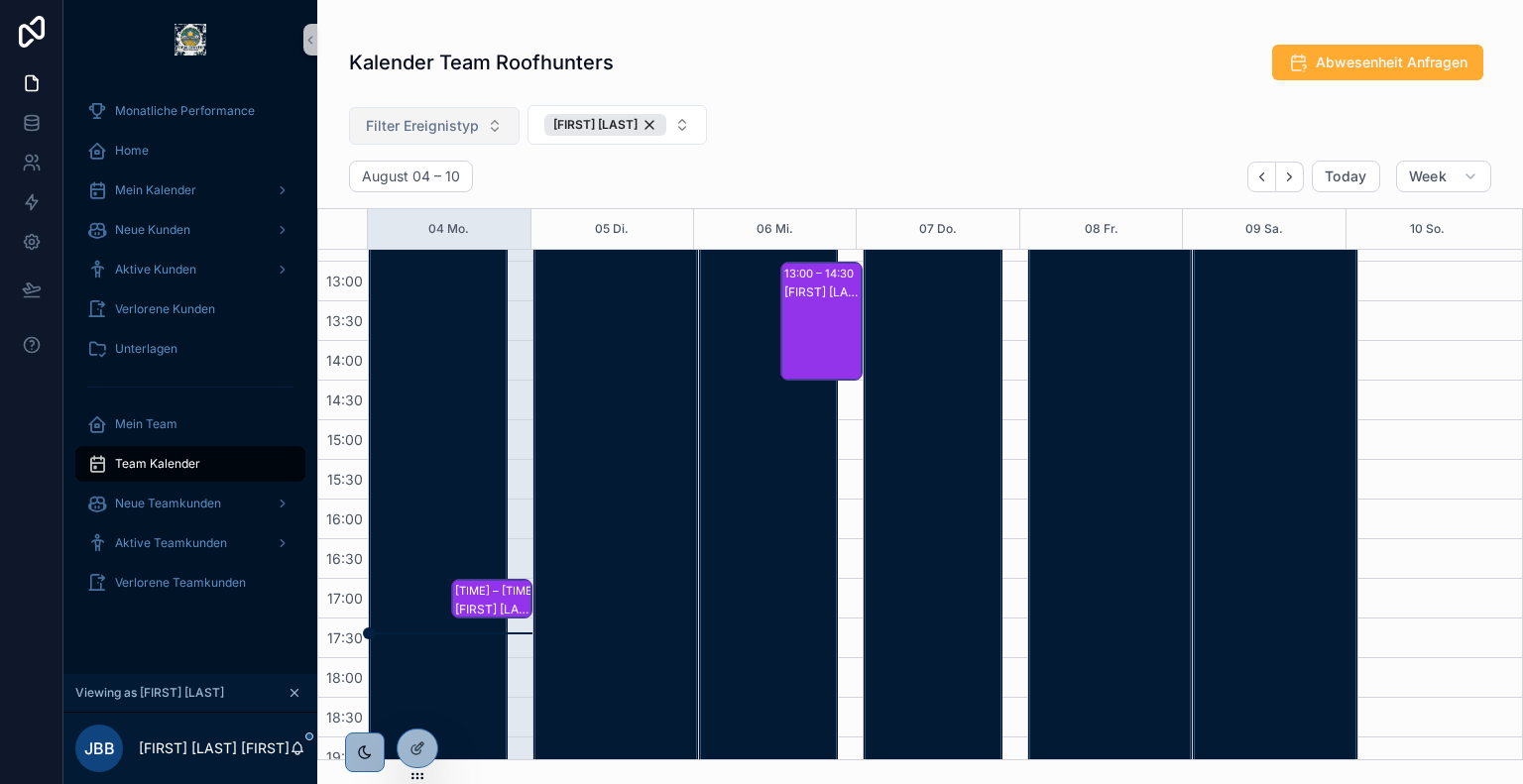 click on "[TIME] – [TIME]" at bounding box center (498, 591) 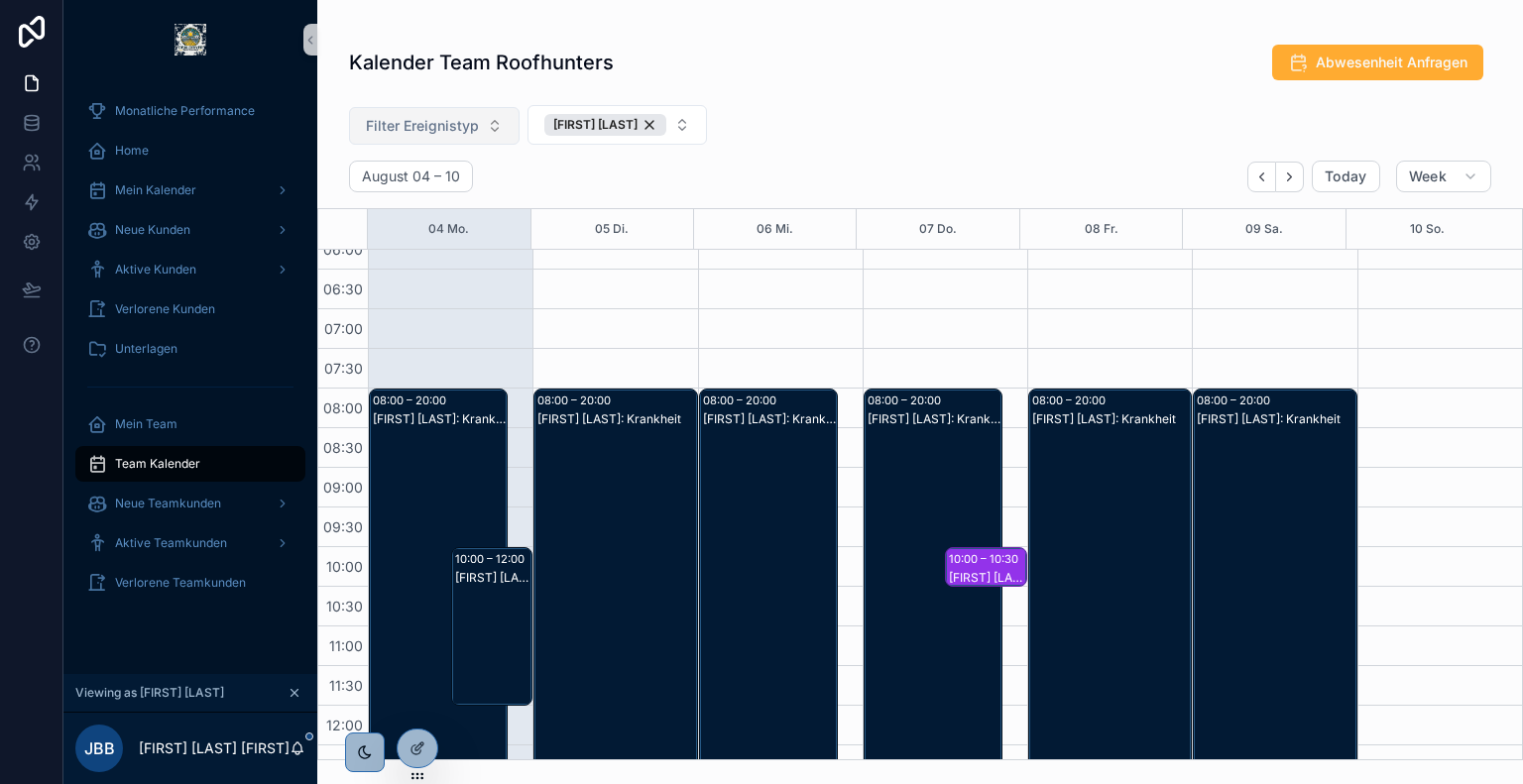 scroll, scrollTop: 19, scrollLeft: 0, axis: vertical 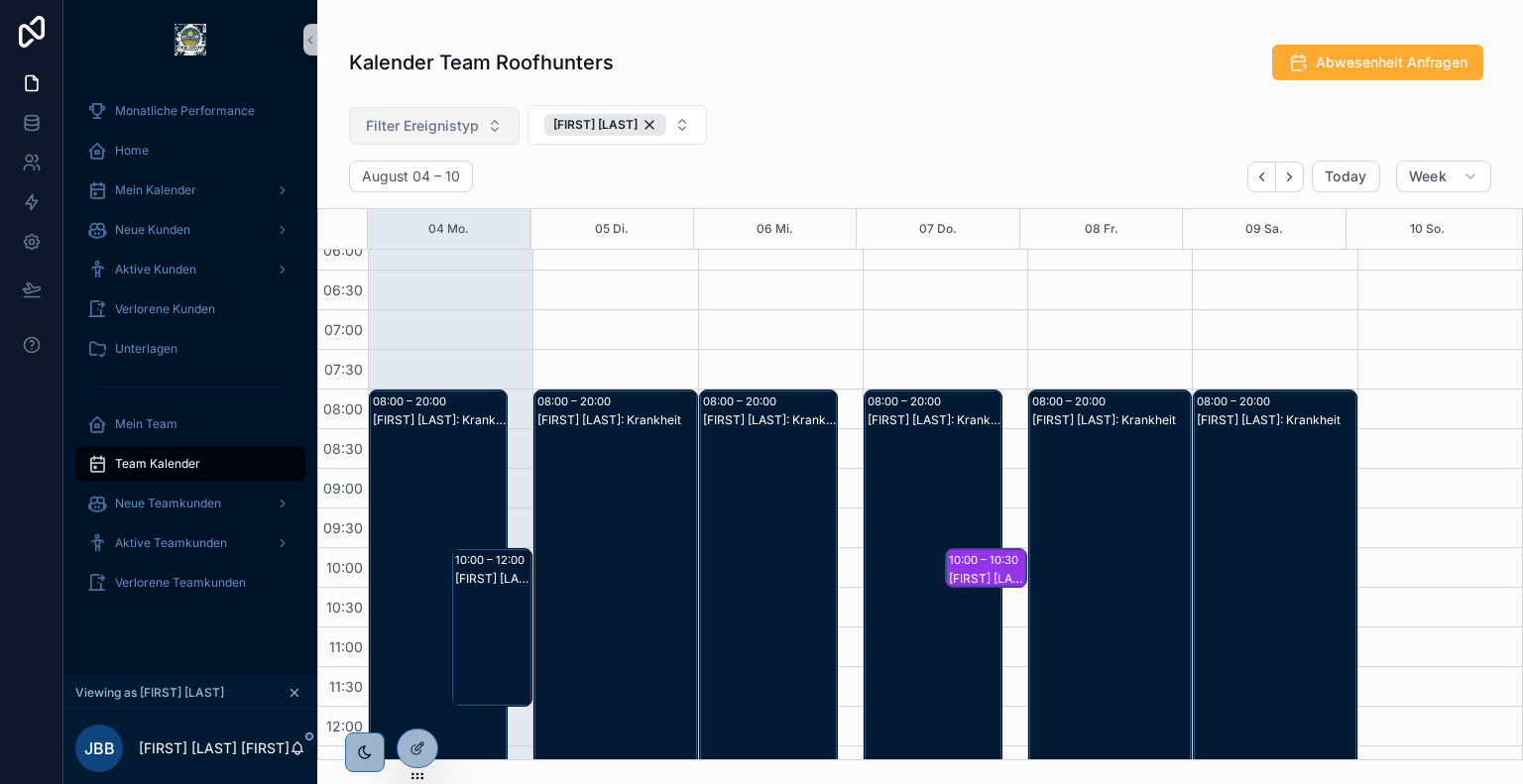 click on "Kalender Team Roofhunters Abwesenheit Anfragen" at bounding box center (920, 66) 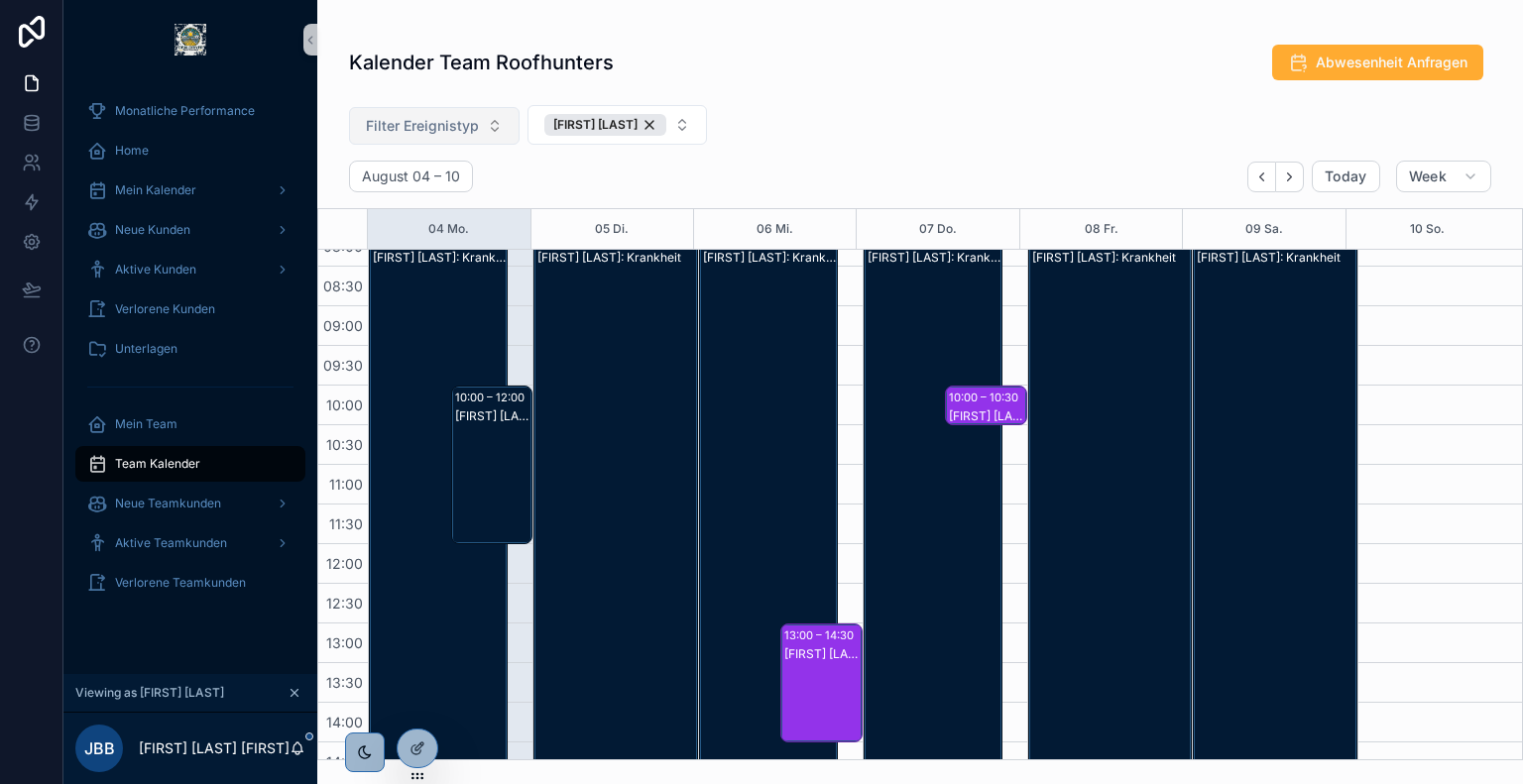 scroll, scrollTop: 182, scrollLeft: 0, axis: vertical 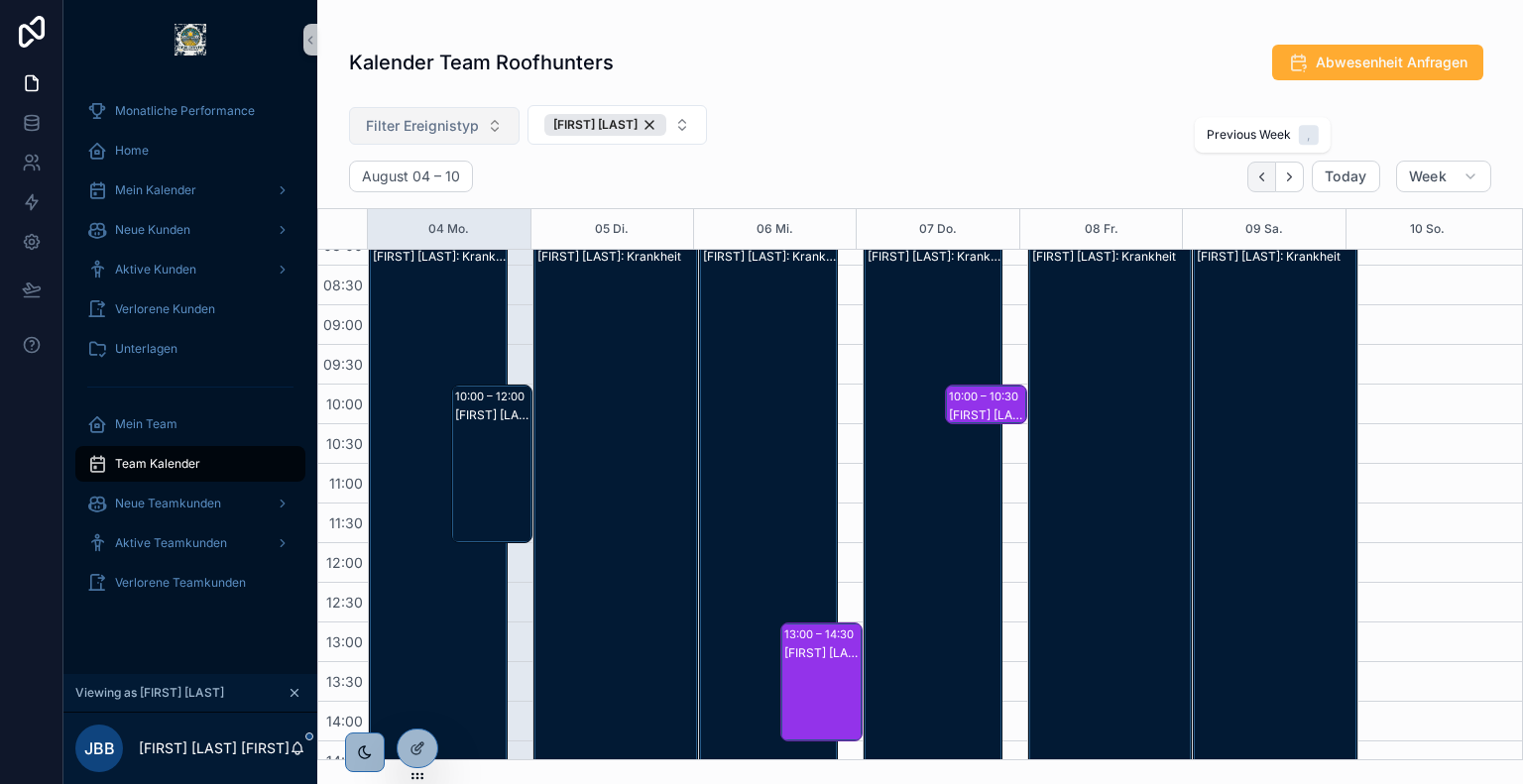 click at bounding box center [1261, 176] 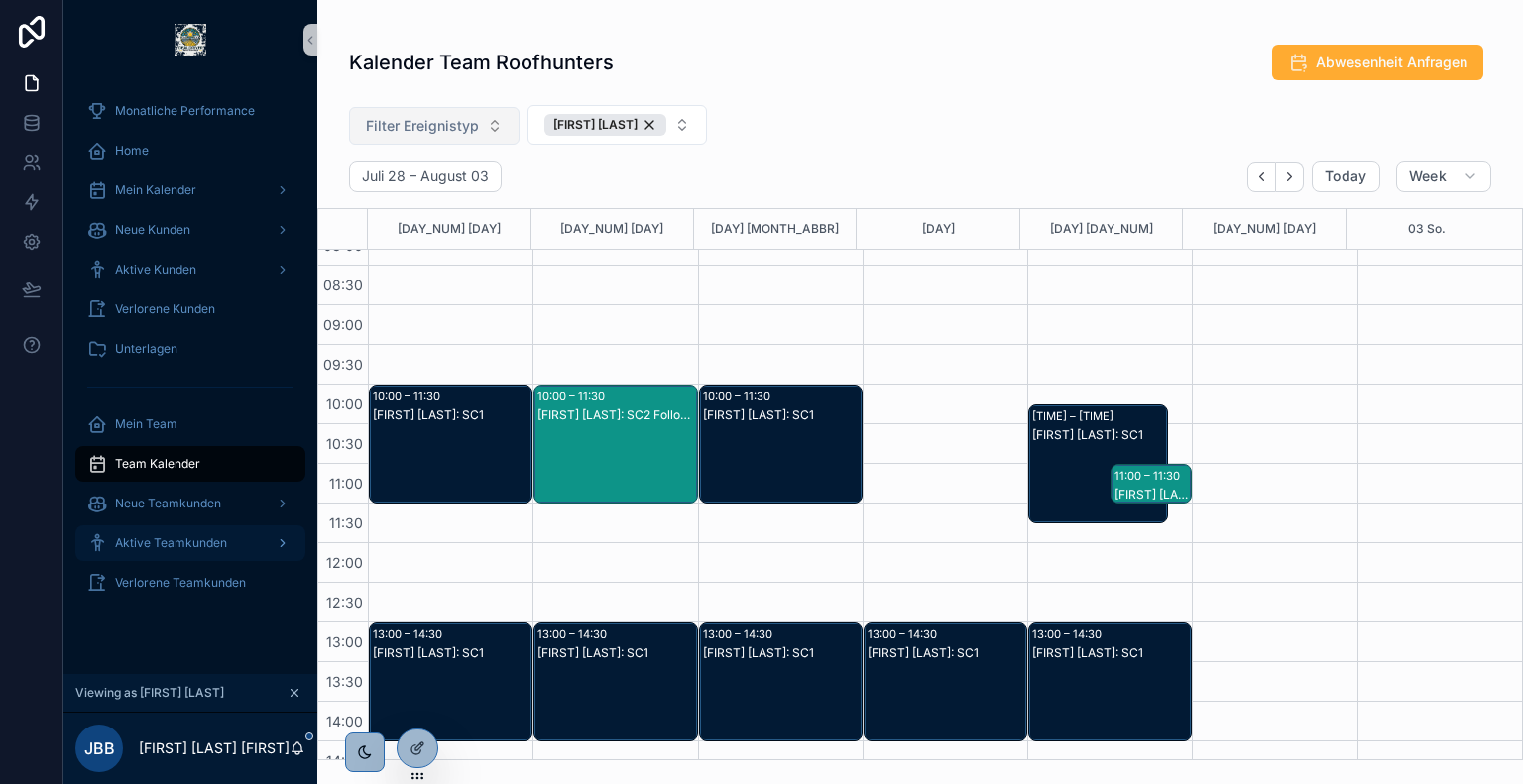 click on "Aktive Teamkunden" at bounding box center (171, 543) 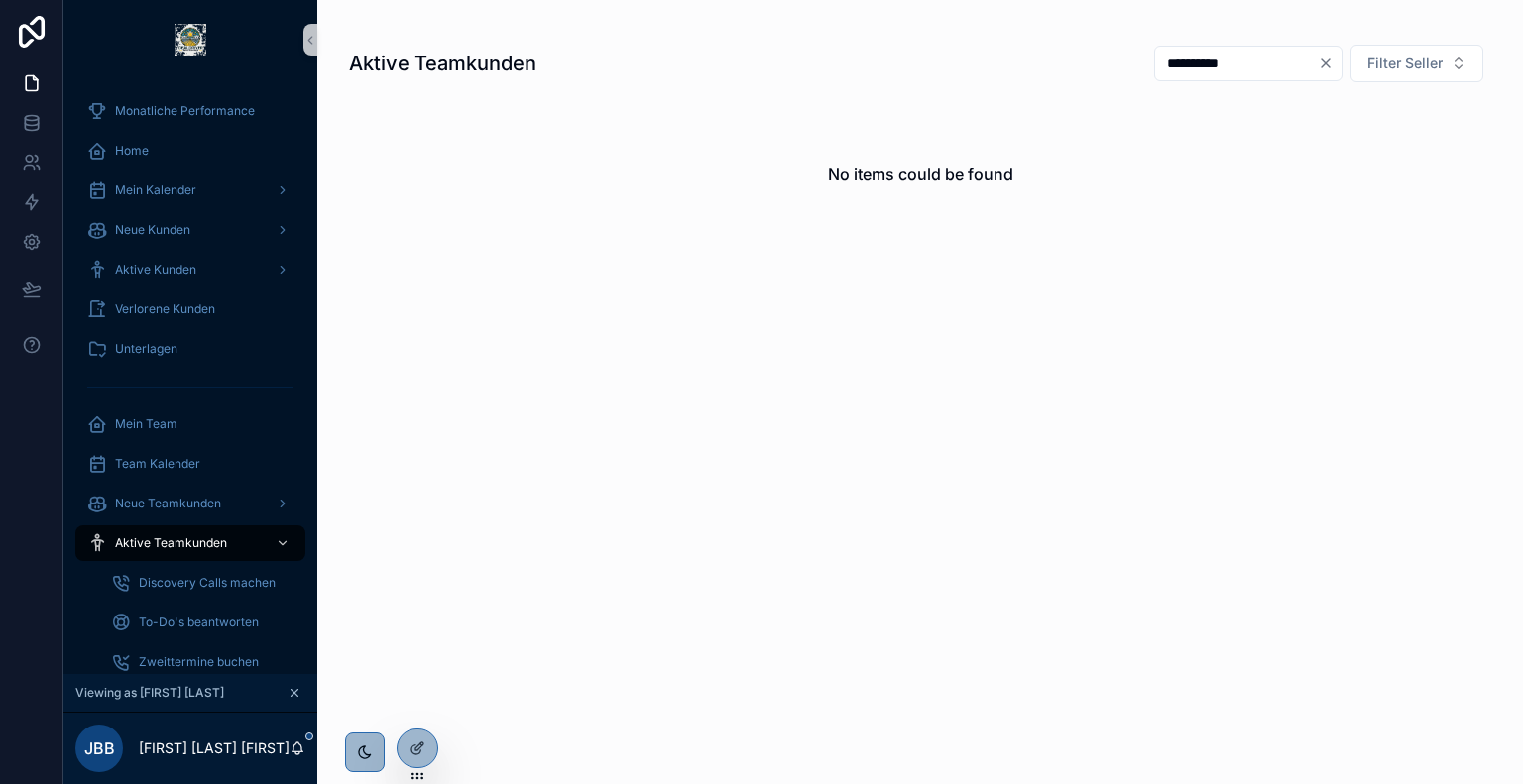 drag, startPoint x: 1215, startPoint y: 68, endPoint x: 996, endPoint y: 82, distance: 219.447 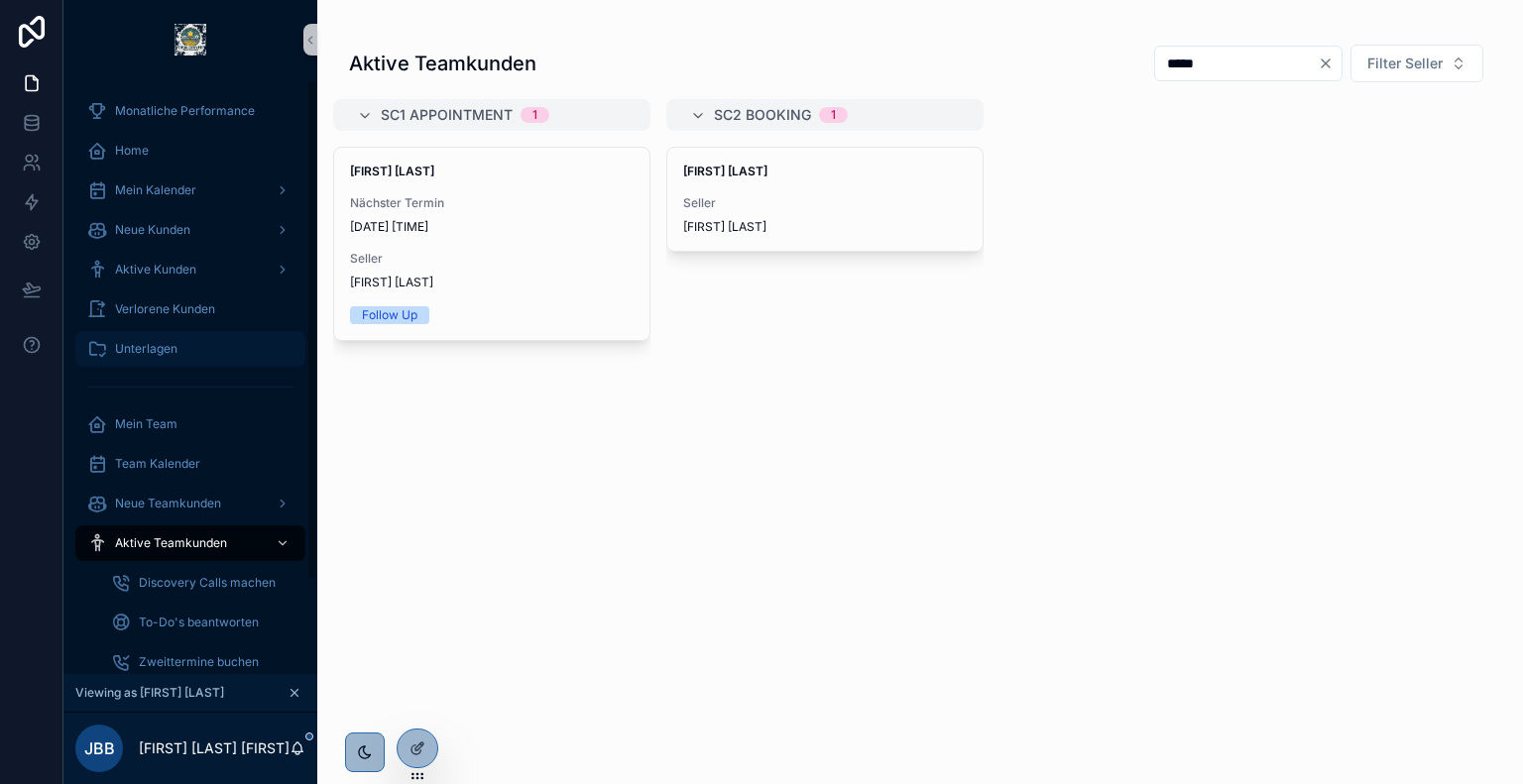 scroll, scrollTop: 110, scrollLeft: 0, axis: vertical 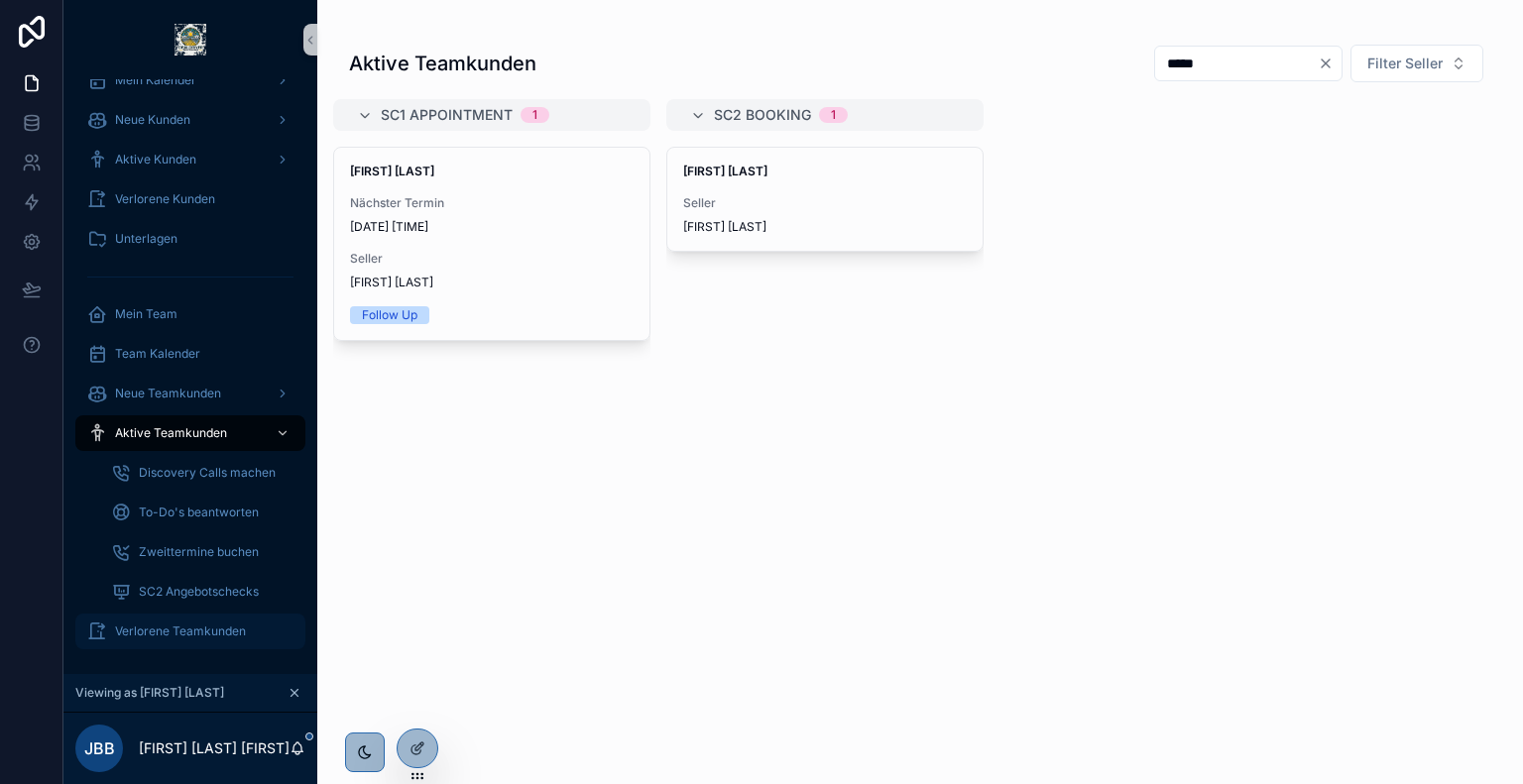 type on "*****" 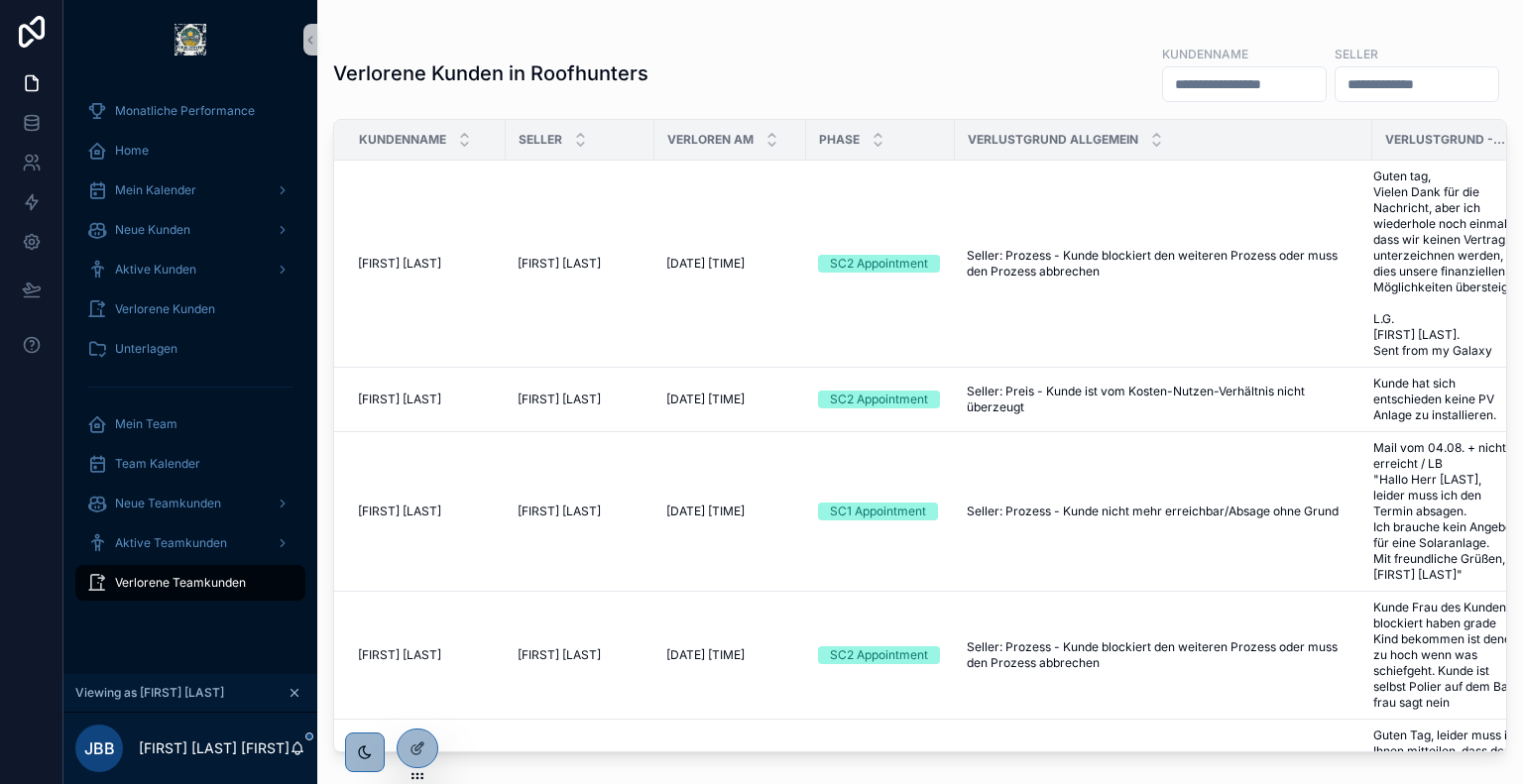 click at bounding box center [1244, 84] 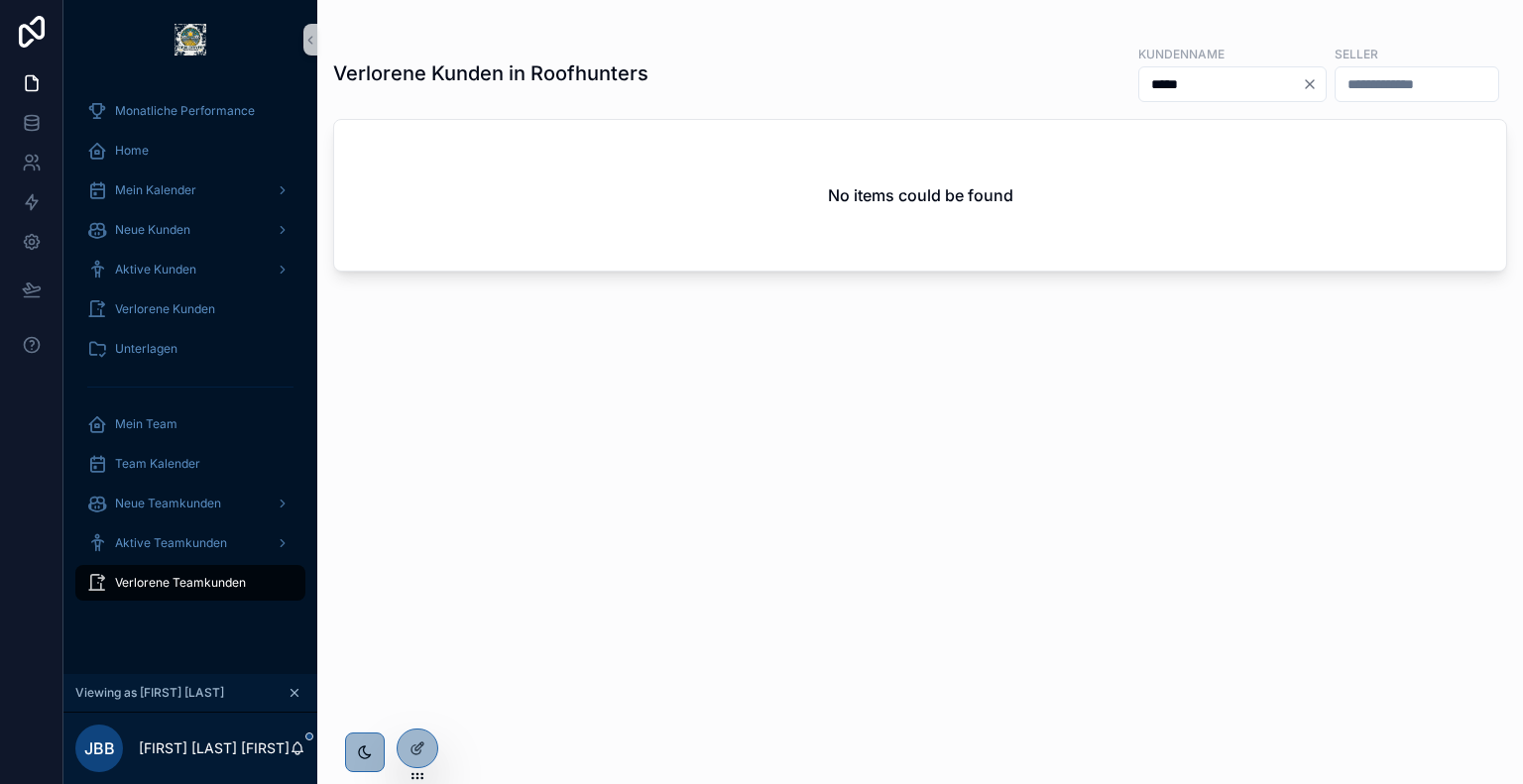 type on "*****" 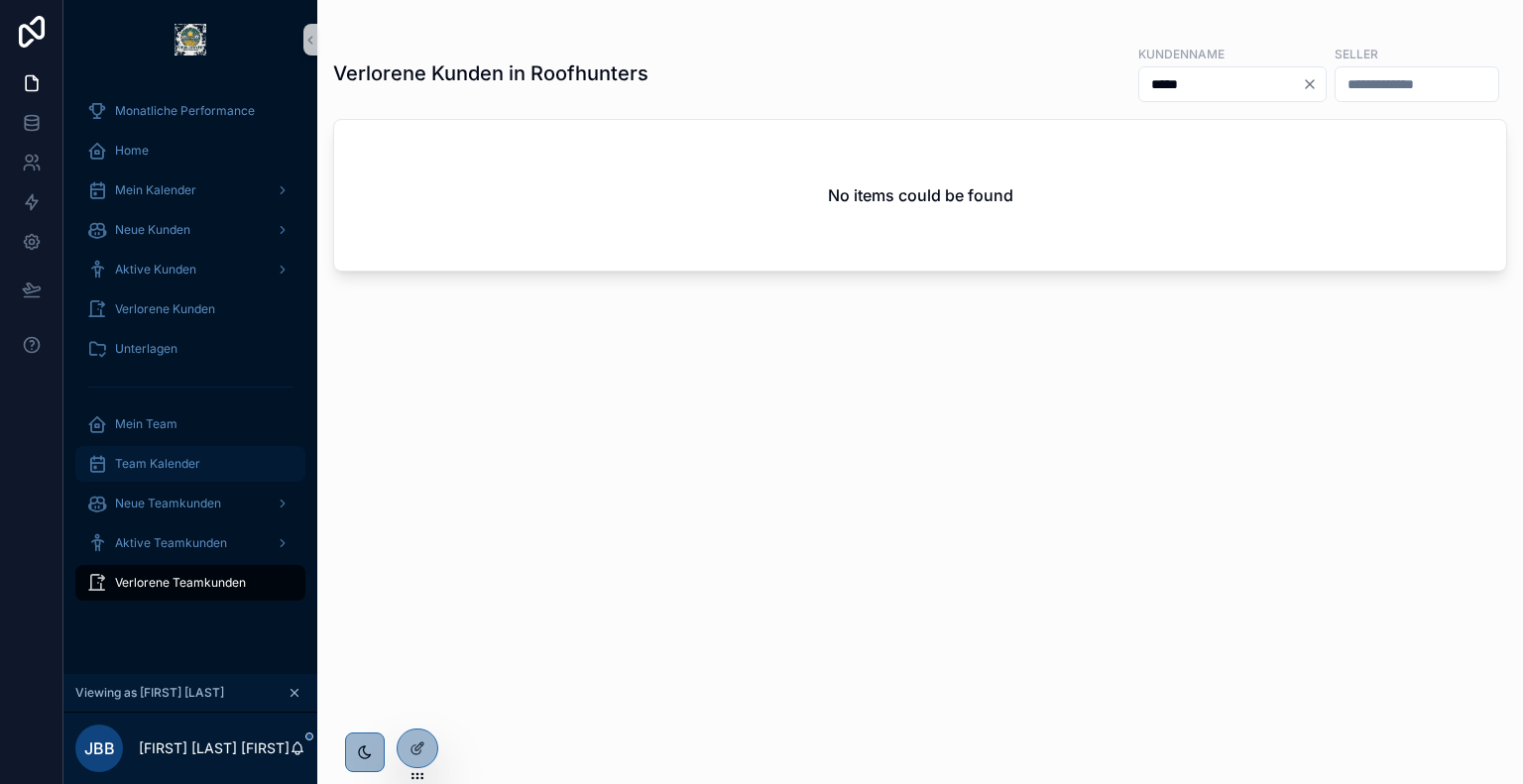 click on "Team Kalender" at bounding box center [190, 464] 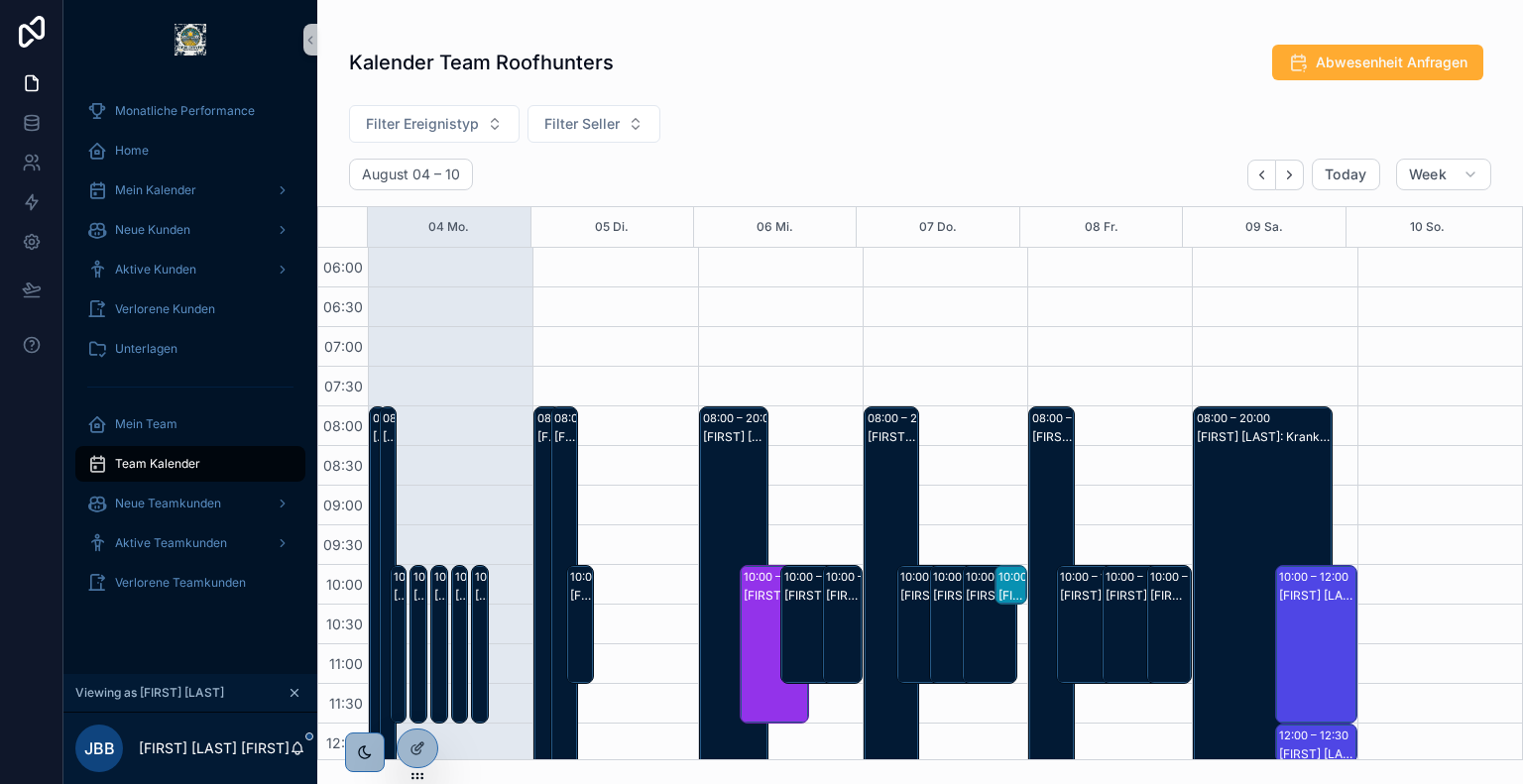 scroll, scrollTop: 476, scrollLeft: 0, axis: vertical 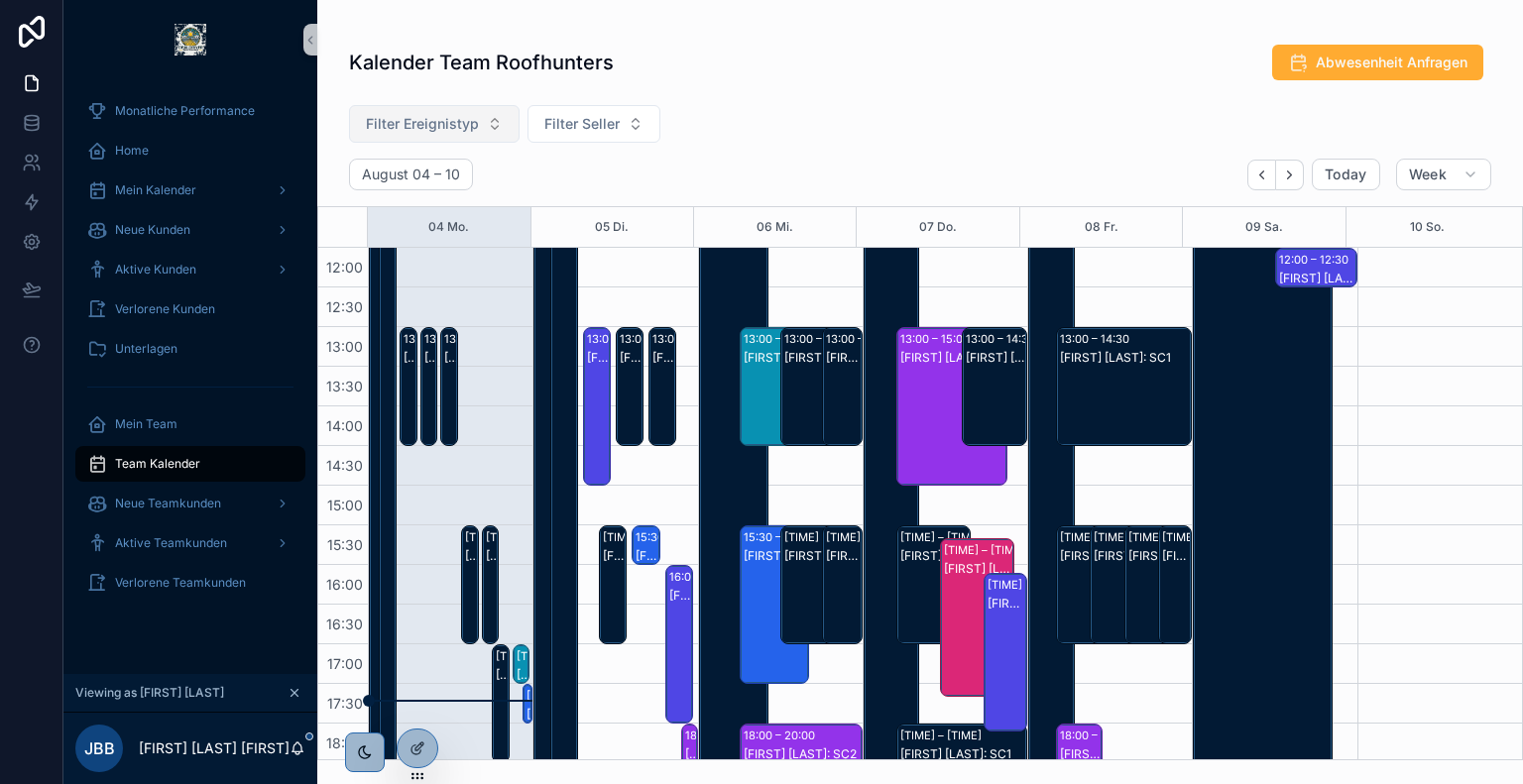 click on "Filter Ereignistyp" at bounding box center [422, 124] 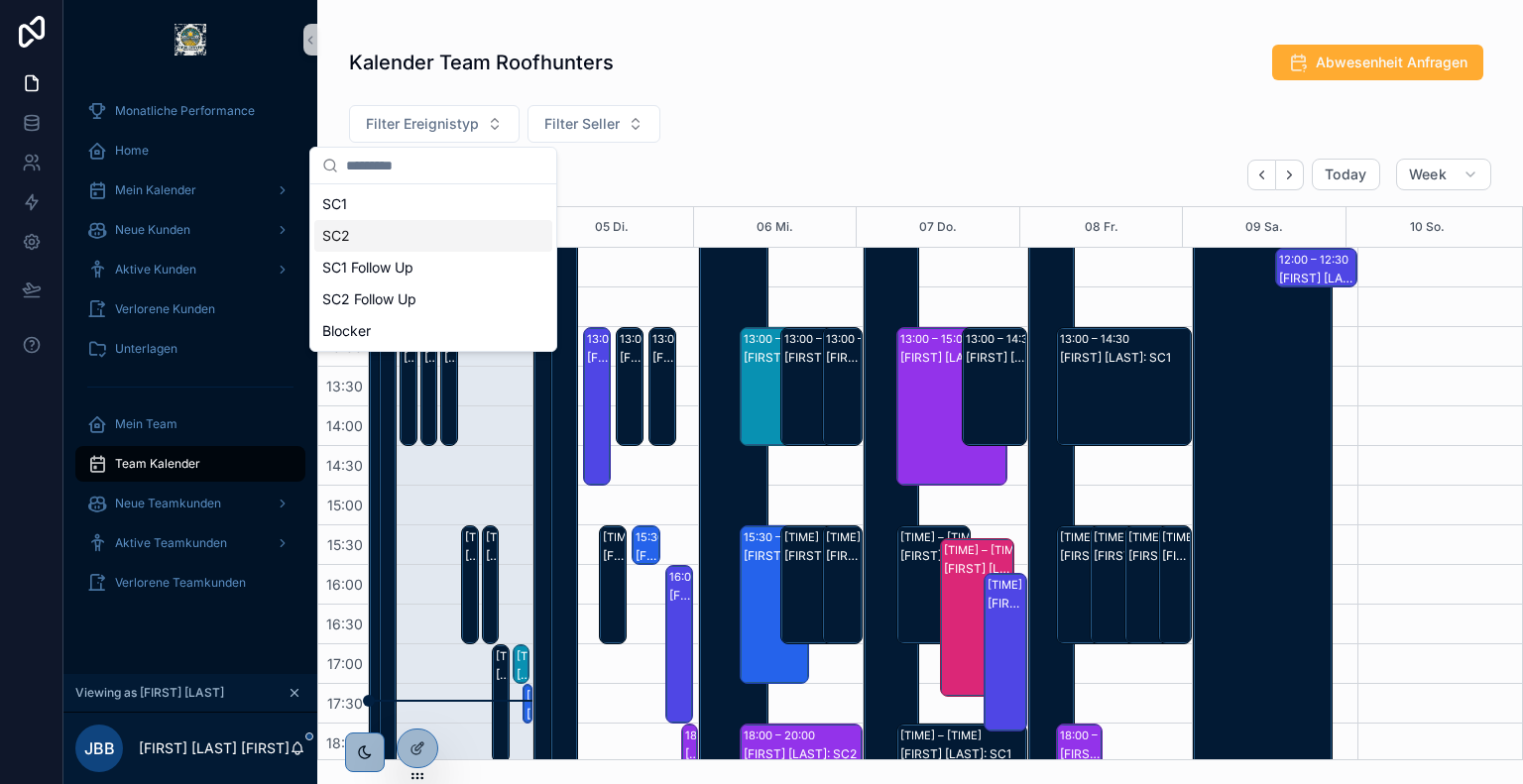 click on "SC2" at bounding box center (433, 236) 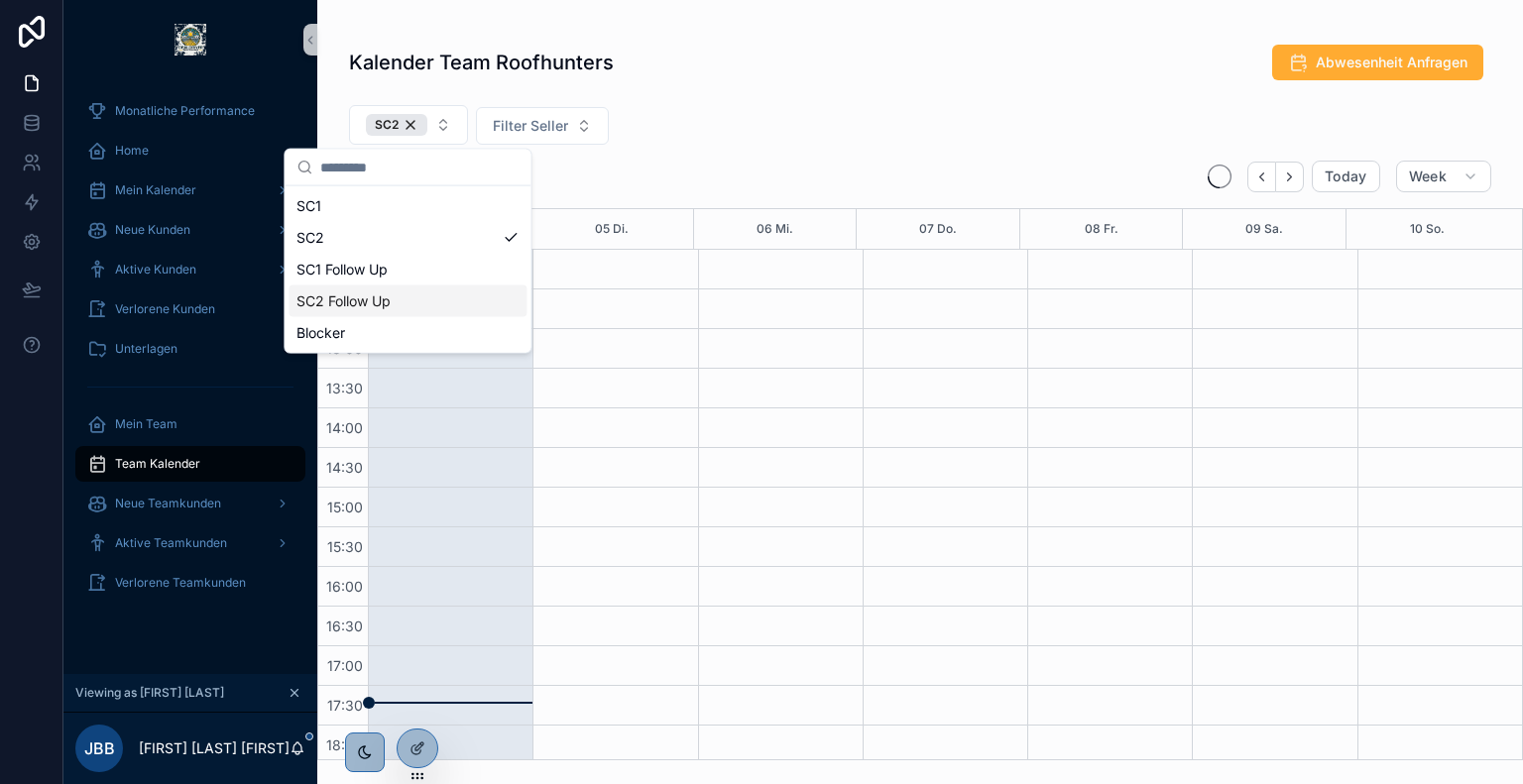 click on "SC2 Follow Up" at bounding box center (408, 301) 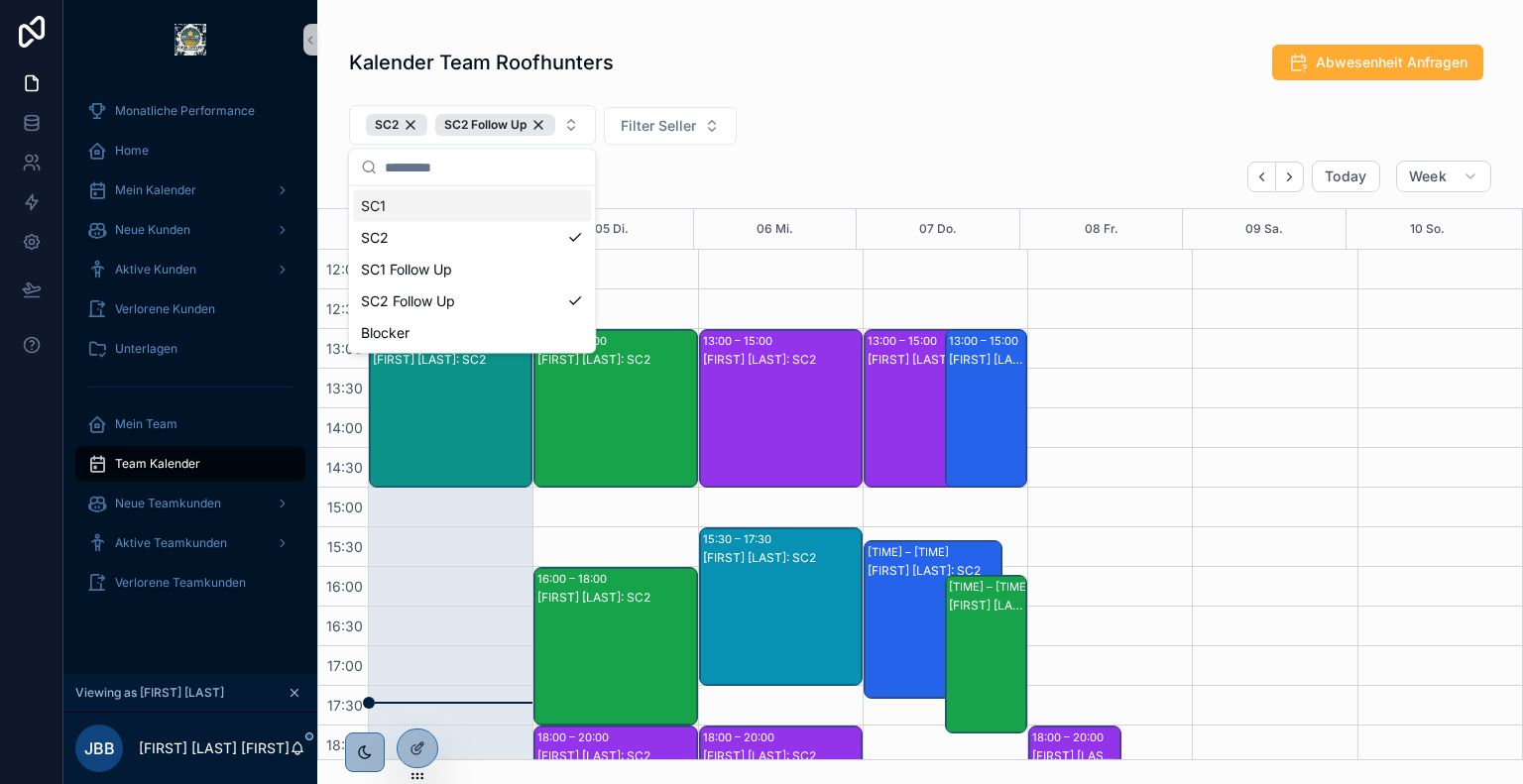 click on "SC2 SC2 Follow Up Filter Seller" at bounding box center (920, 129) 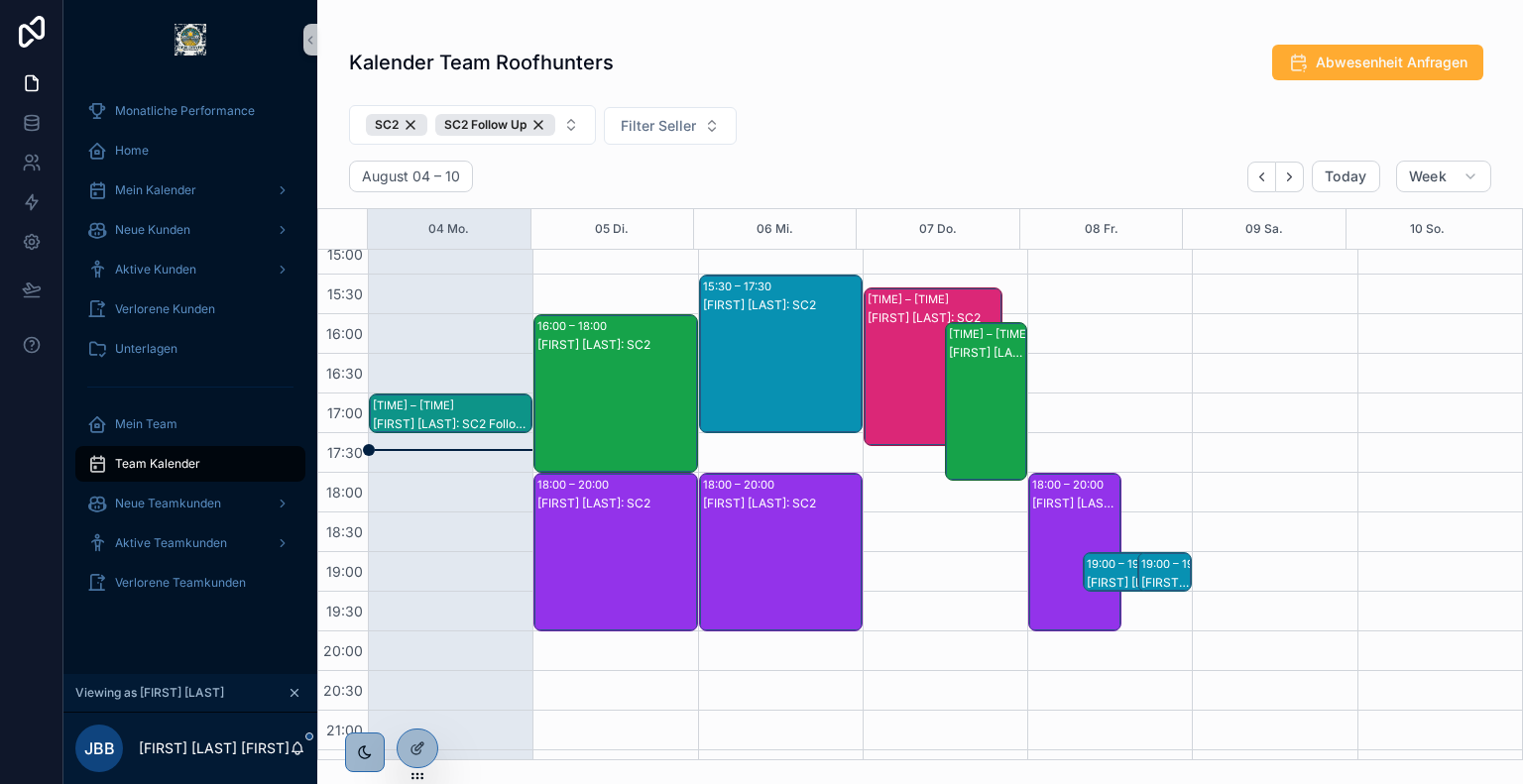 scroll, scrollTop: 727, scrollLeft: 0, axis: vertical 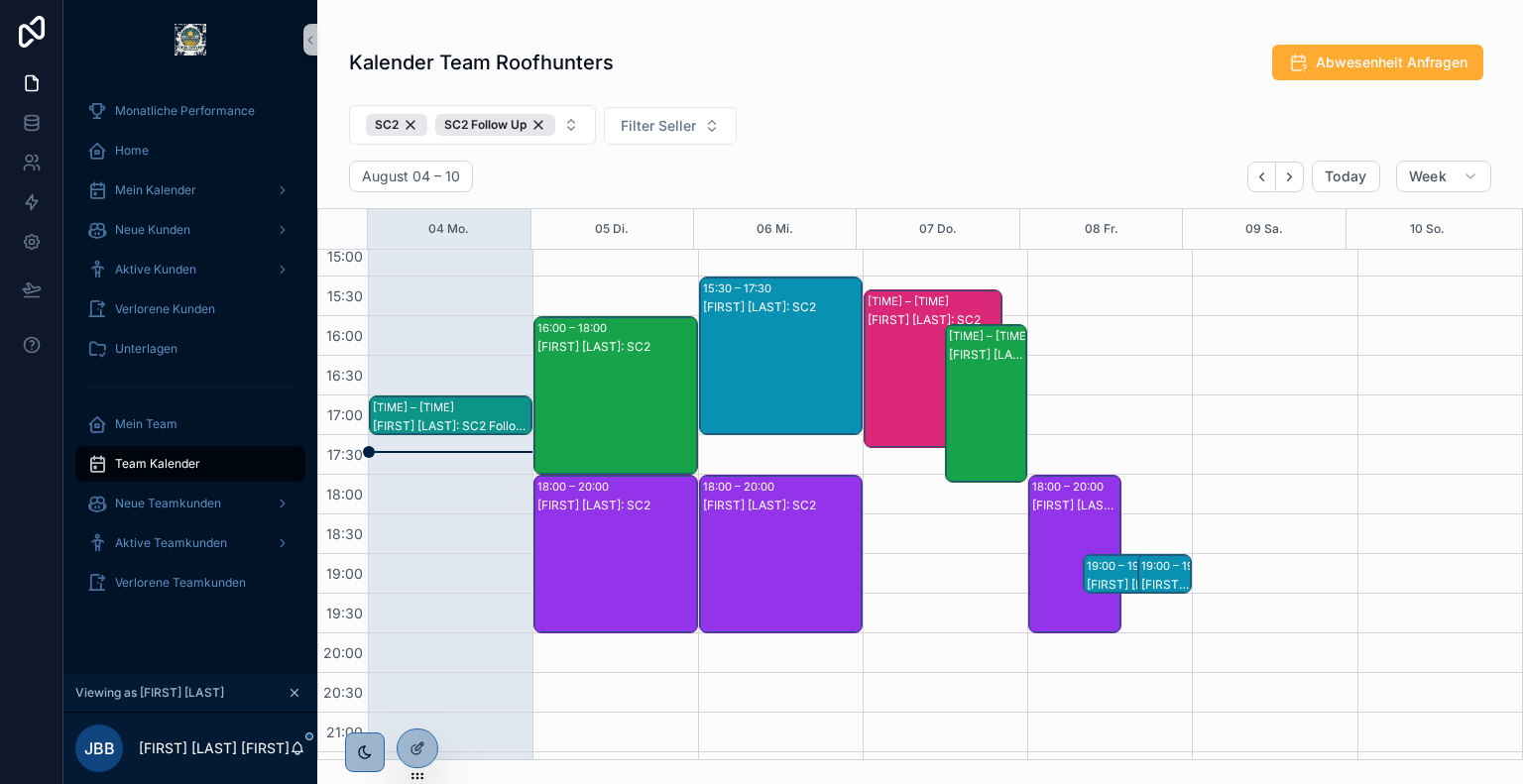 click on "[FIRST] [LAST]: SC2" at bounding box center [1076, 574] 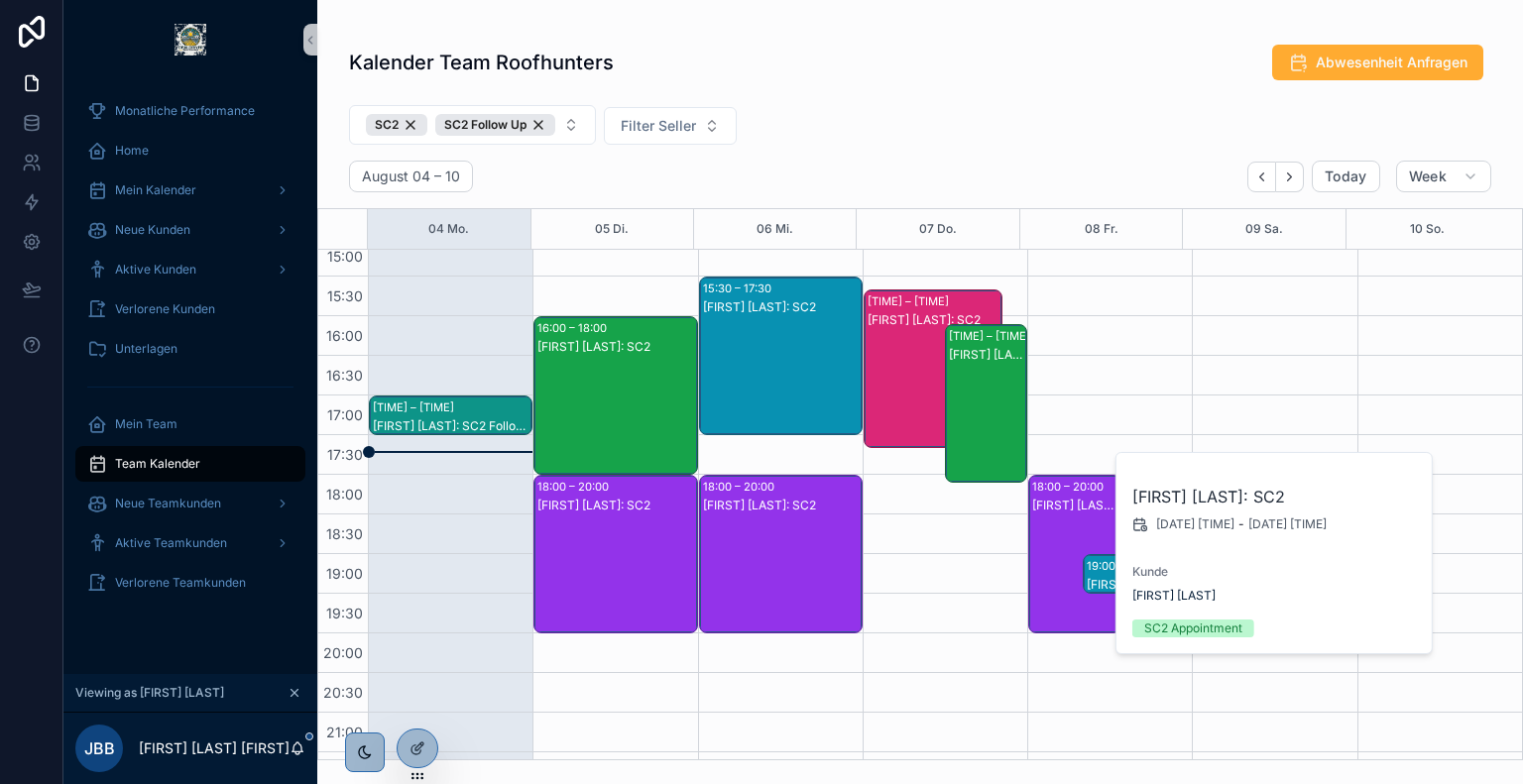 click on "[FIRST] [LAST]: SC2" at bounding box center (781, 574) 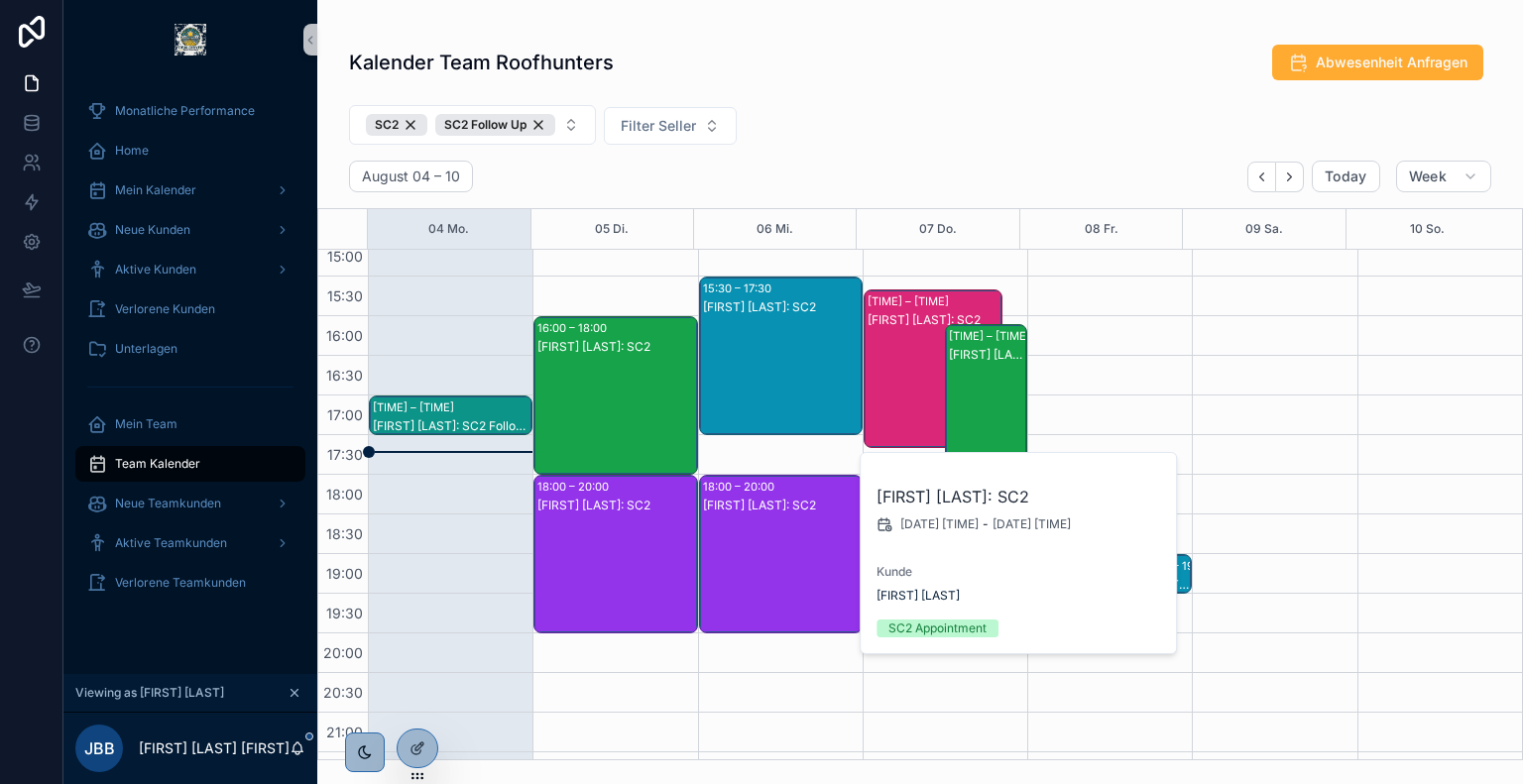 click on "[FIRST] [LAST]: SC2" at bounding box center (616, 574) 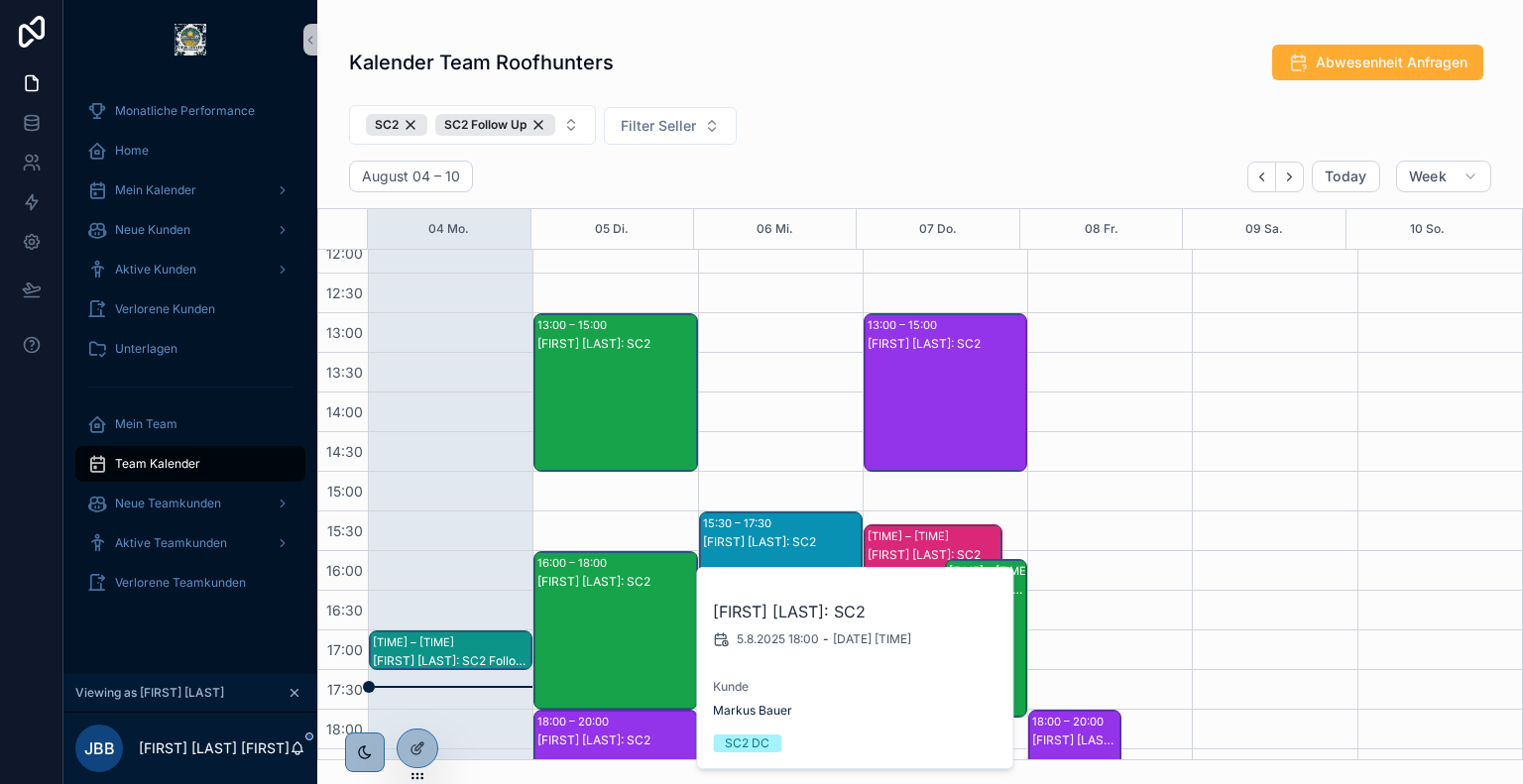 scroll, scrollTop: 476, scrollLeft: 0, axis: vertical 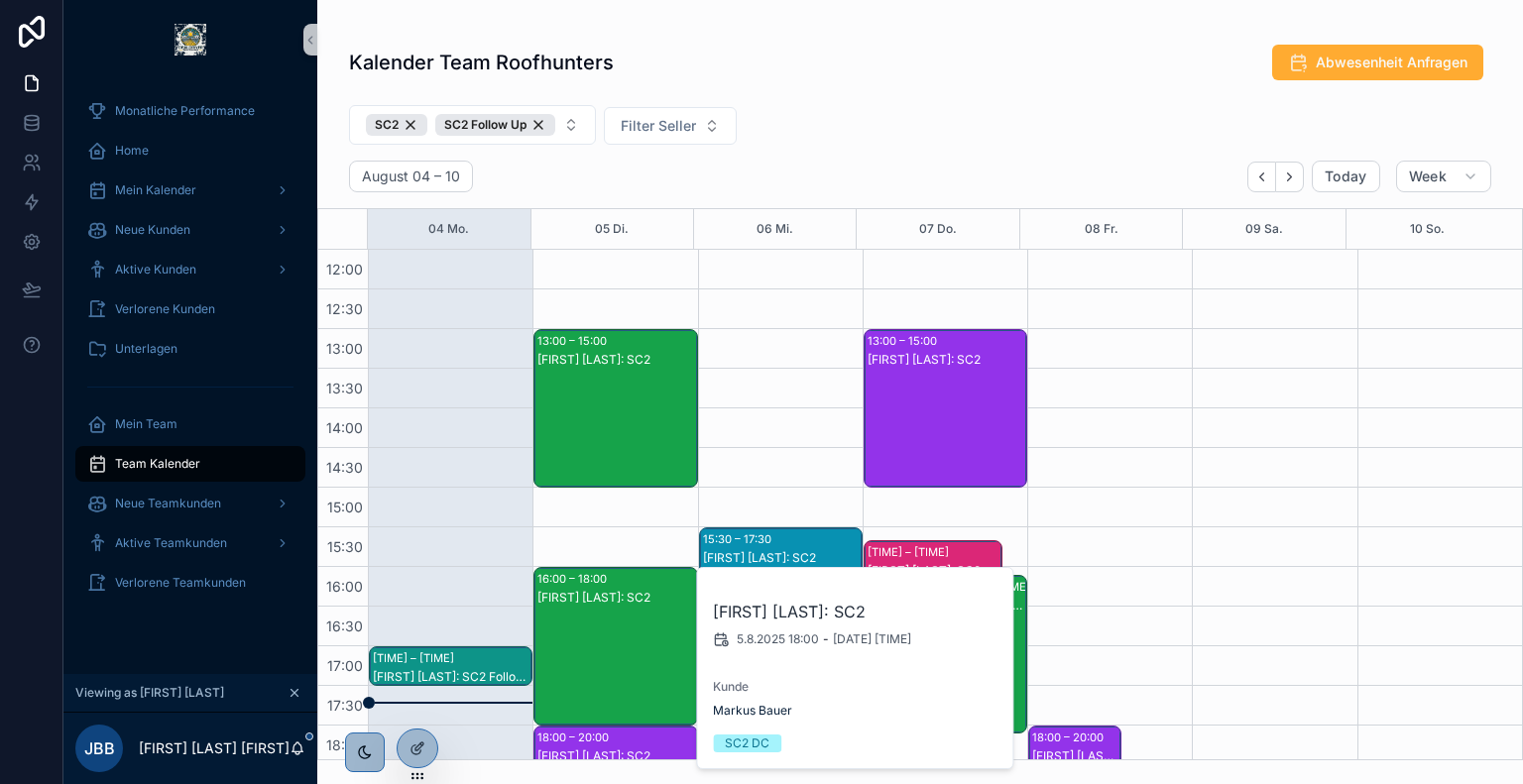 click on "[FIRST] [LAST]: SC2" at bounding box center [946, 428] 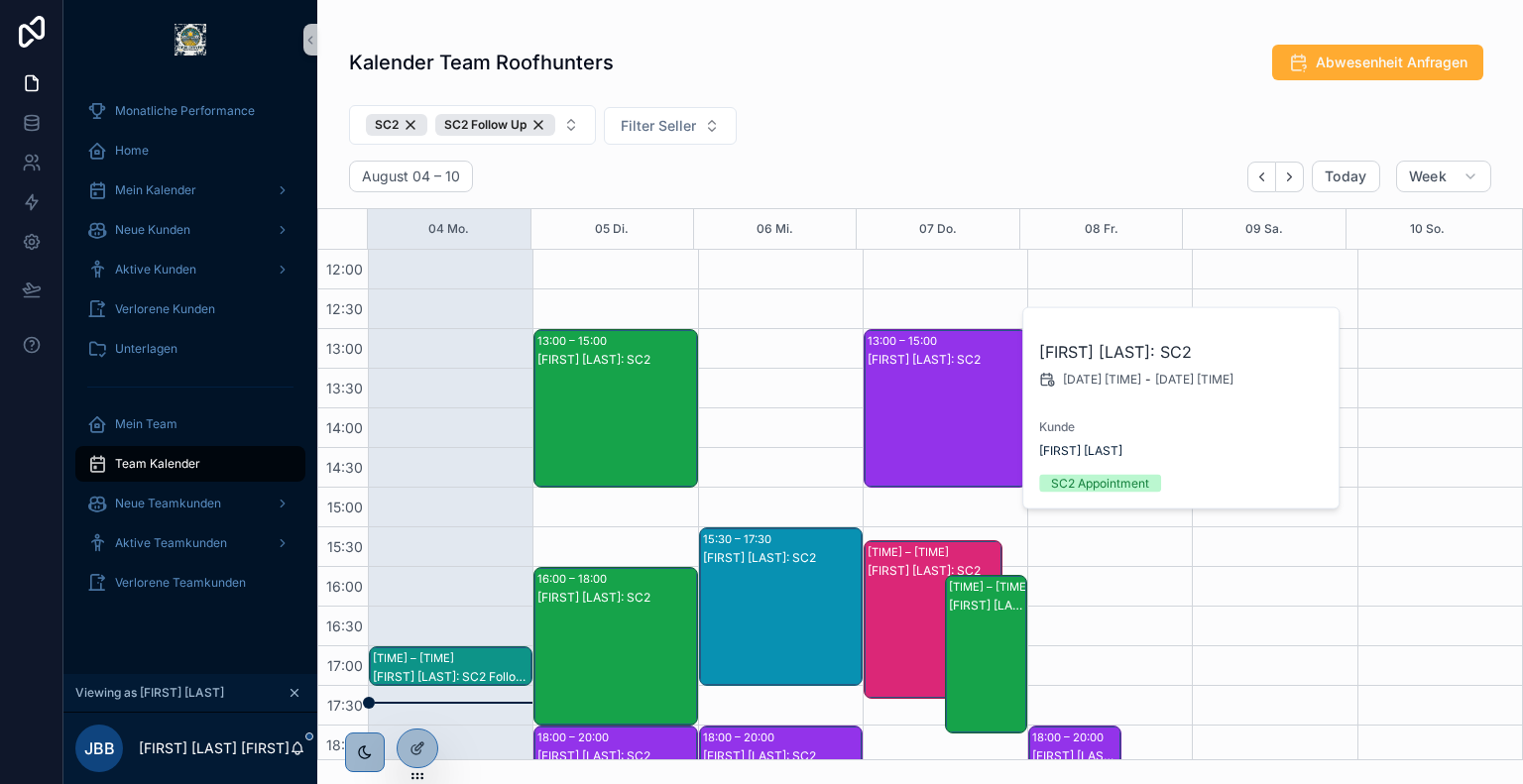 click on "SC2 SC2 Follow Up Filter Seller" at bounding box center [920, 129] 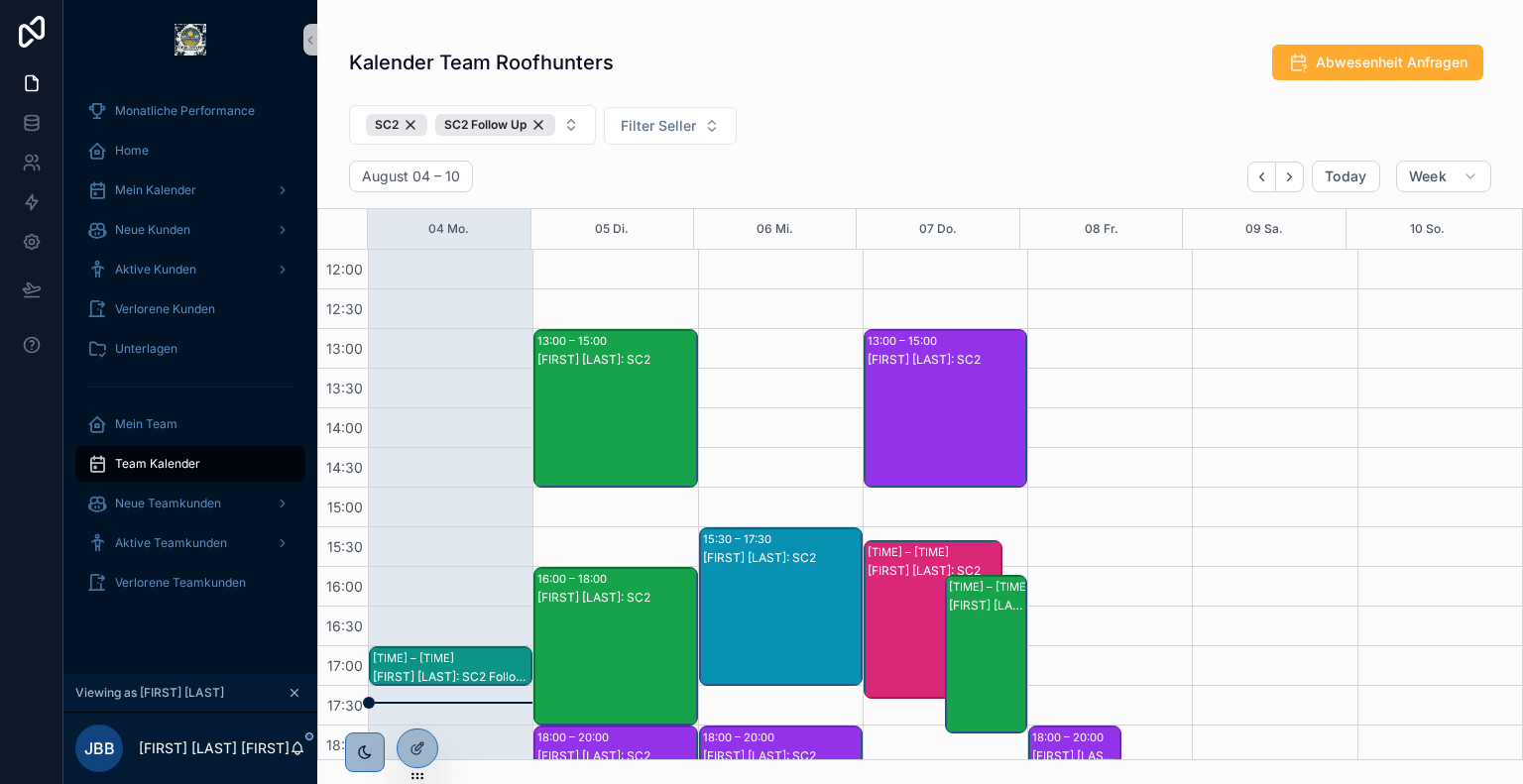 click on "[FIRST] [LAST]: SC2" at bounding box center [616, 428] 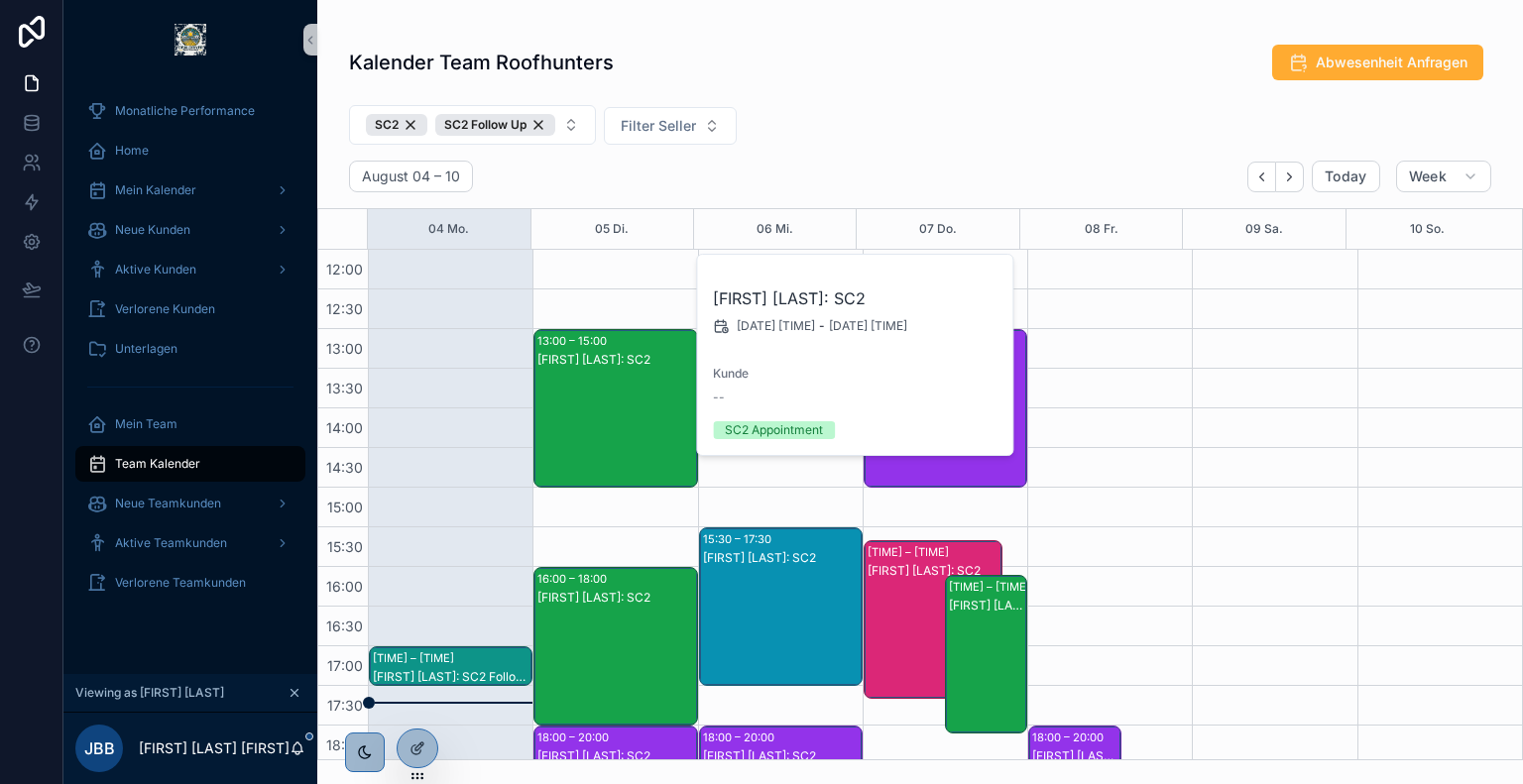 scroll, scrollTop: 603, scrollLeft: 0, axis: vertical 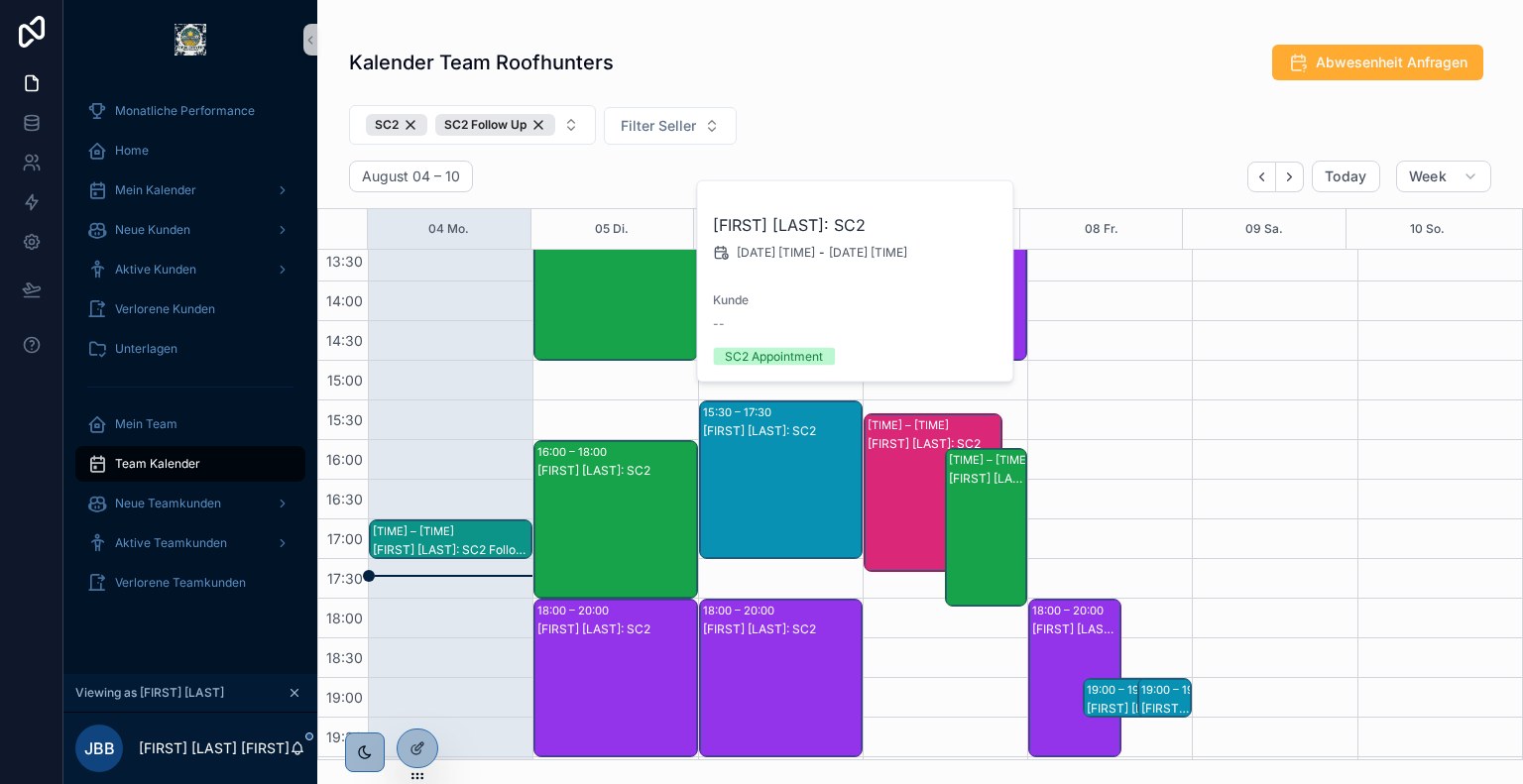click on "[FIRST] [LAST]: SC2" at bounding box center (616, 471) 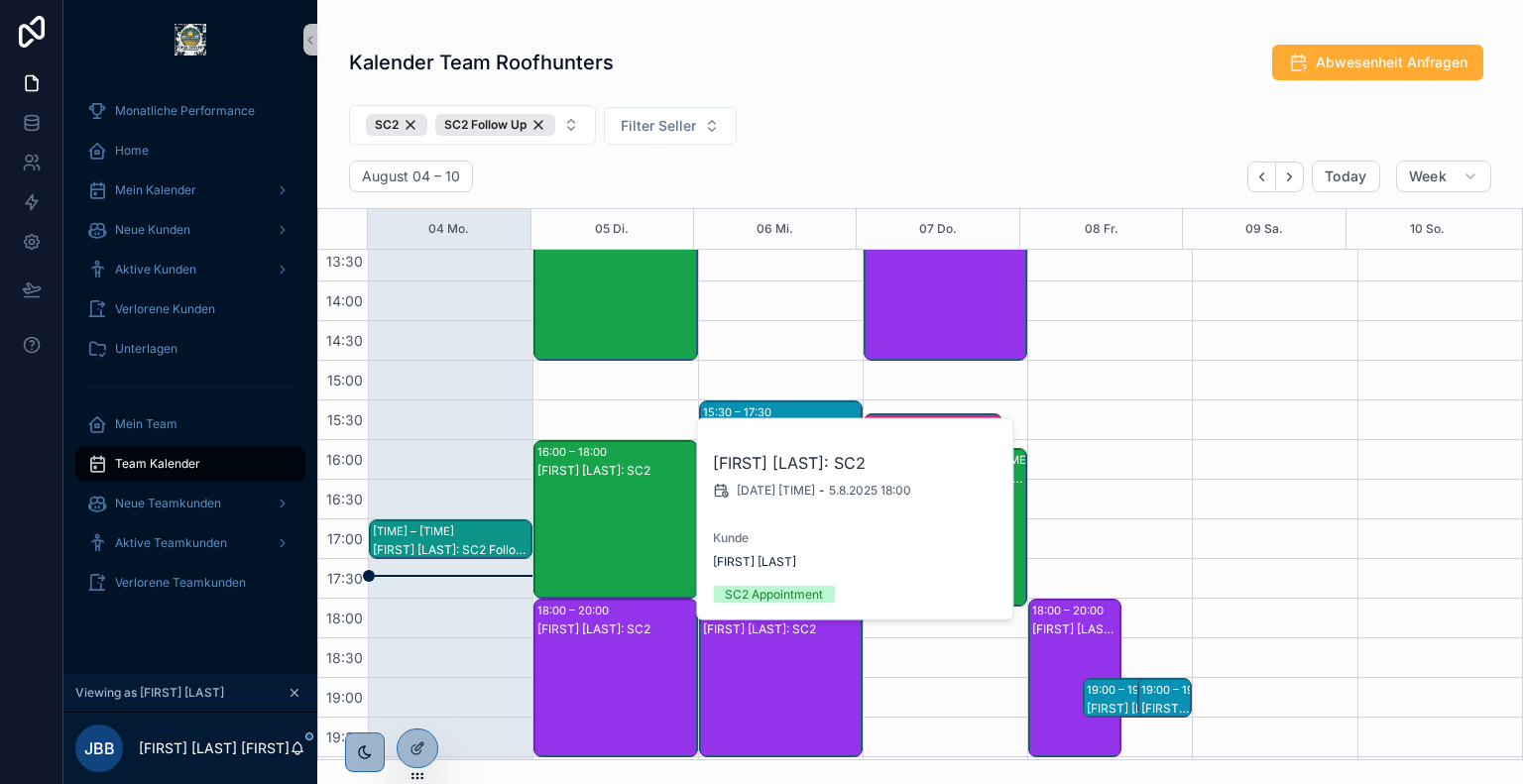 click on "SC2 SC2 Follow Up Filter Seller" at bounding box center (920, 129) 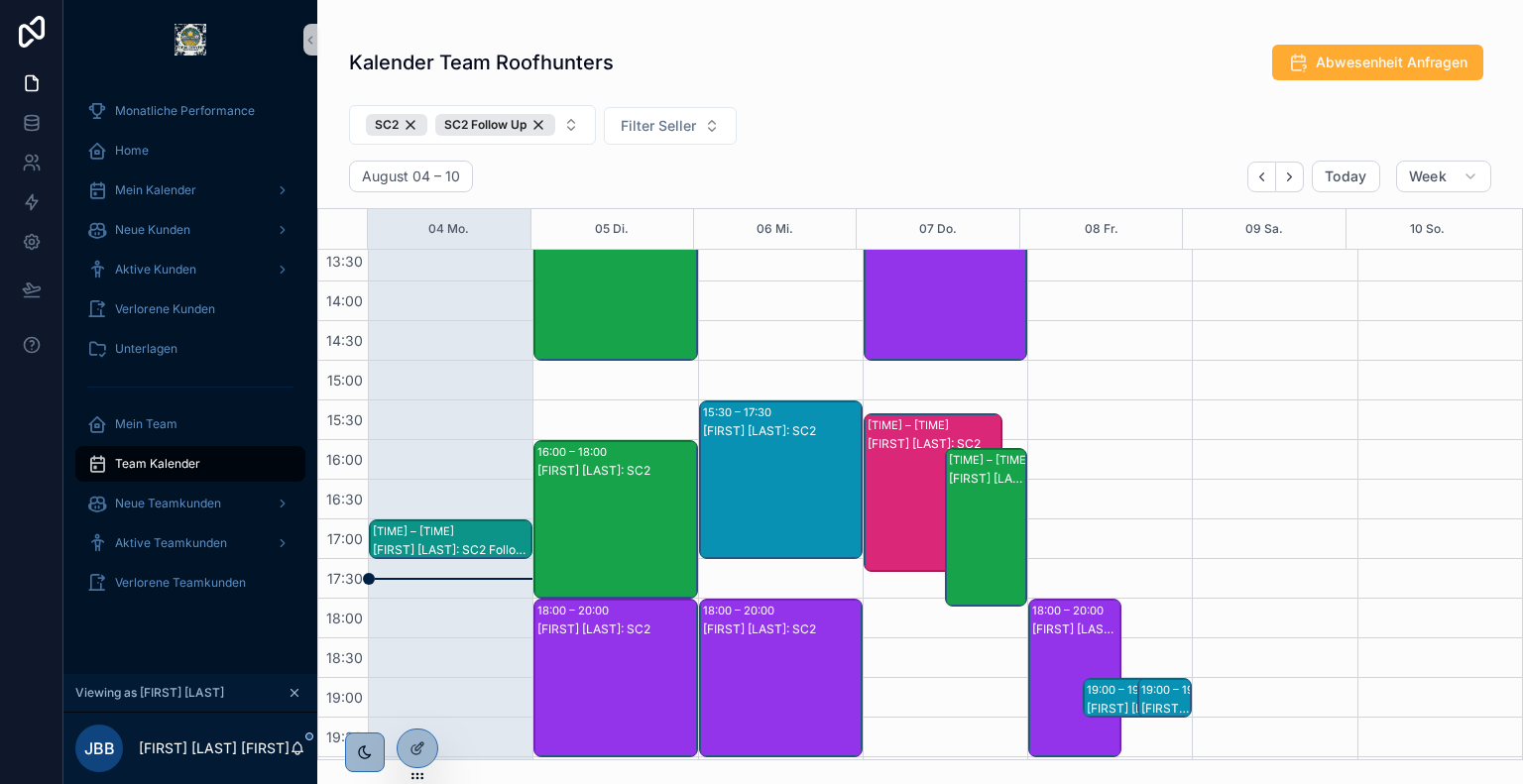 scroll, scrollTop: 757, scrollLeft: 0, axis: vertical 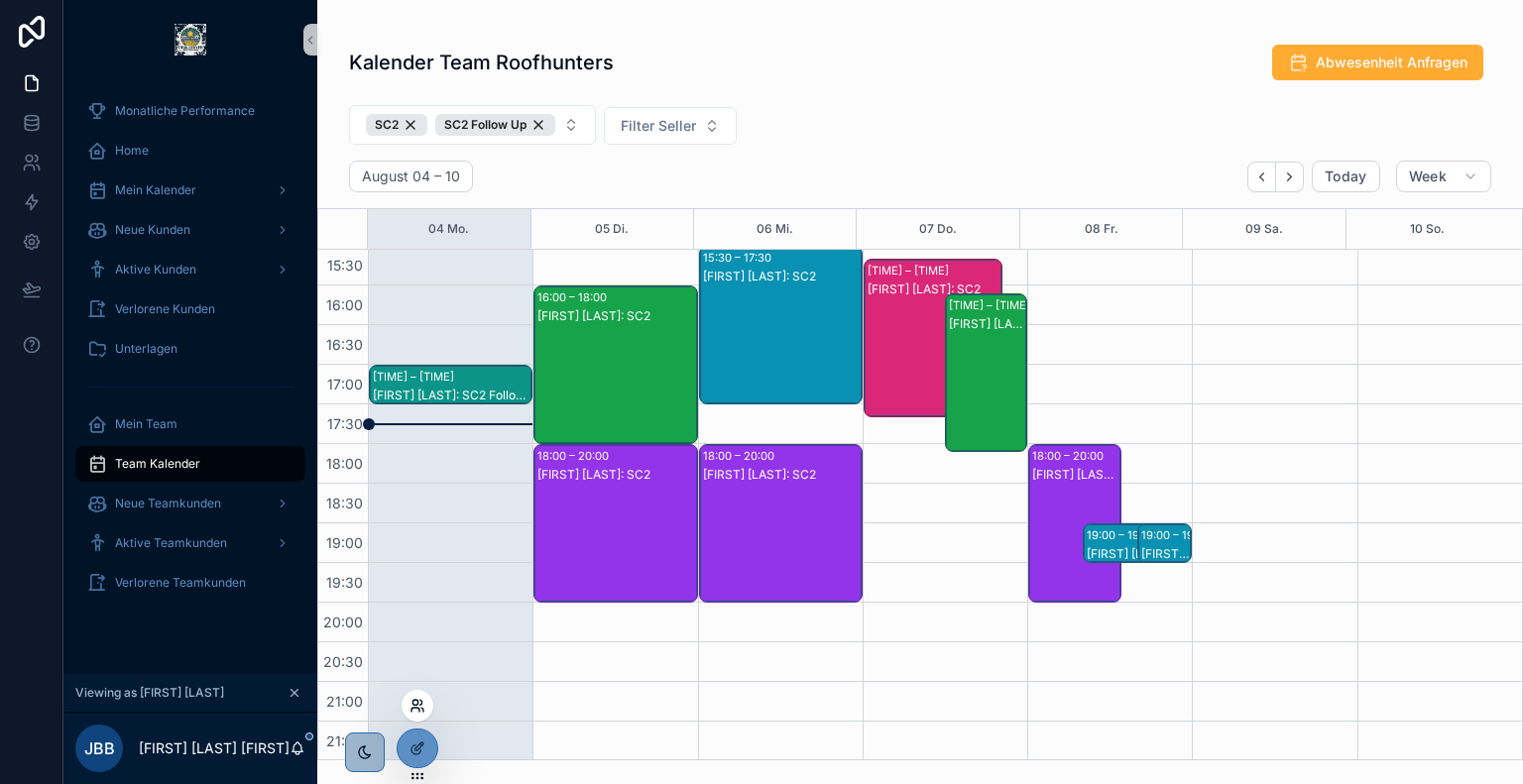 click 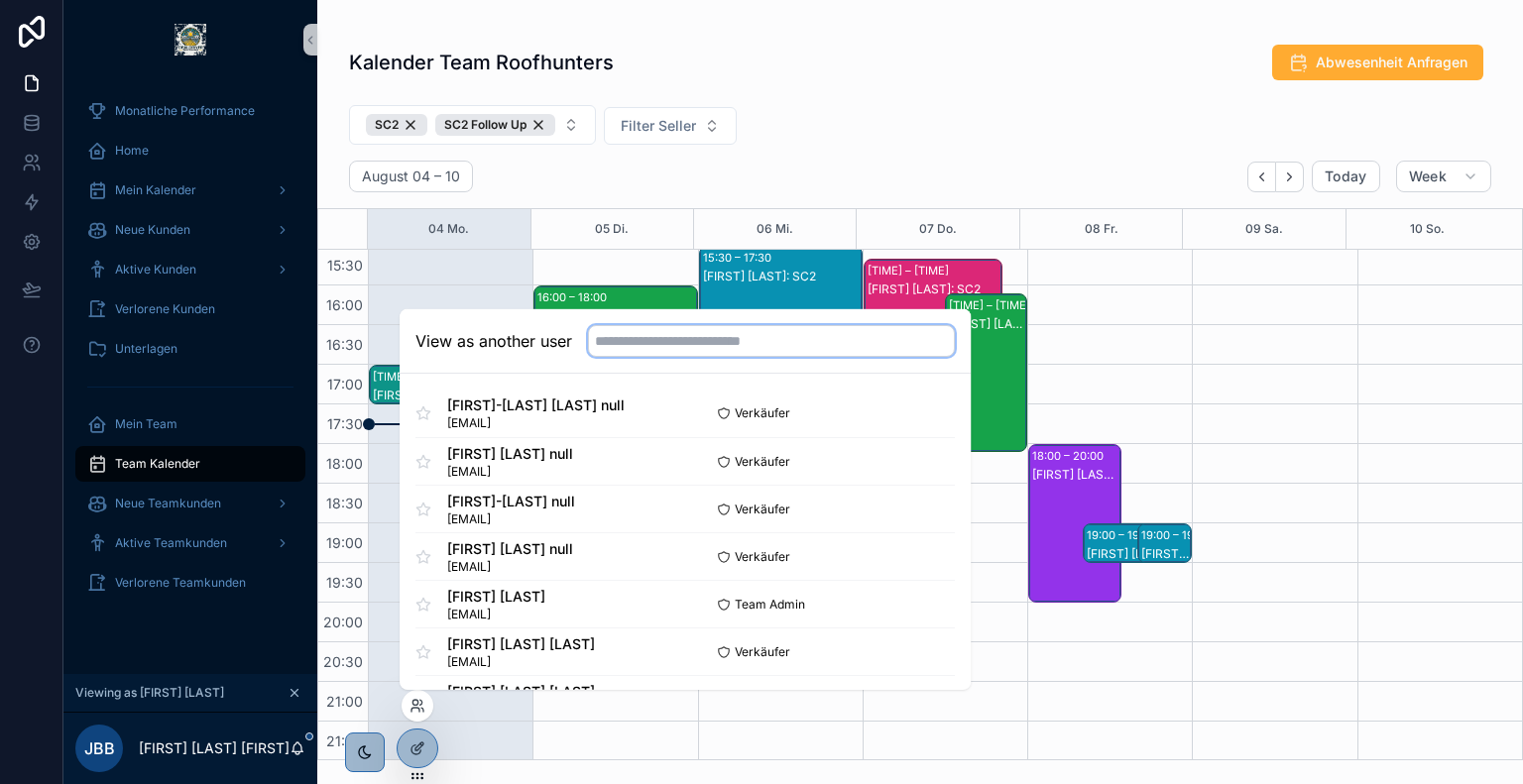 click at bounding box center [771, 341] 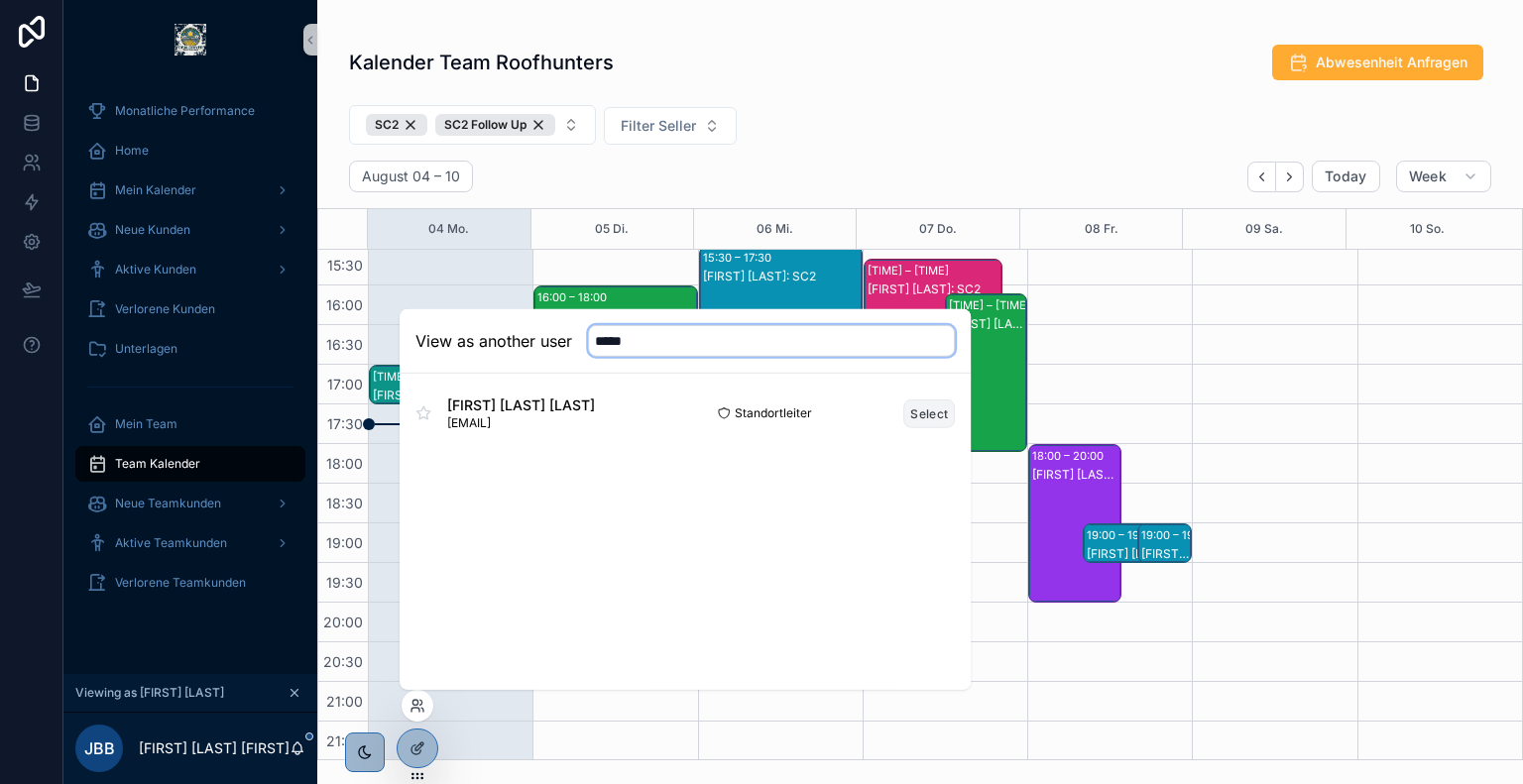 type on "*****" 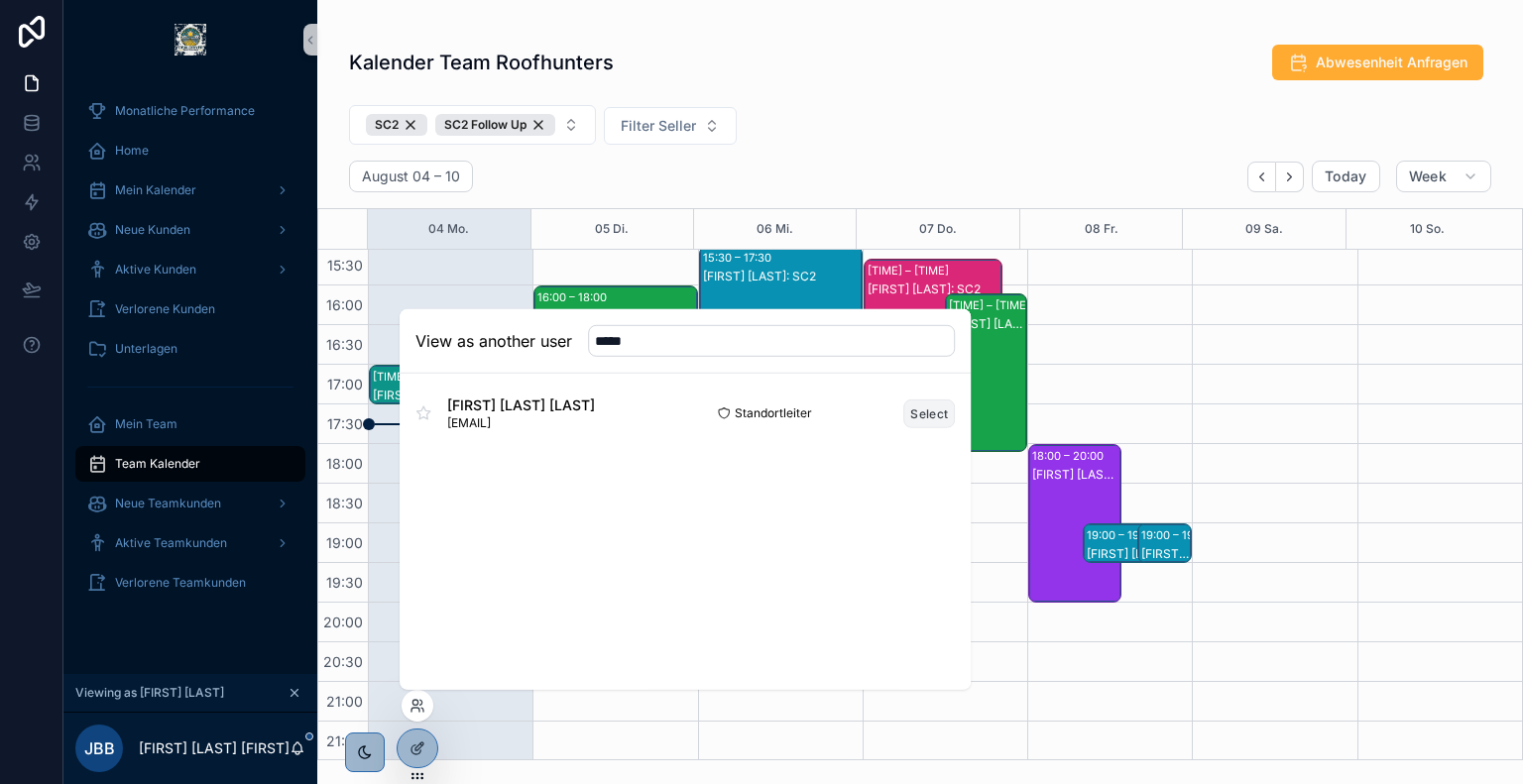 click on "Select" at bounding box center (929, 412) 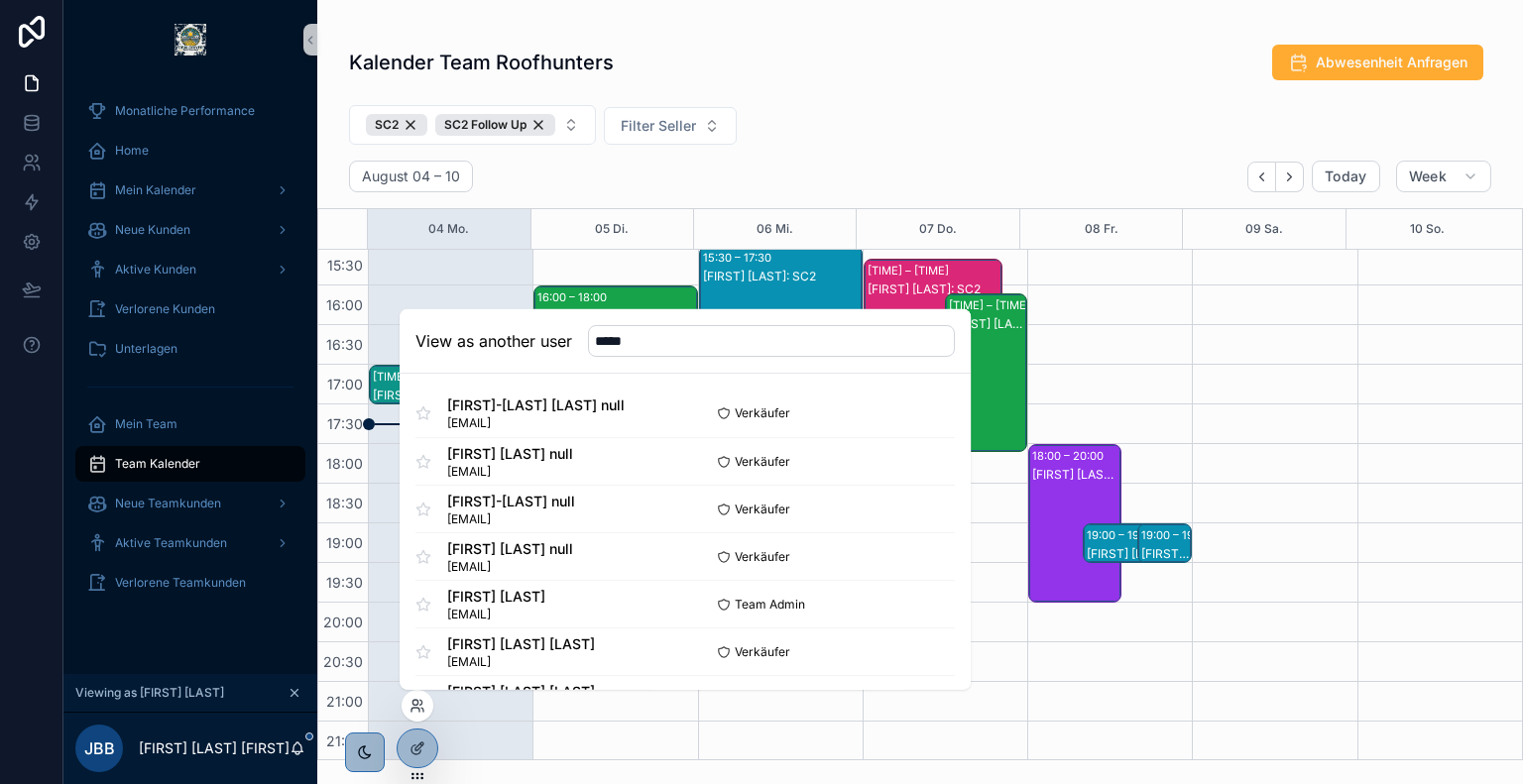 type 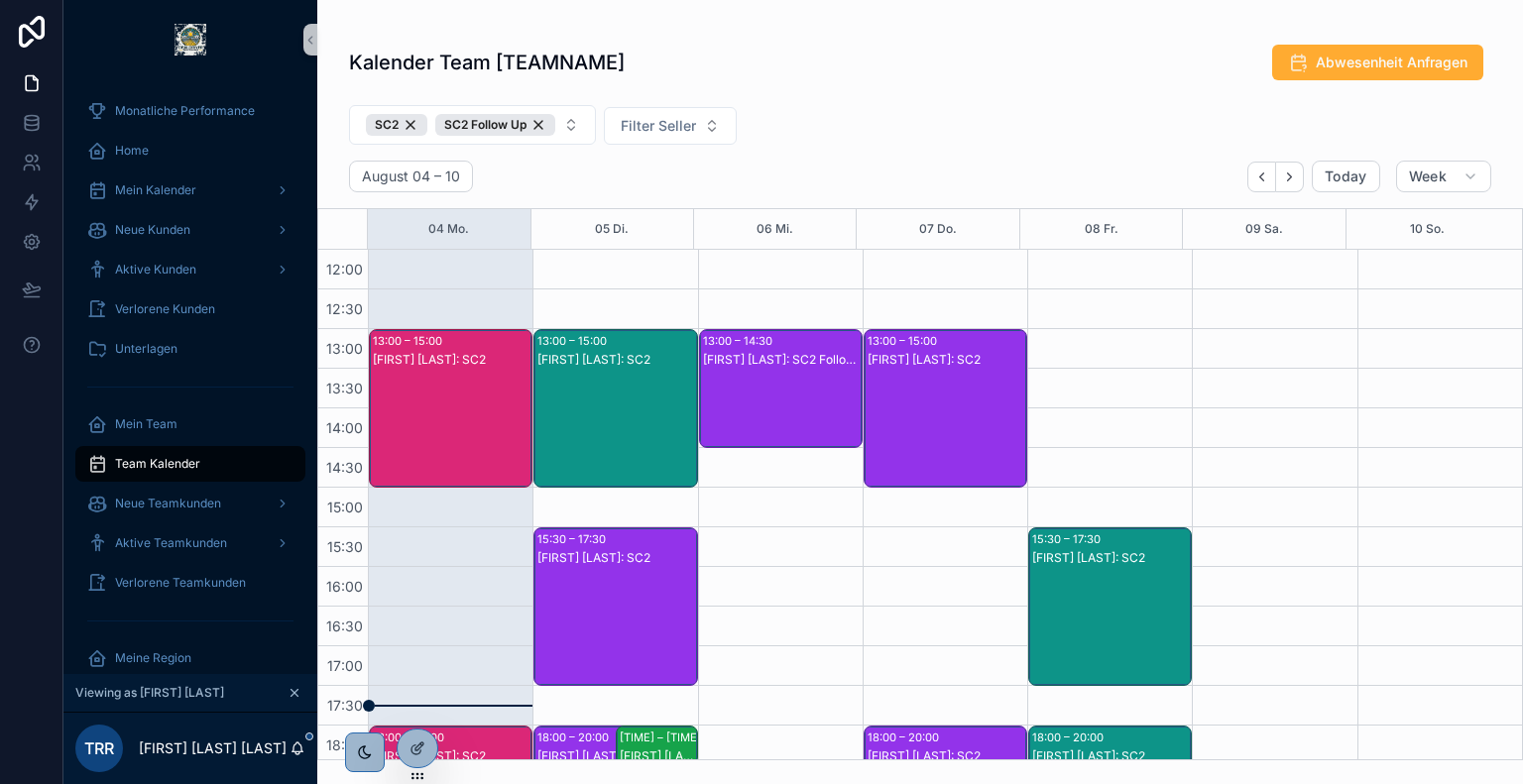 click on "SC2 SC2 Follow Up Filter Seller" at bounding box center [920, 129] 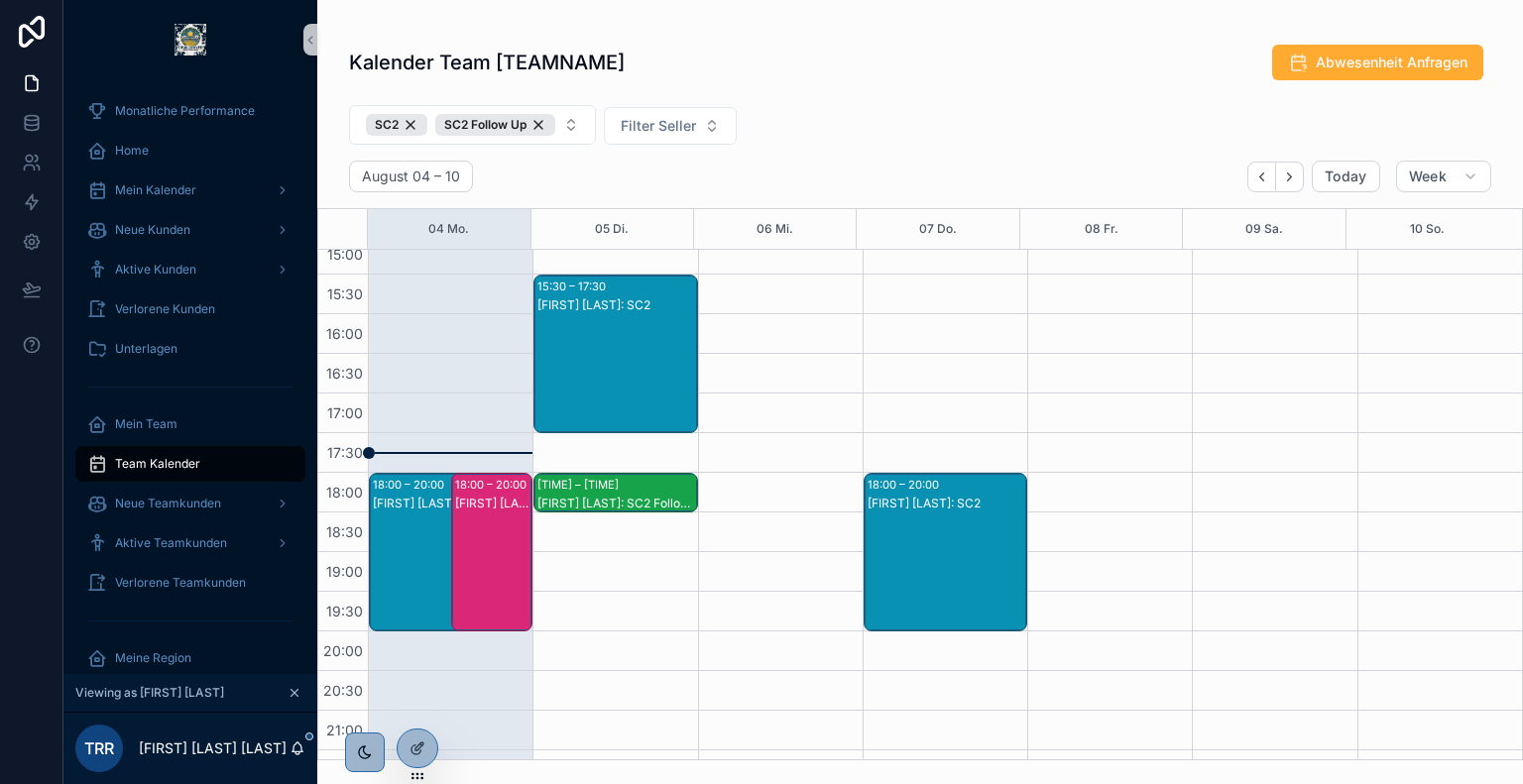 scroll, scrollTop: 733, scrollLeft: 0, axis: vertical 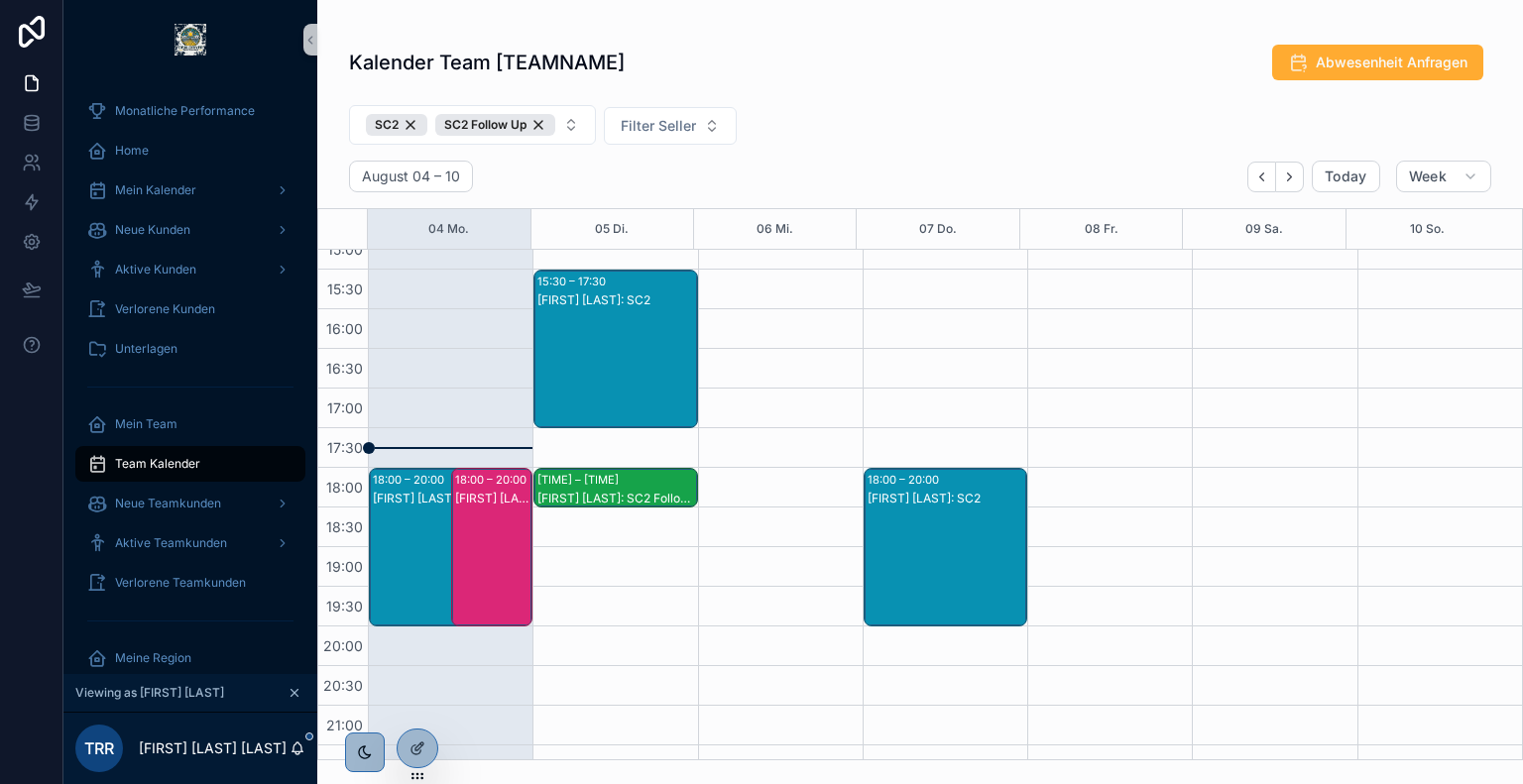 click on "[FIRST] [LAST]: SC2" at bounding box center [493, 567] 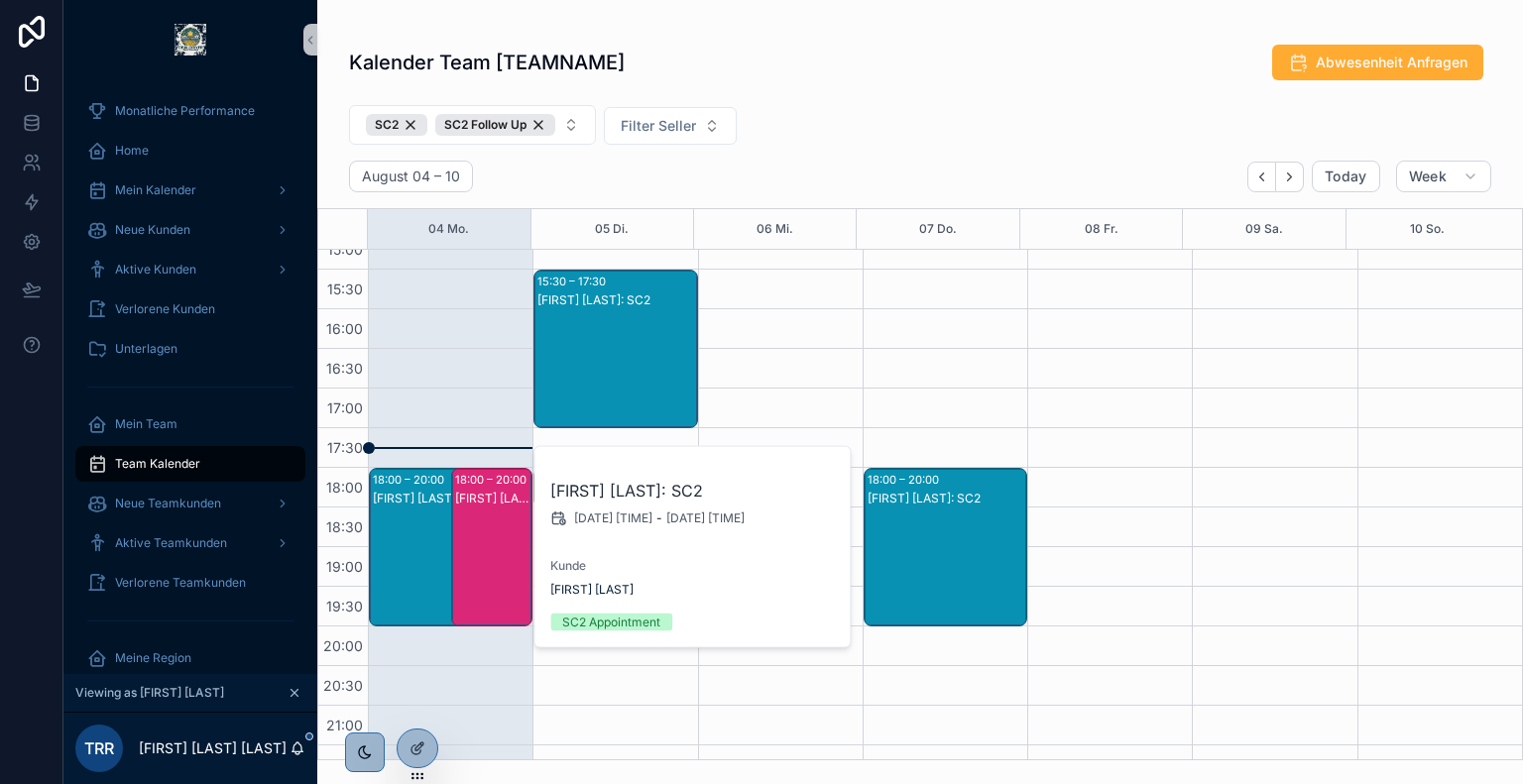 click on "[FIRST] [LAST]: SC2" at bounding box center [439, 567] 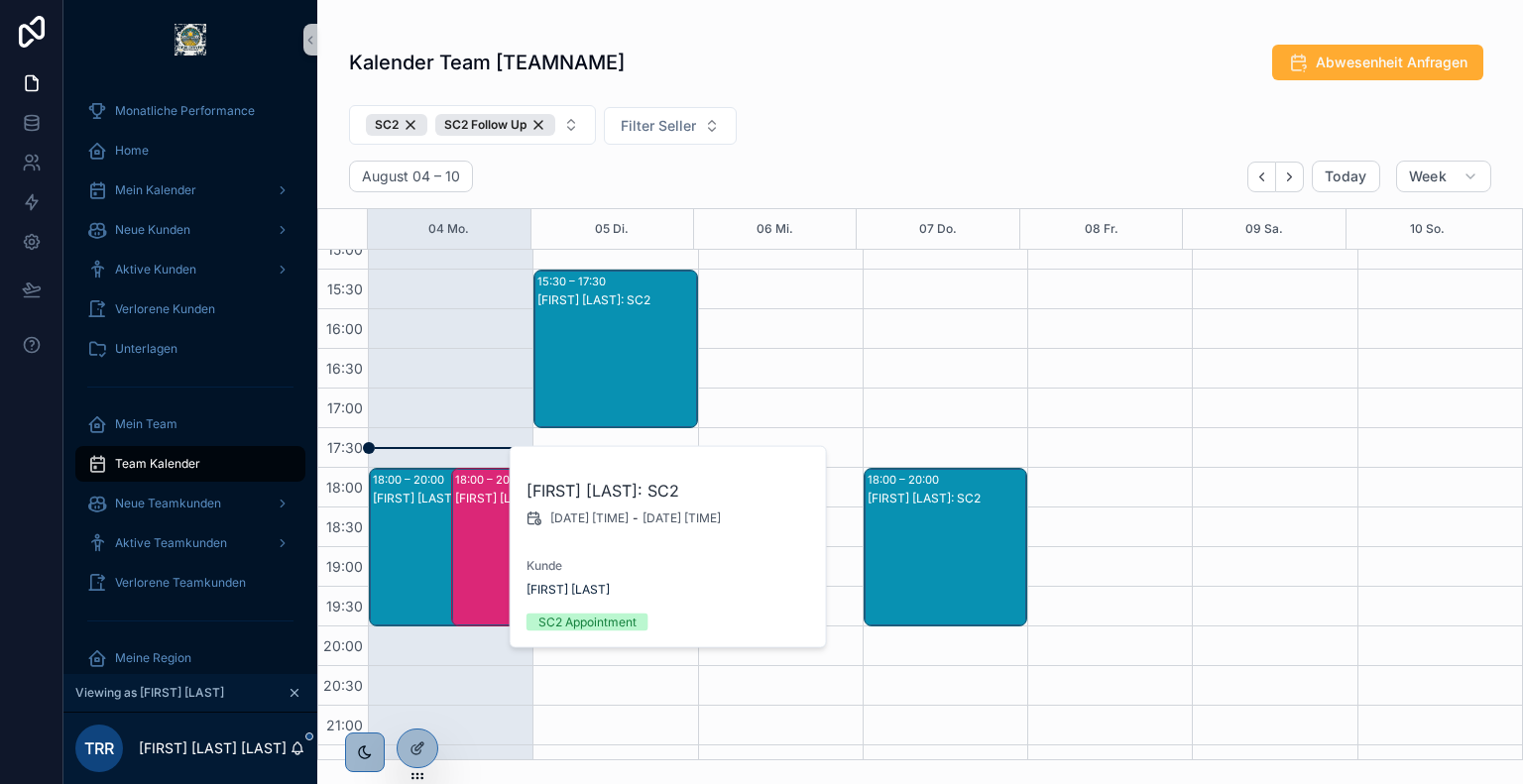 click on "SC2 SC2 Follow Up Filter Seller" at bounding box center [920, 129] 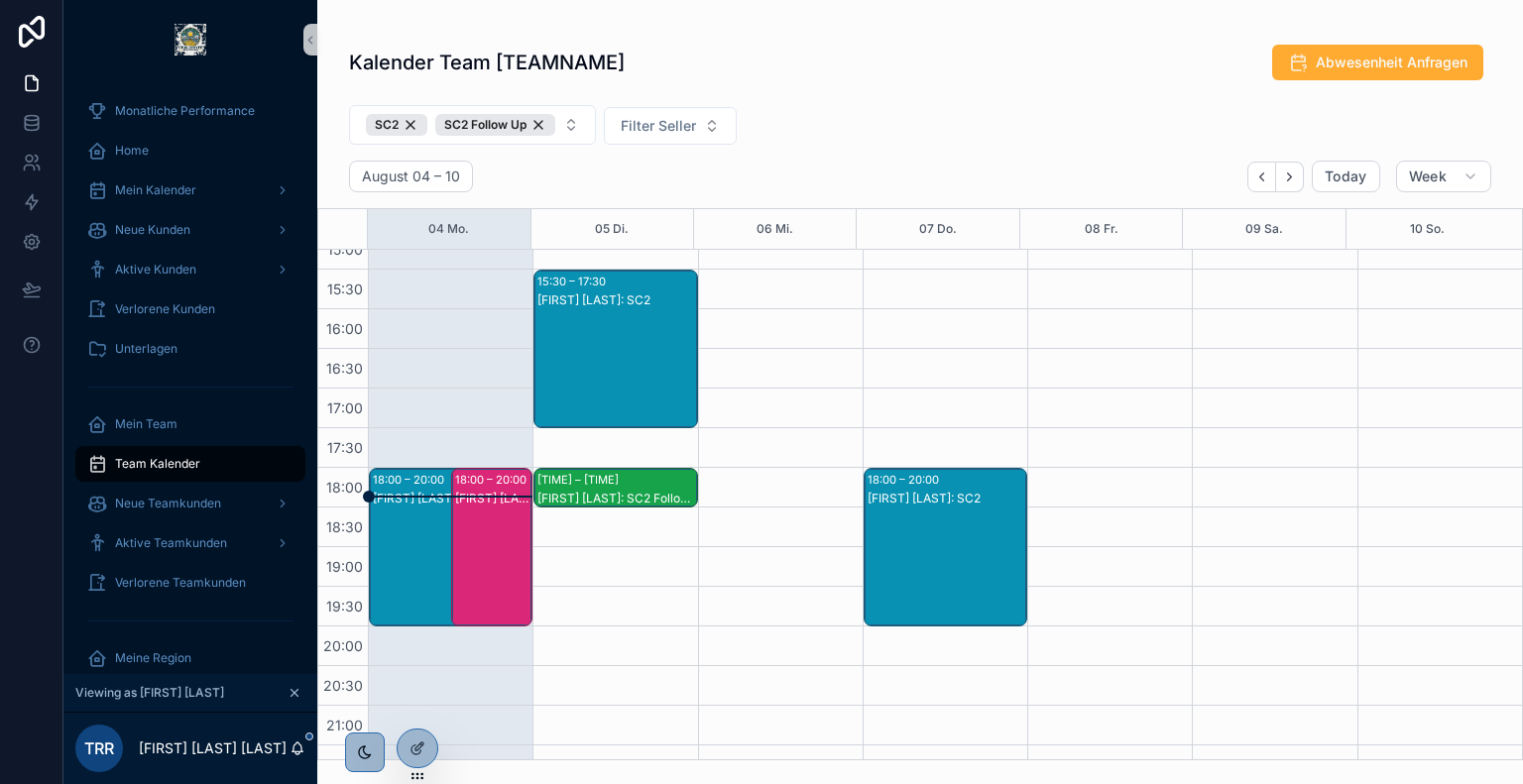 click on "[FIRST] [LAST]: SC2" at bounding box center (493, 567) 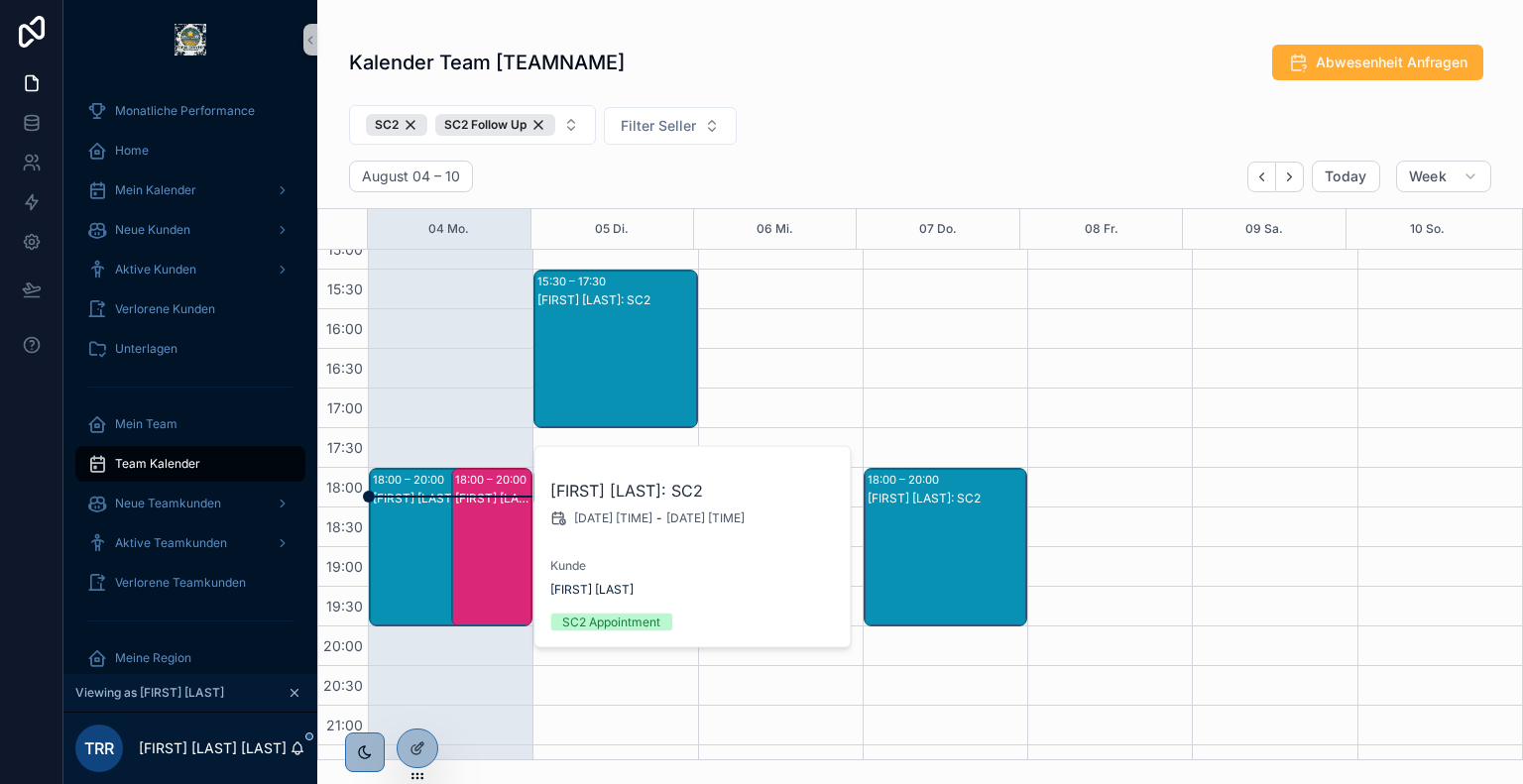 click on "[FIRST] [LAST]: SC2" at bounding box center [439, 567] 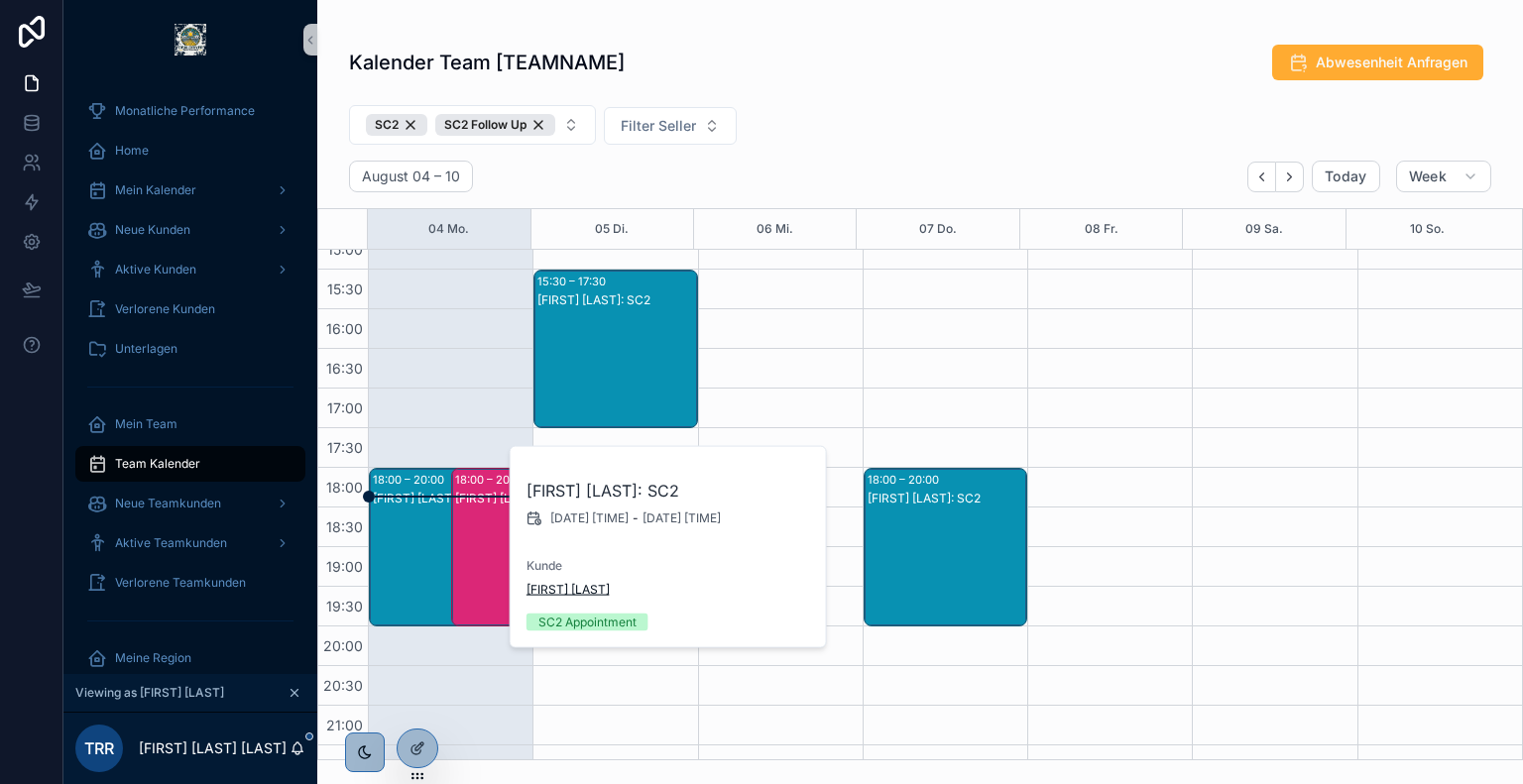 click on "[FIRST] [LAST]" at bounding box center (568, 590) 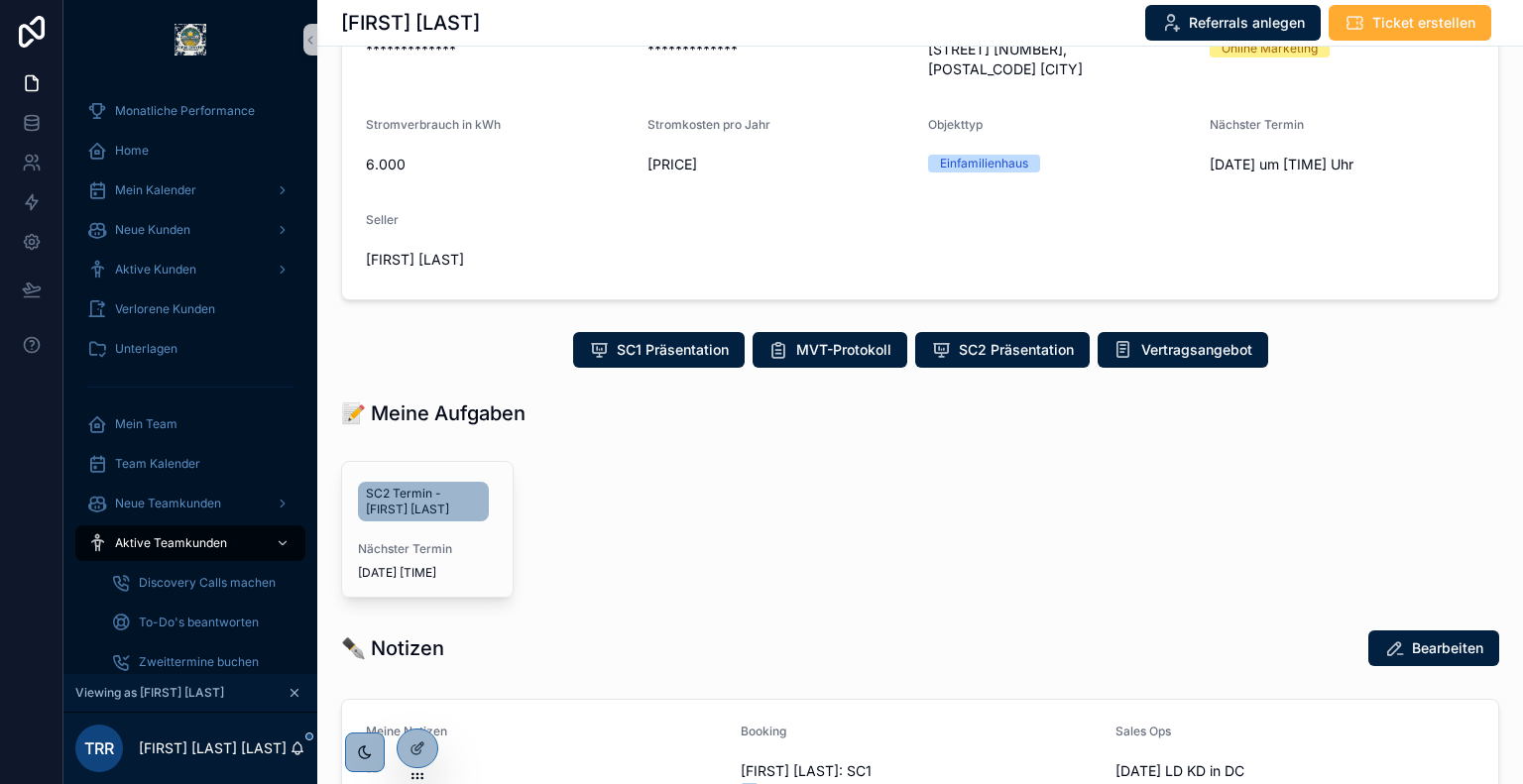scroll, scrollTop: 205, scrollLeft: 0, axis: vertical 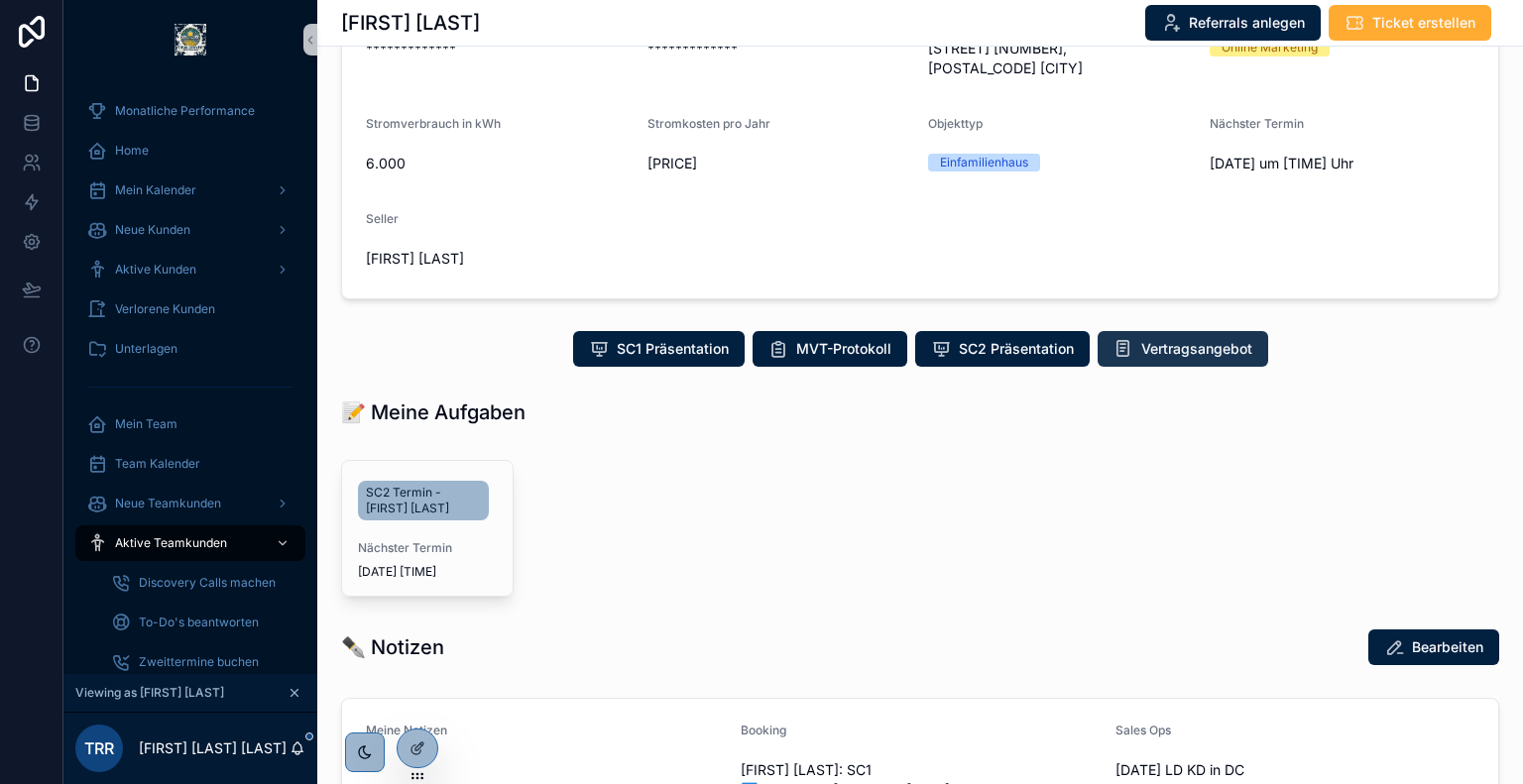 click on "Vertragsangebot" at bounding box center [1197, 349] 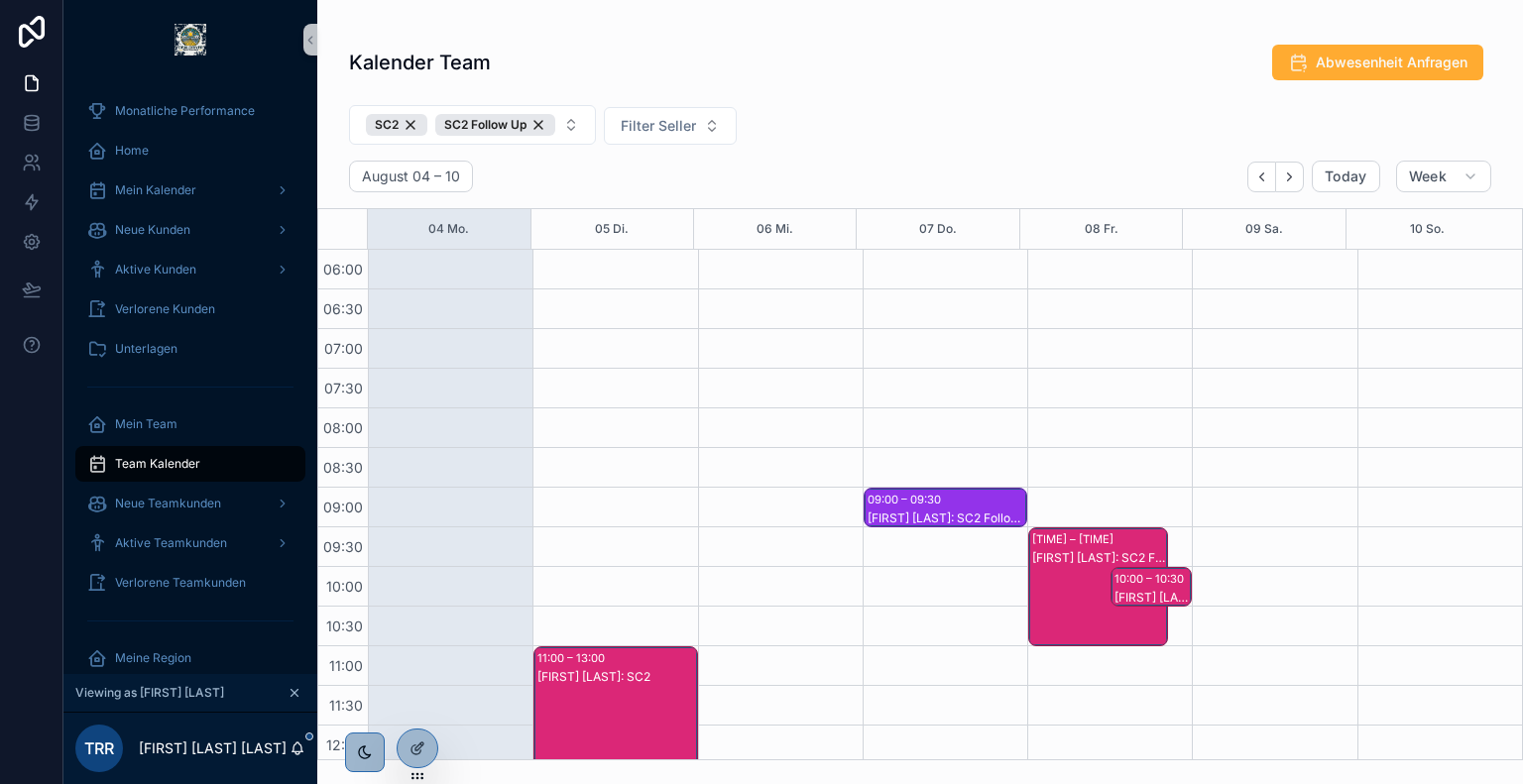 scroll, scrollTop: 0, scrollLeft: 0, axis: both 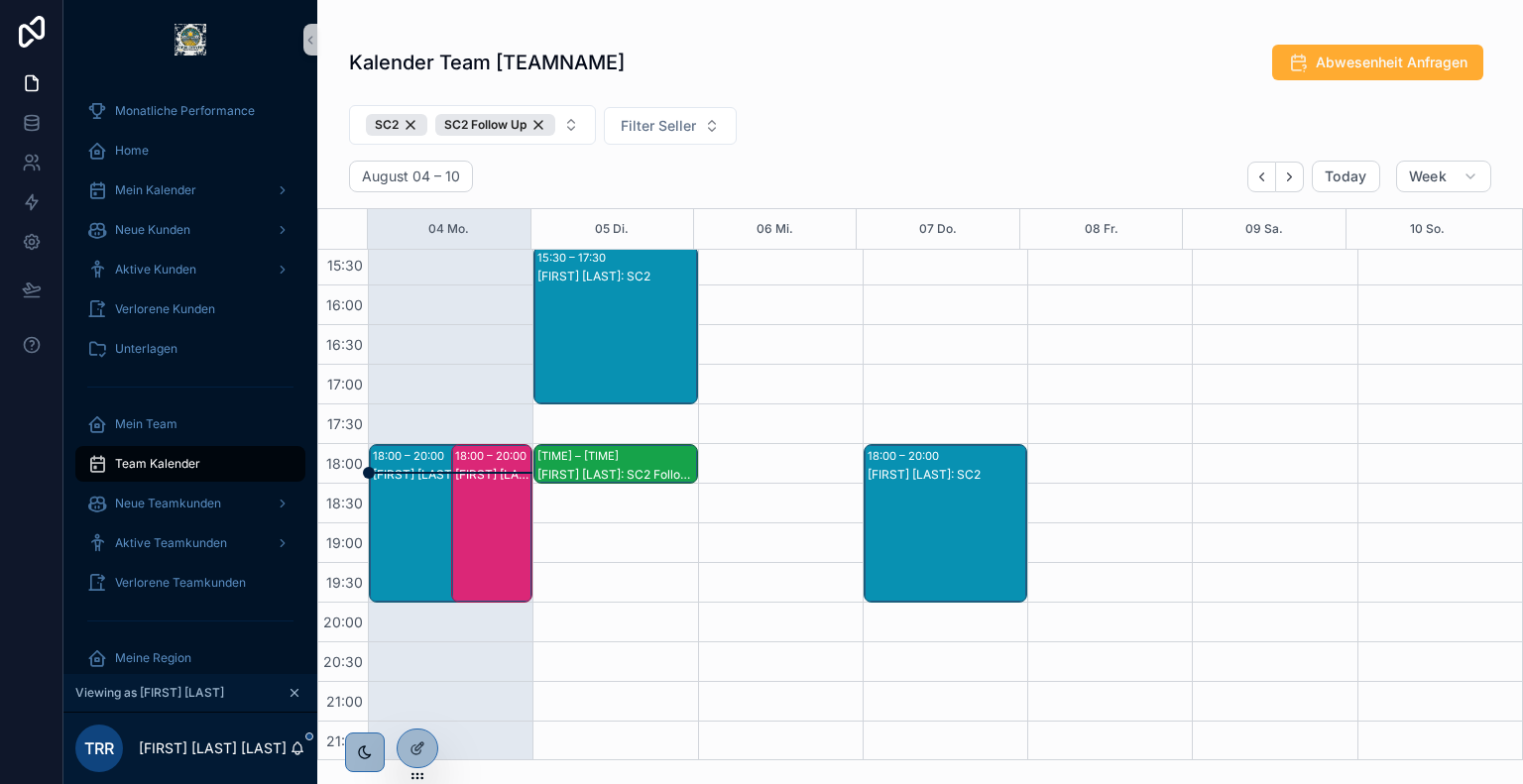 click on "[FIRST] [LAST]: SC2" at bounding box center [493, 543] 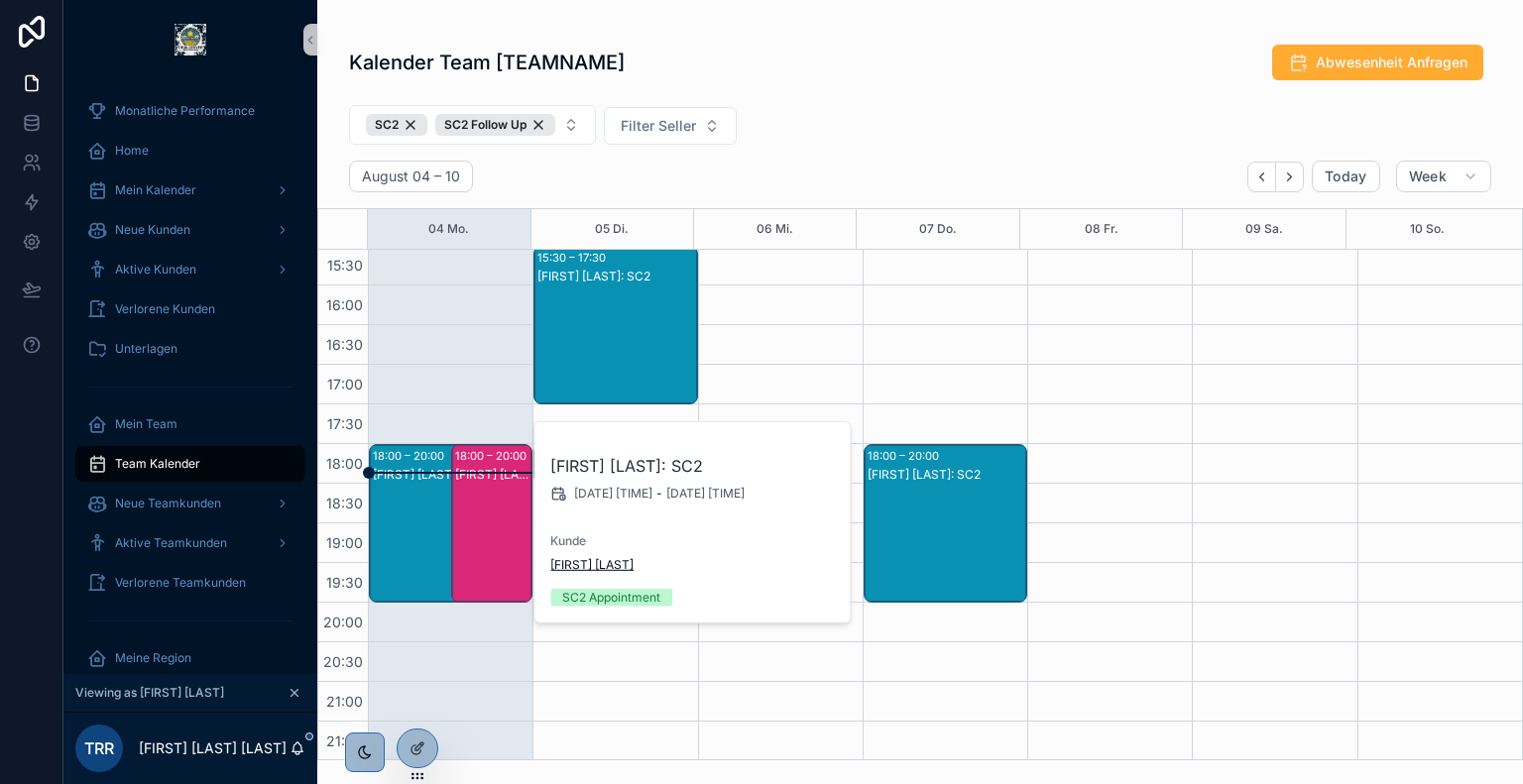 click on "[FIRST] [LAST]" at bounding box center [592, 565] 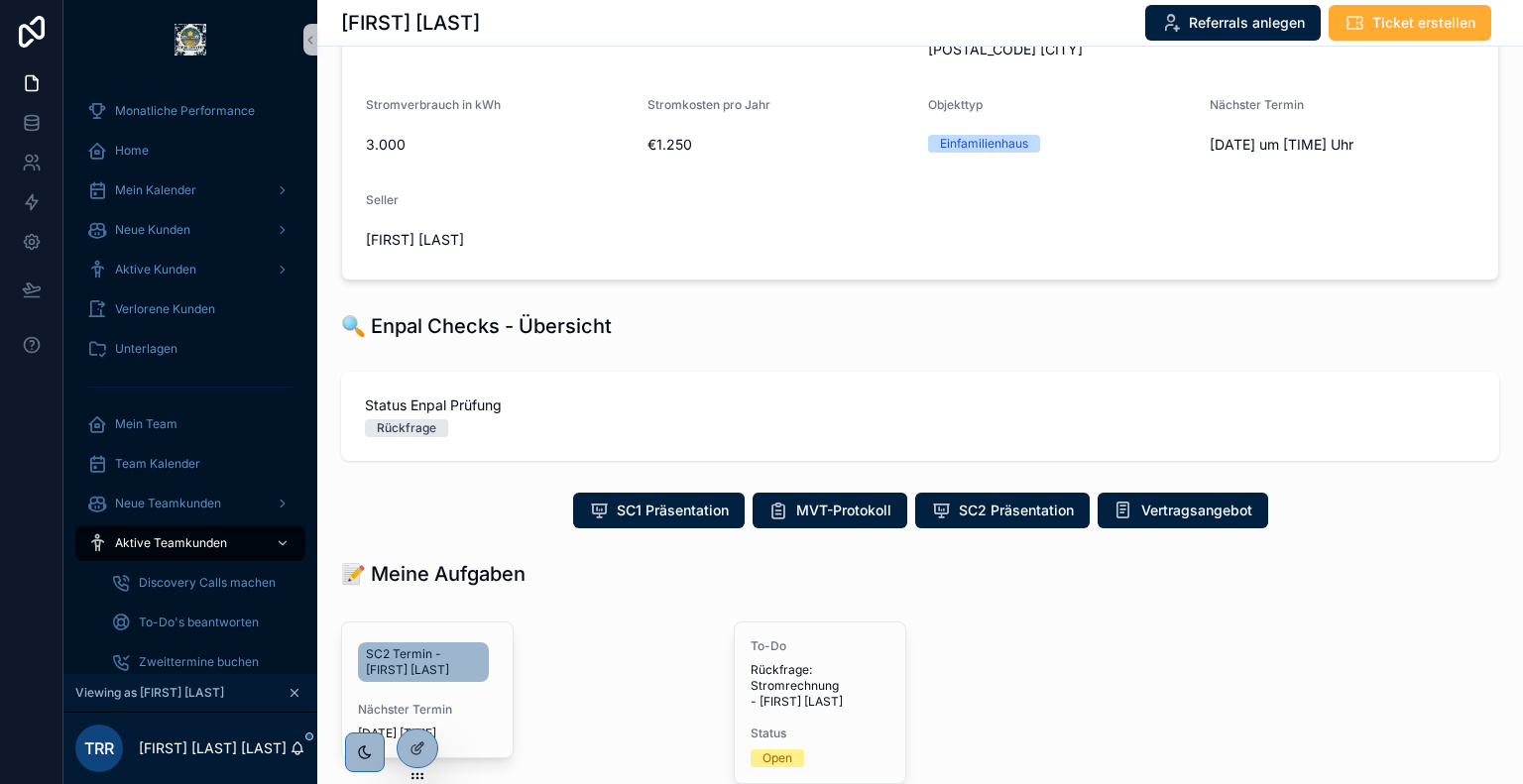 scroll, scrollTop: 222, scrollLeft: 0, axis: vertical 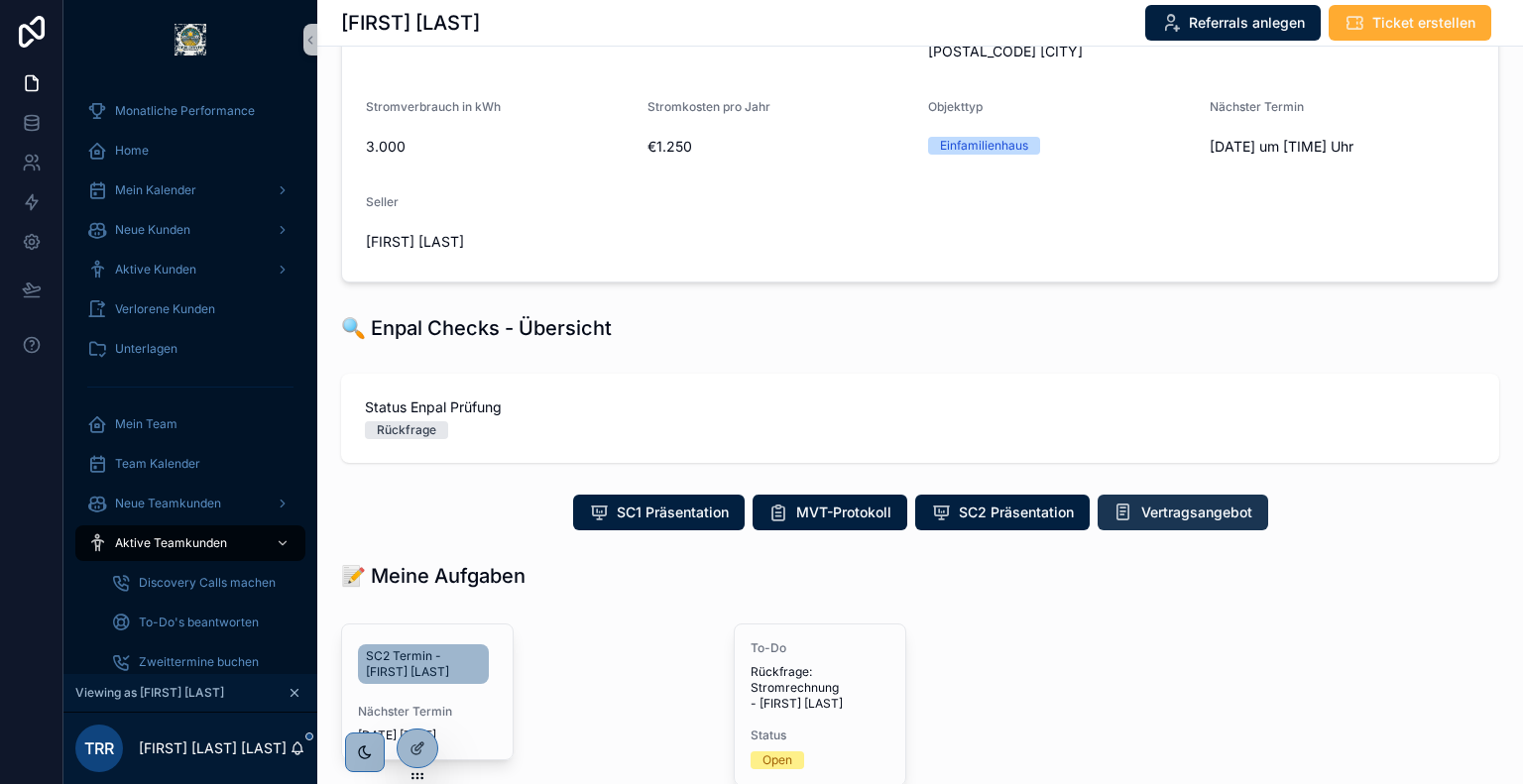 click on "Vertragsangebot" at bounding box center (1197, 512) 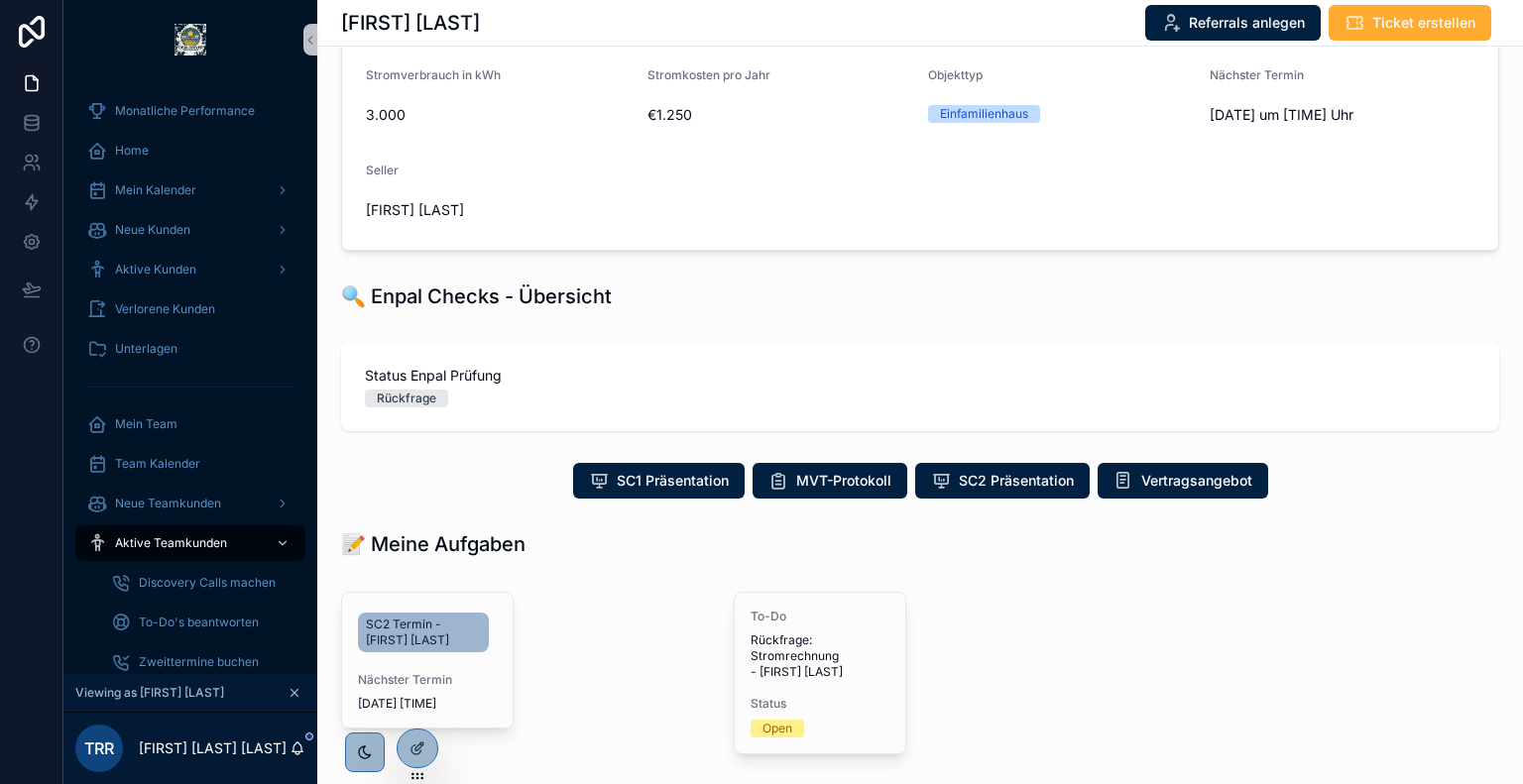 scroll, scrollTop: 256, scrollLeft: 0, axis: vertical 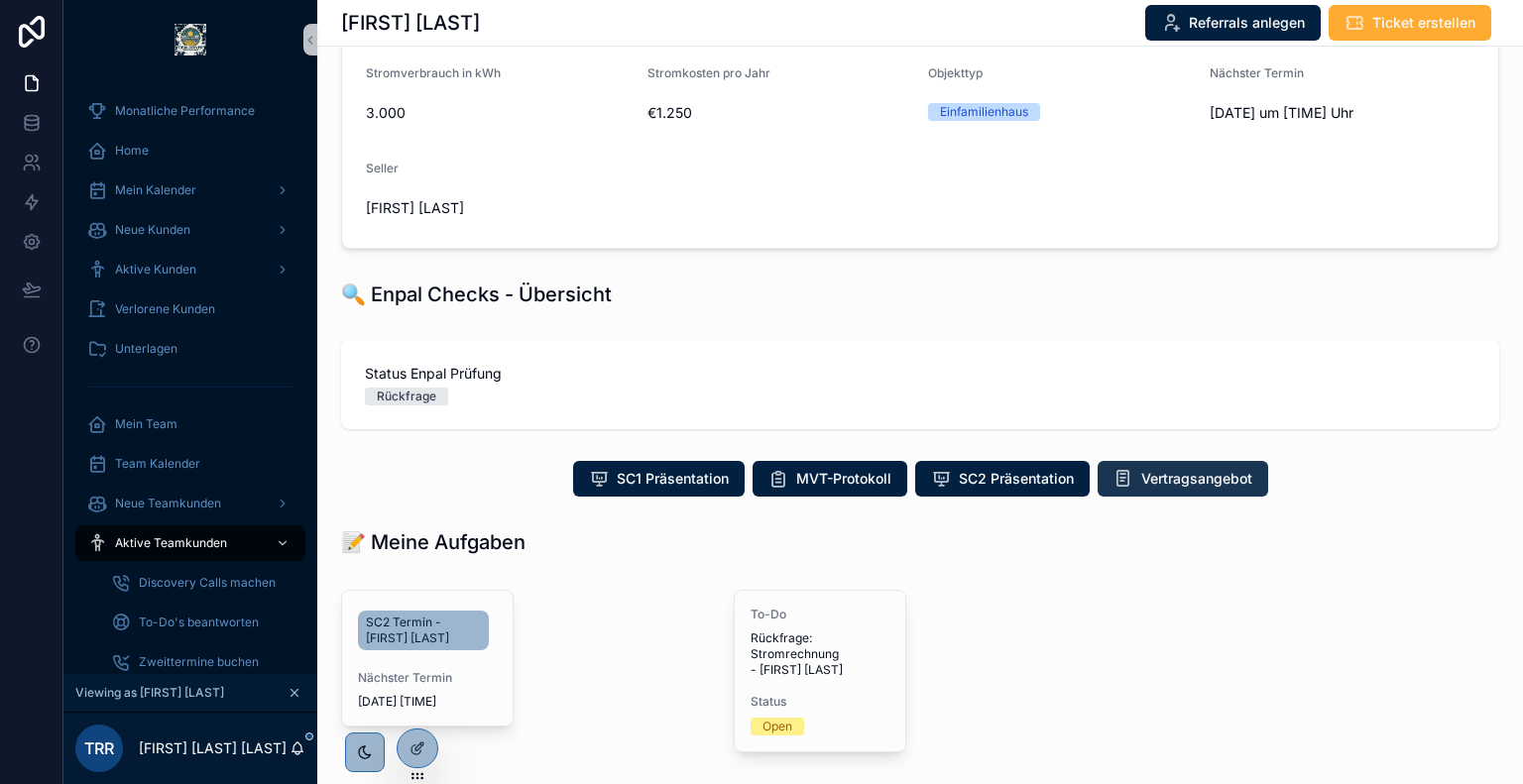 click on "Vertragsangebot" at bounding box center (1183, 479) 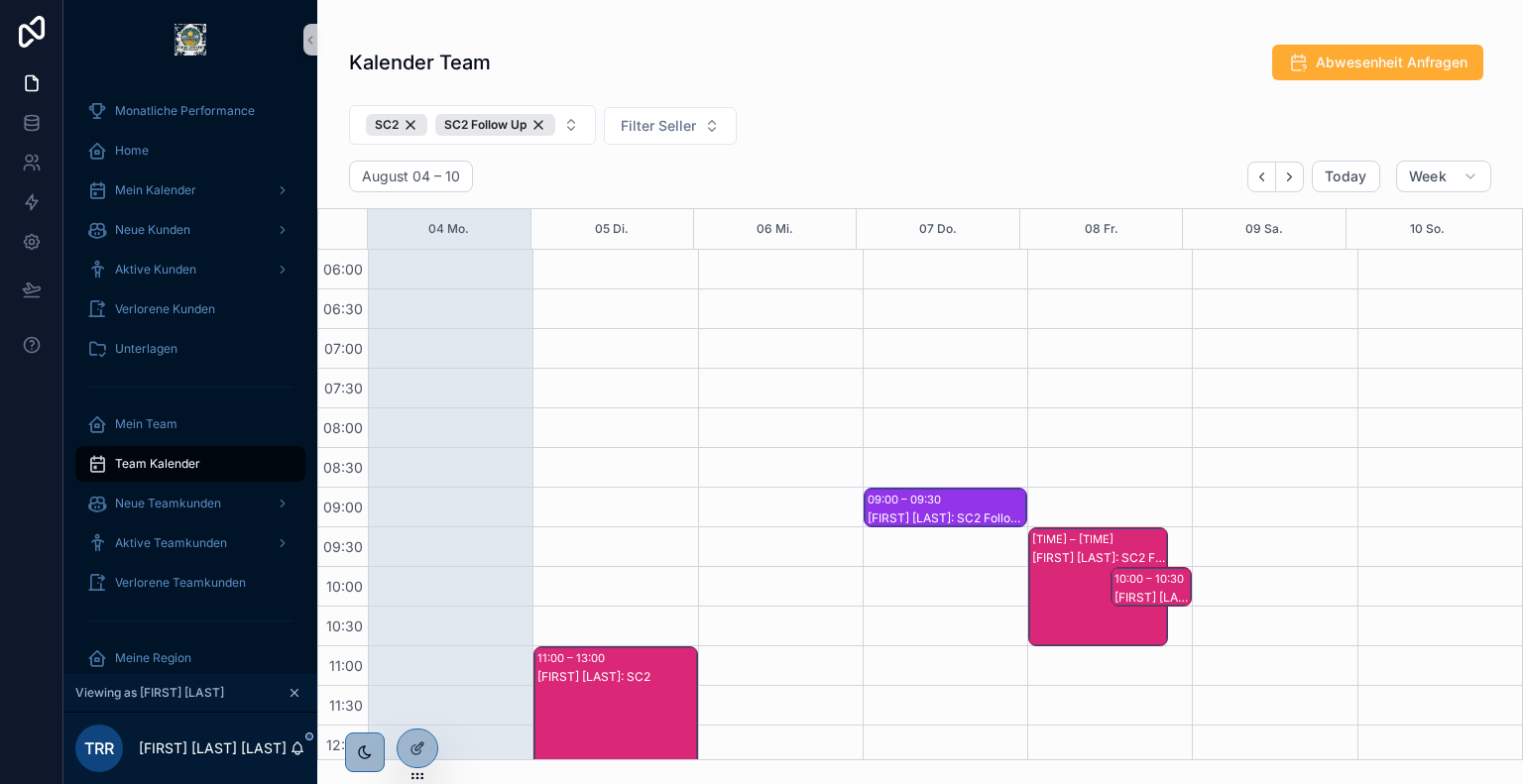 scroll, scrollTop: 0, scrollLeft: 0, axis: both 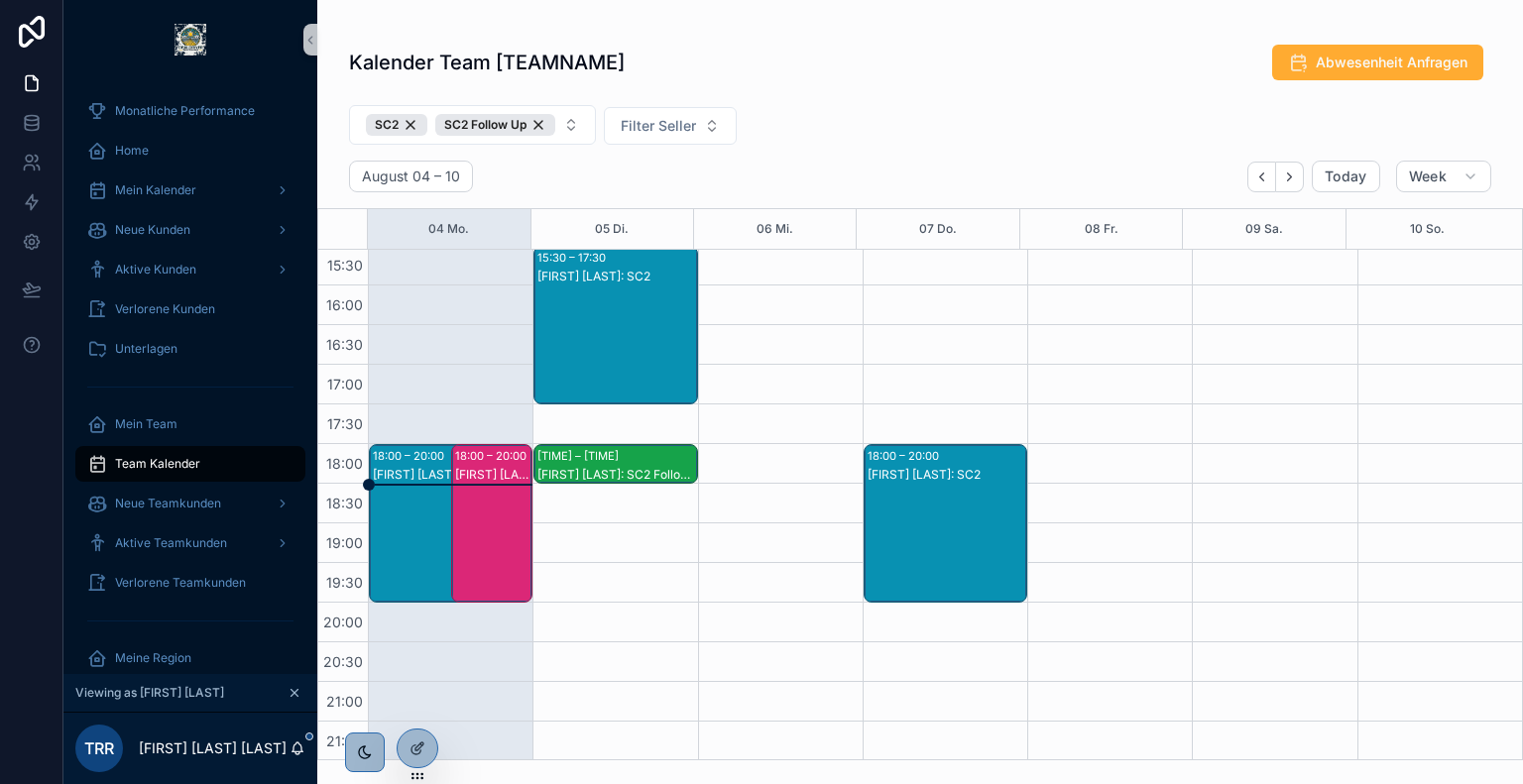 click on "[FIRST] [LAST]: SC2" at bounding box center [493, 543] 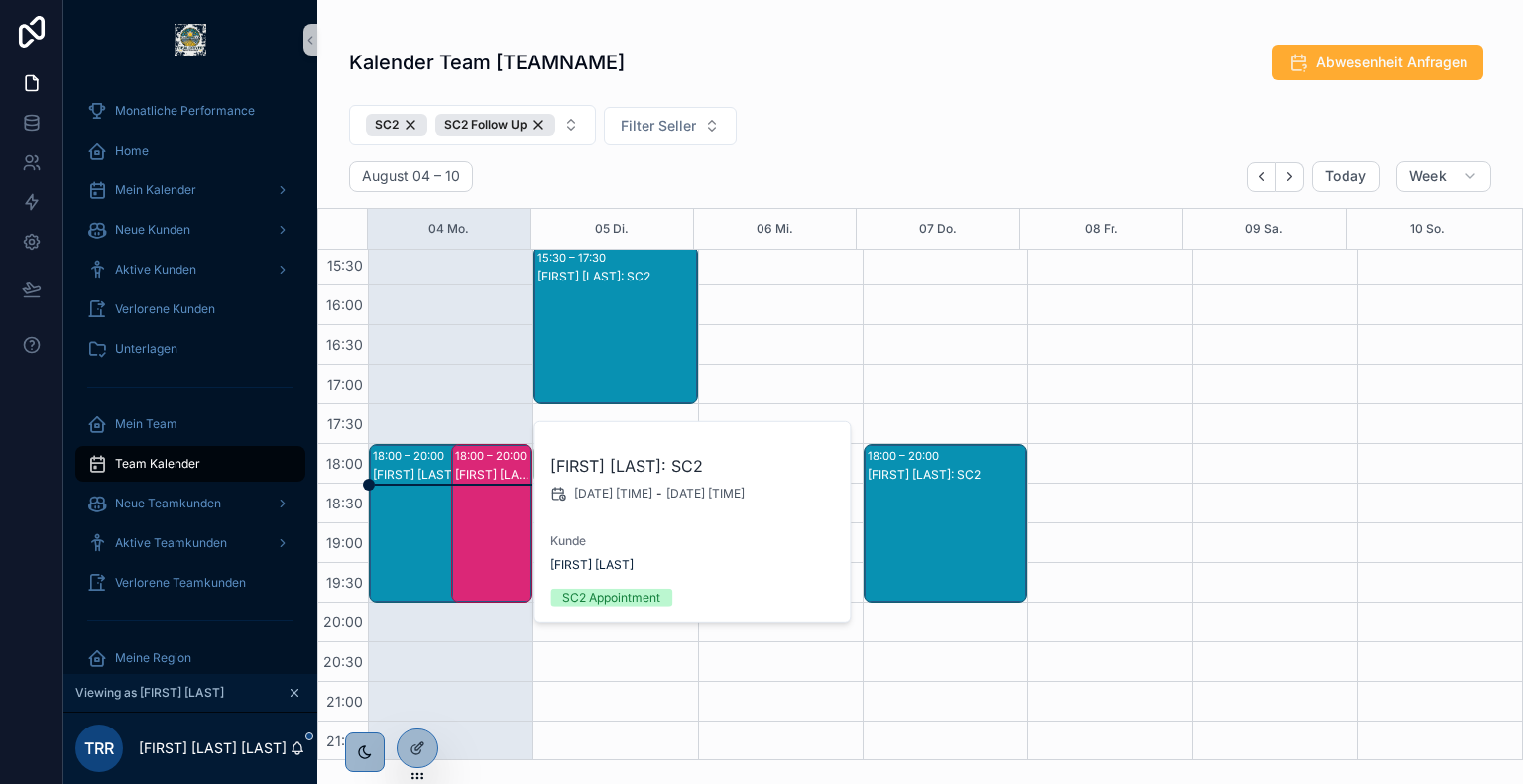 click on "[FIRST] [LAST]: SC2" at bounding box center [439, 543] 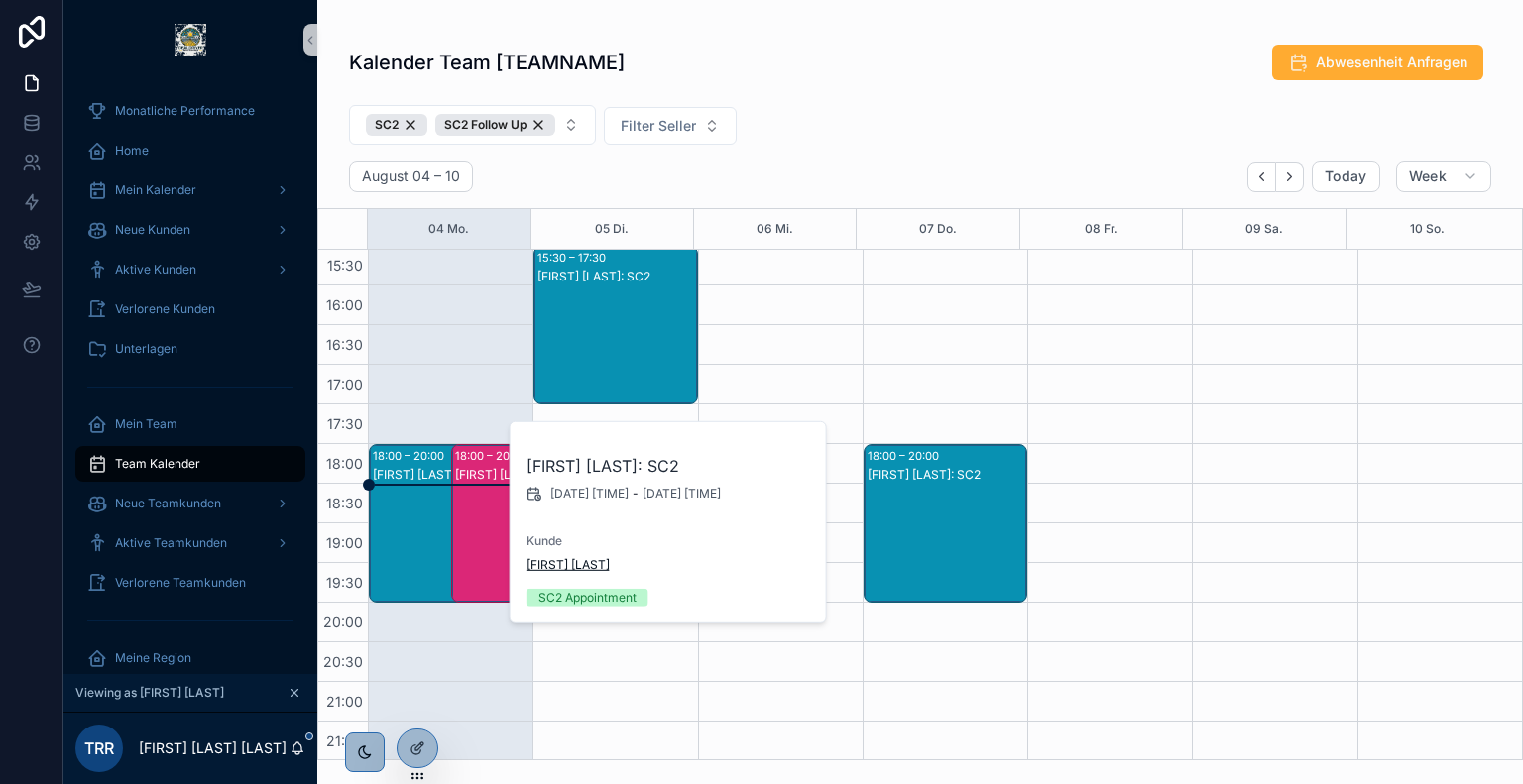 click on "[FIRST] [LAST]" at bounding box center (568, 565) 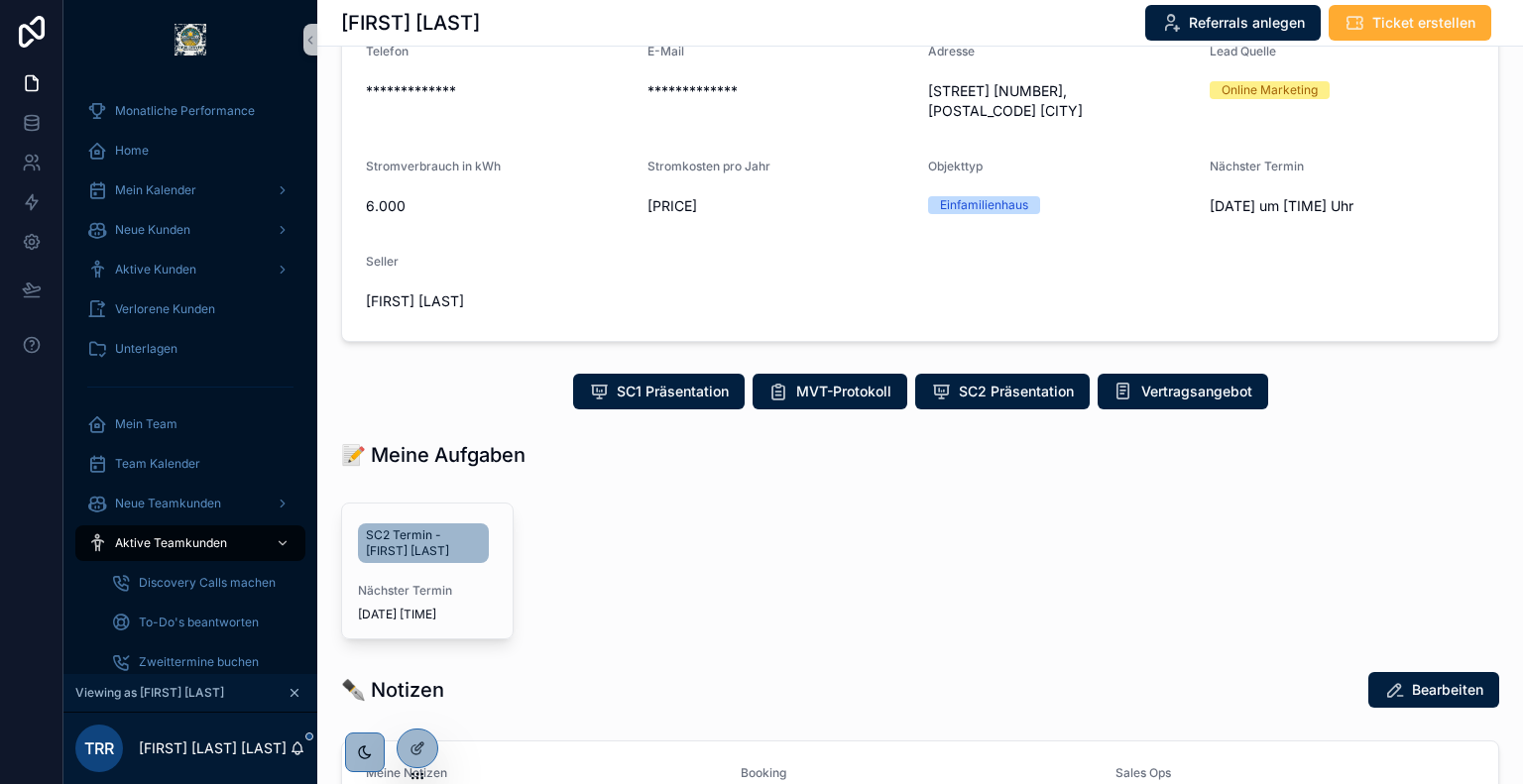 scroll, scrollTop: 168, scrollLeft: 0, axis: vertical 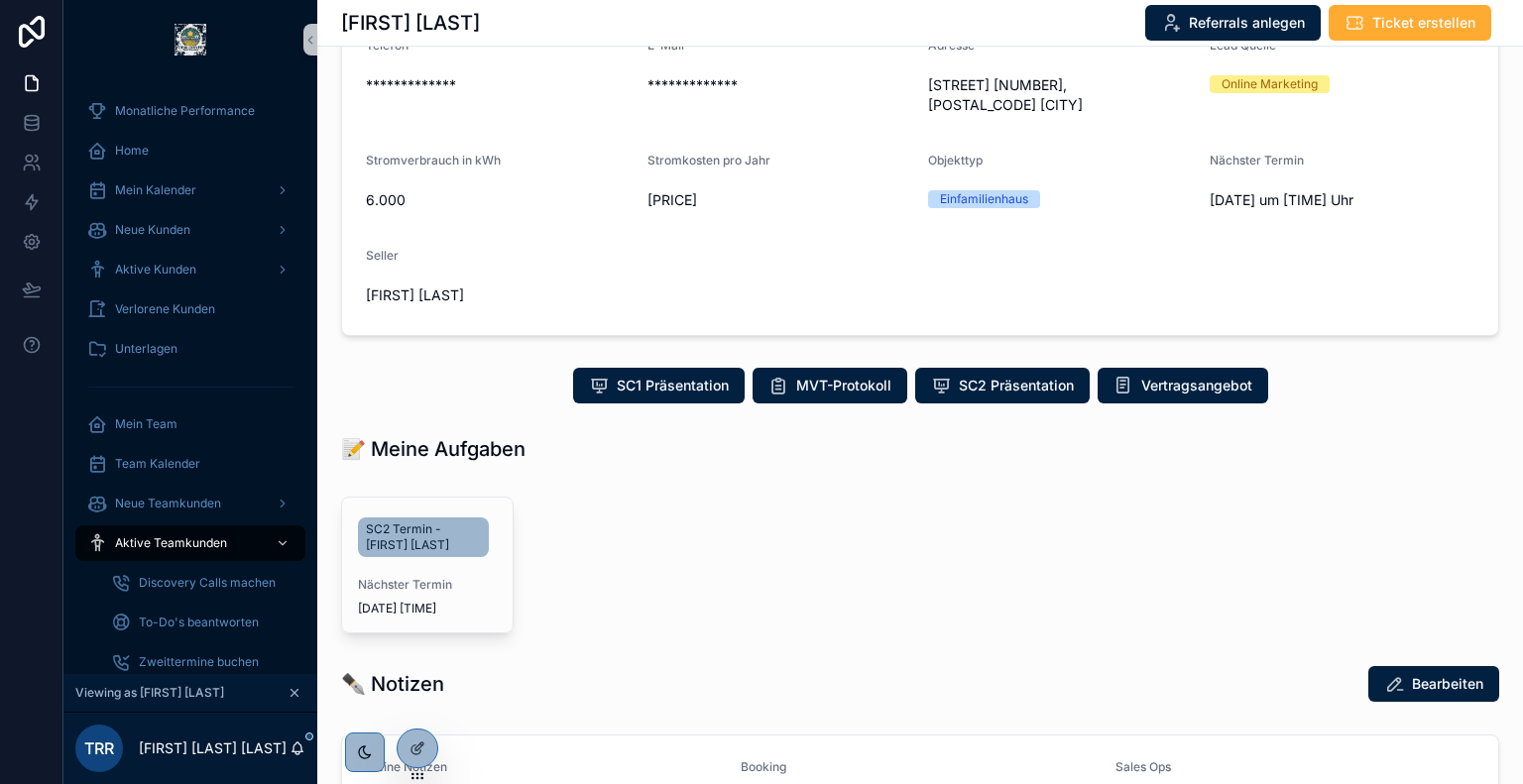 click on "SC1 Präsentation MVT-Protokoll SC2 Präsentation Vertragsangebot" at bounding box center [920, 386] 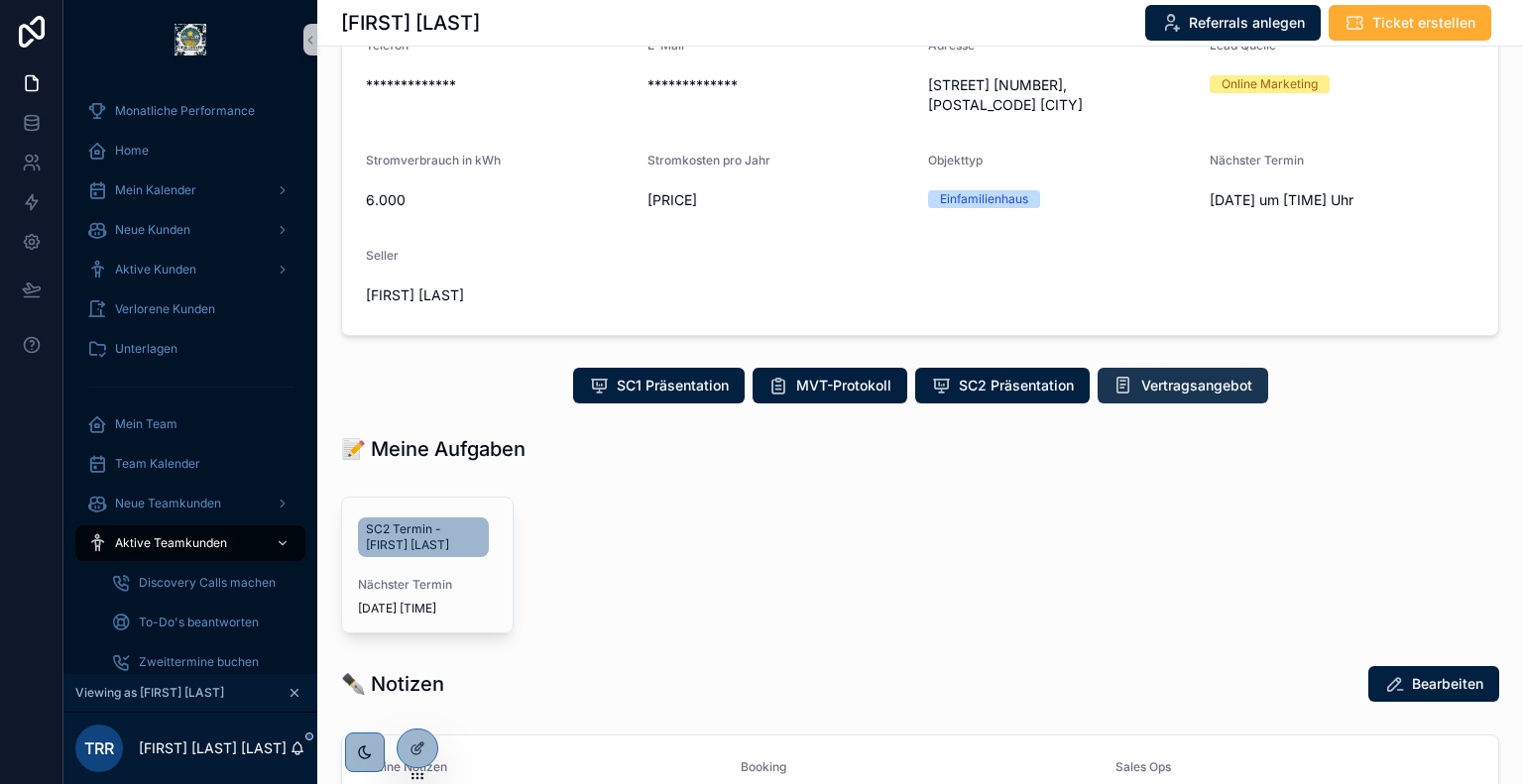 click on "Vertragsangebot" at bounding box center [1183, 386] 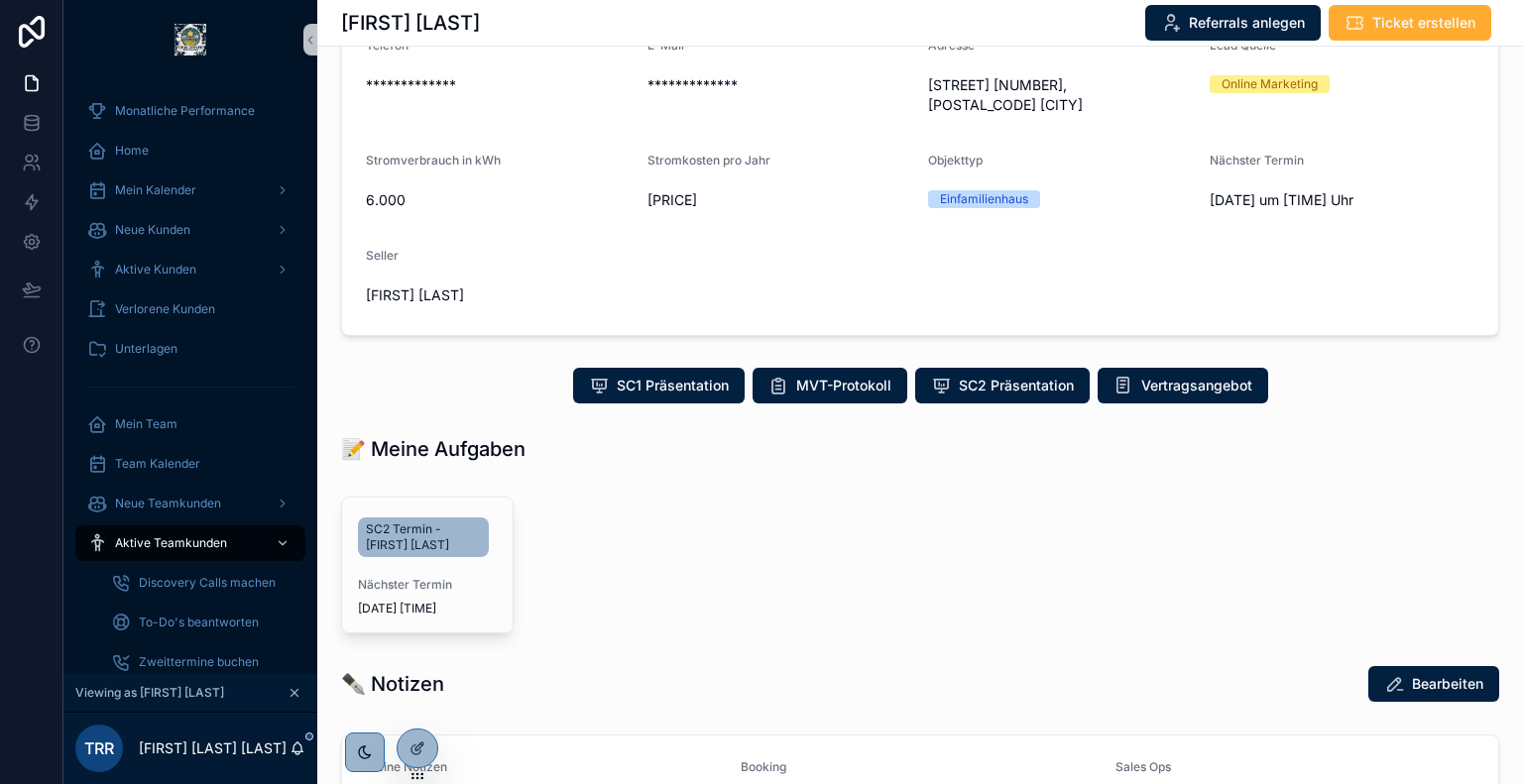 scroll, scrollTop: 269, scrollLeft: 0, axis: vertical 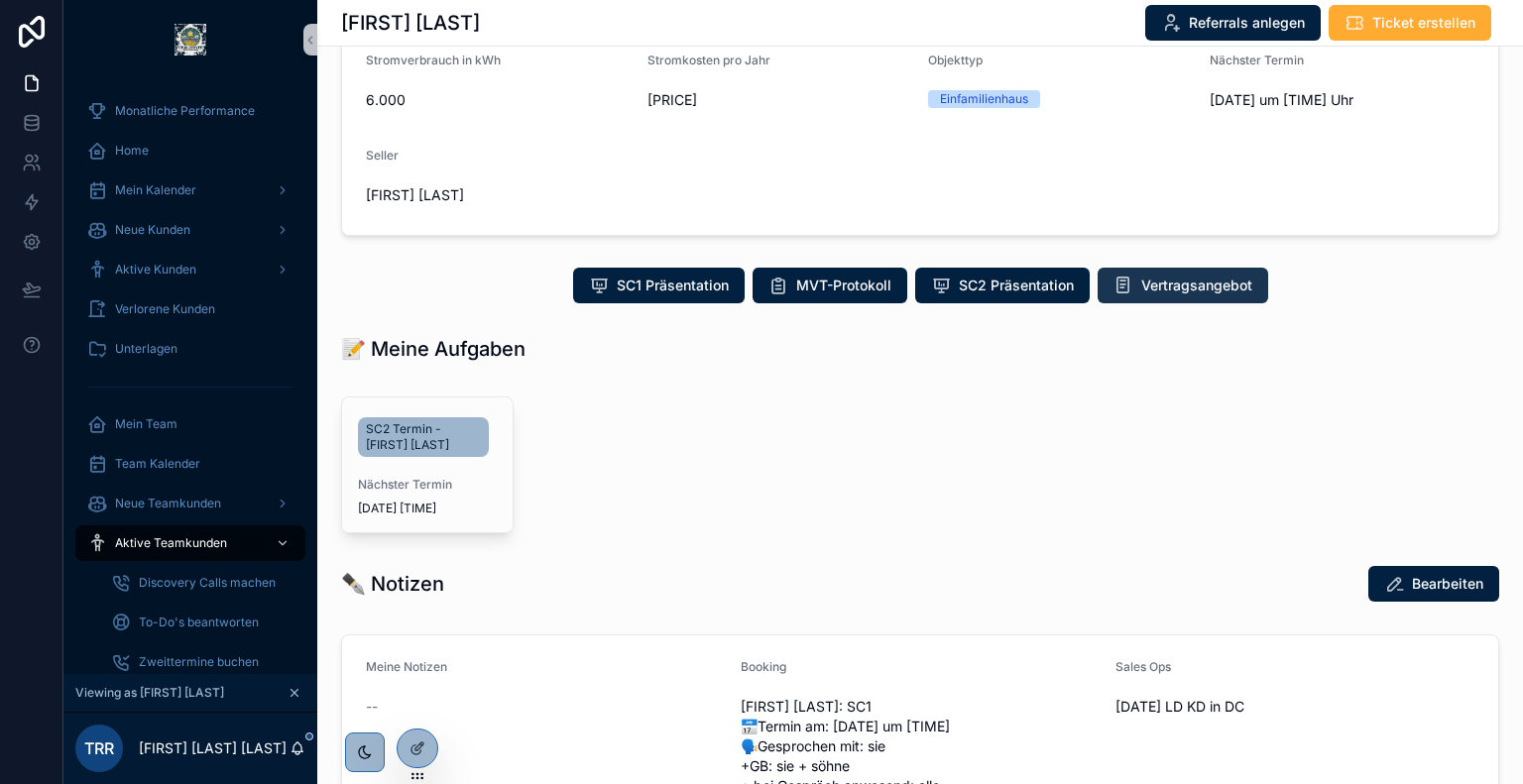 click on "Vertragsangebot" at bounding box center [1197, 285] 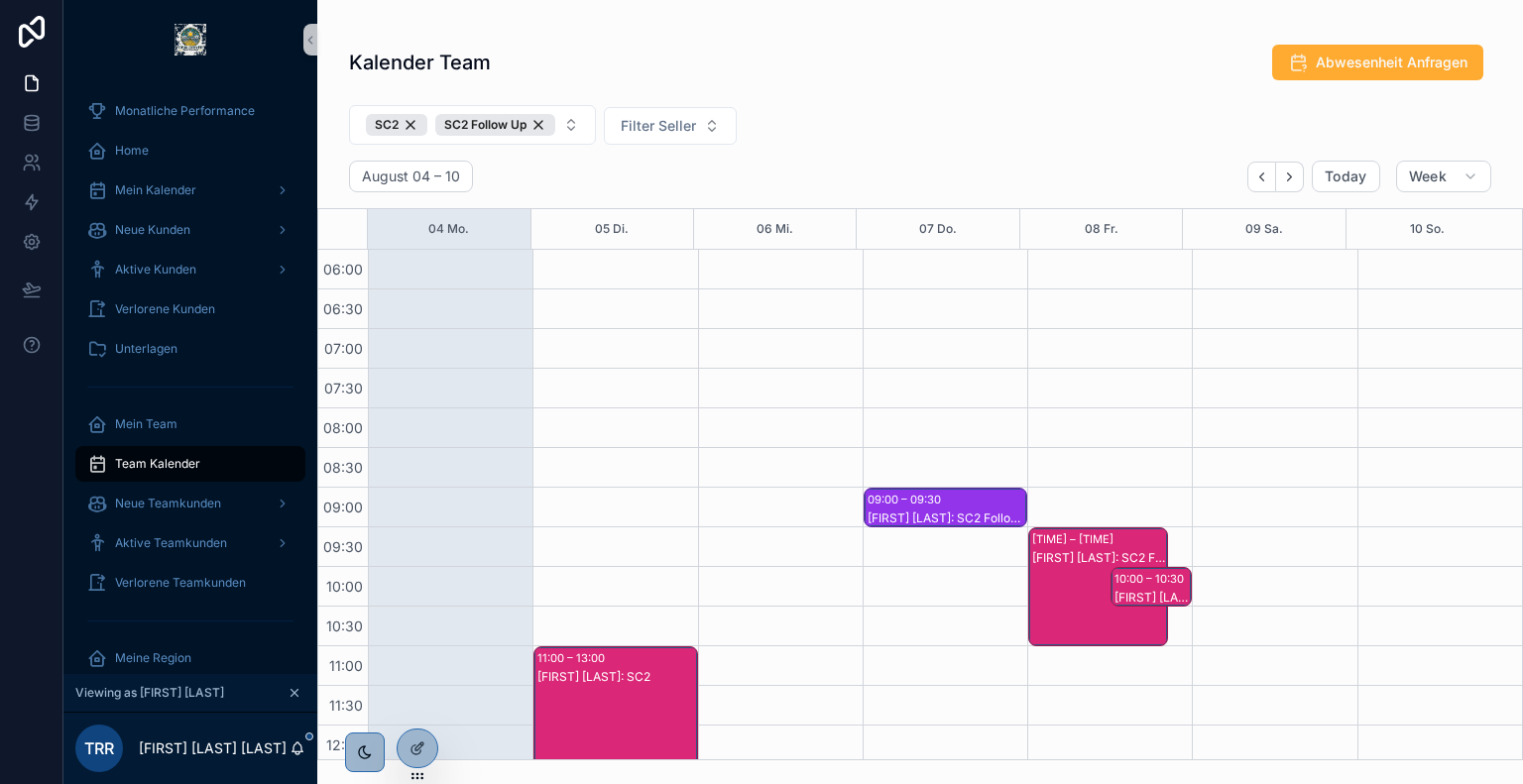 scroll, scrollTop: 0, scrollLeft: 0, axis: both 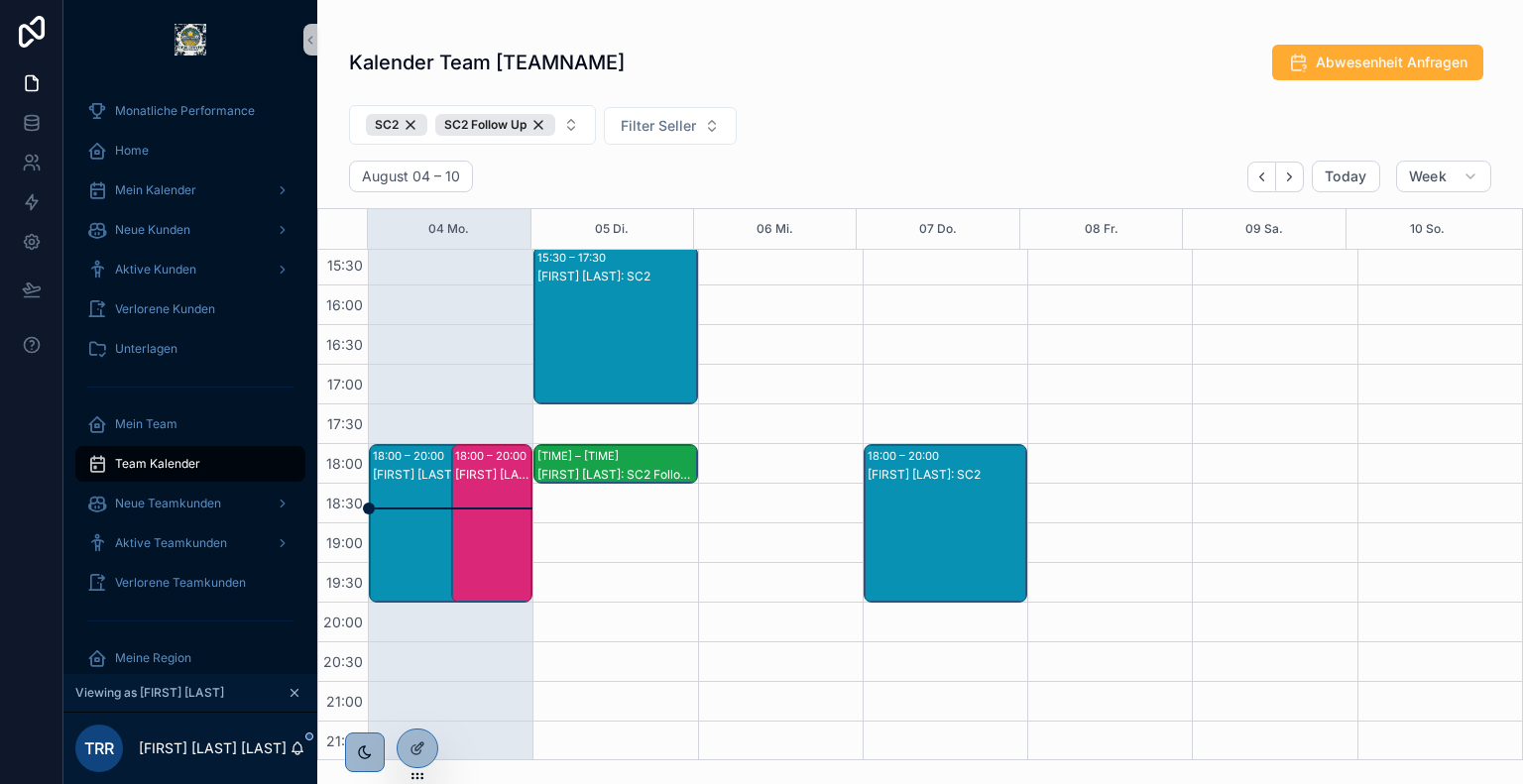 click on "[FIRST] [LAST]: SC2" at bounding box center (493, 543) 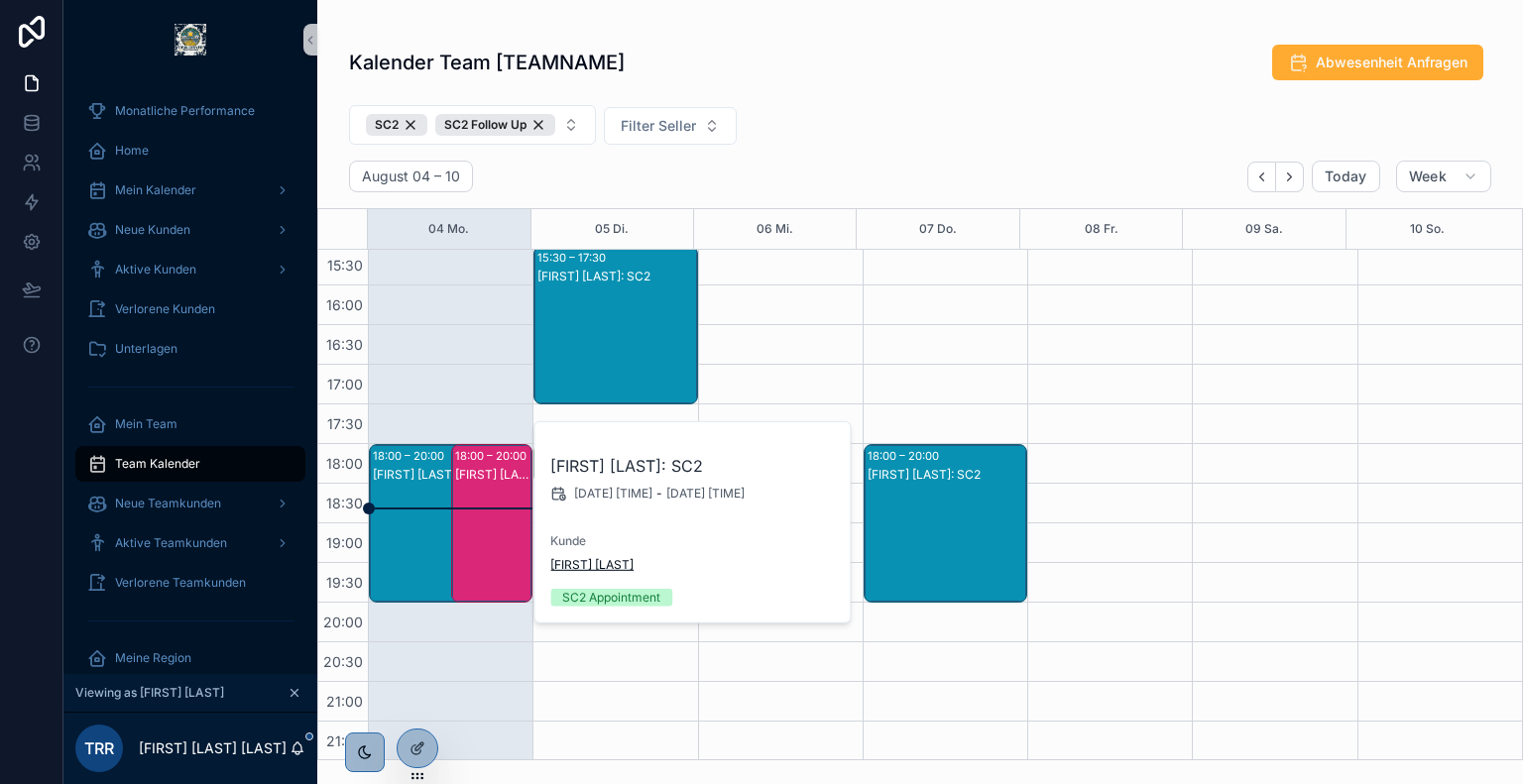 click on "[FIRST] [LAST]" at bounding box center [592, 565] 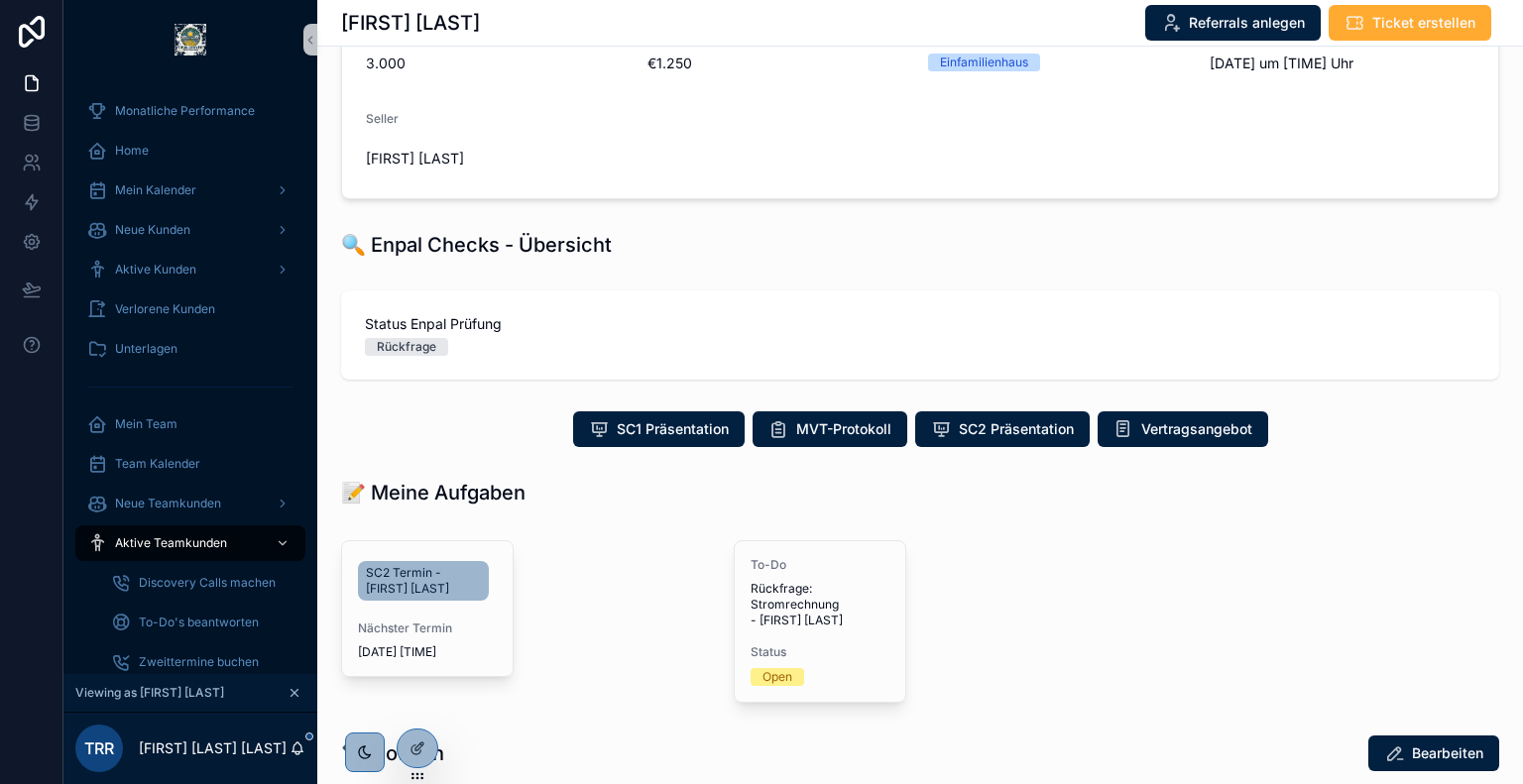 scroll, scrollTop: 308, scrollLeft: 0, axis: vertical 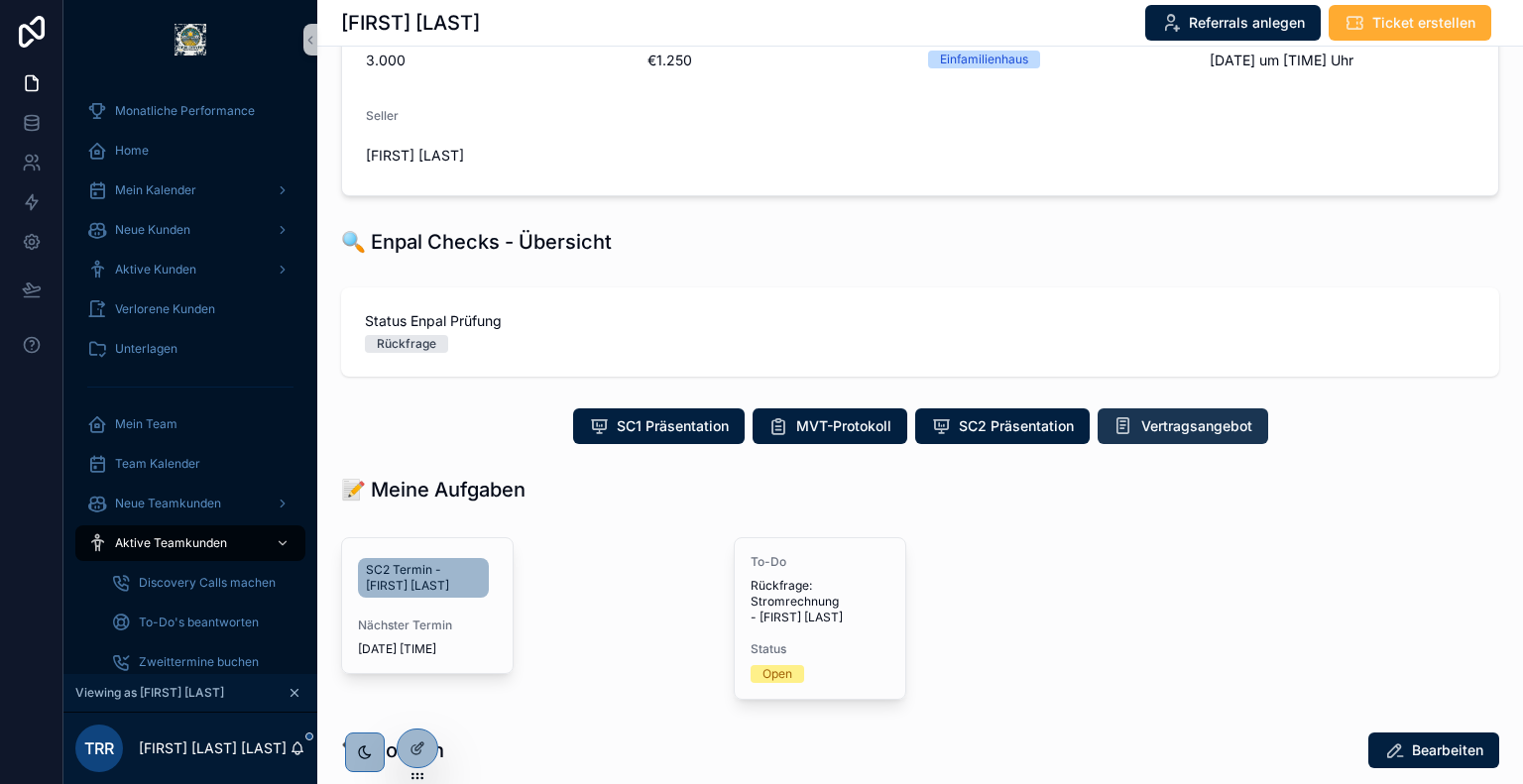 click on "Vertragsangebot" at bounding box center [1197, 426] 